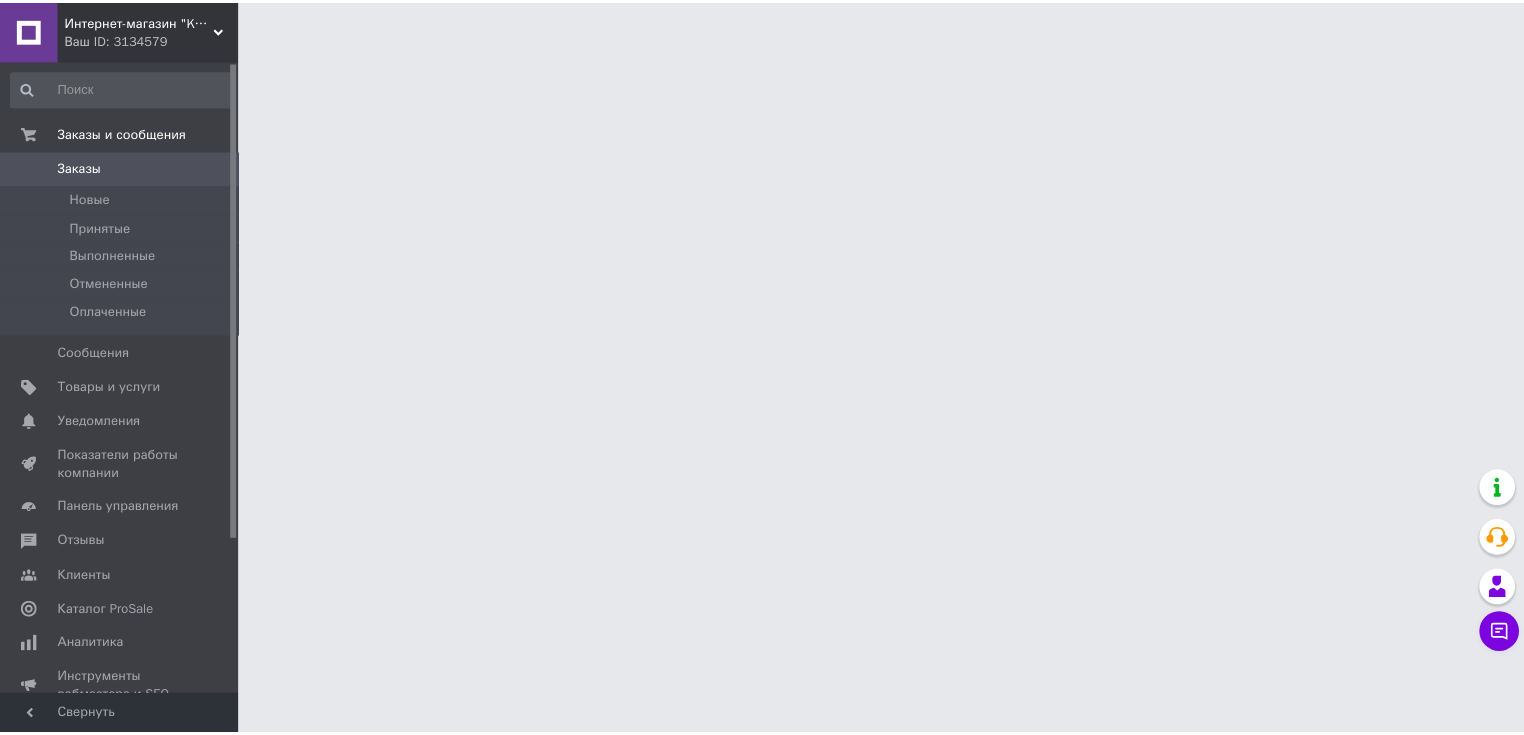 scroll, scrollTop: 0, scrollLeft: 0, axis: both 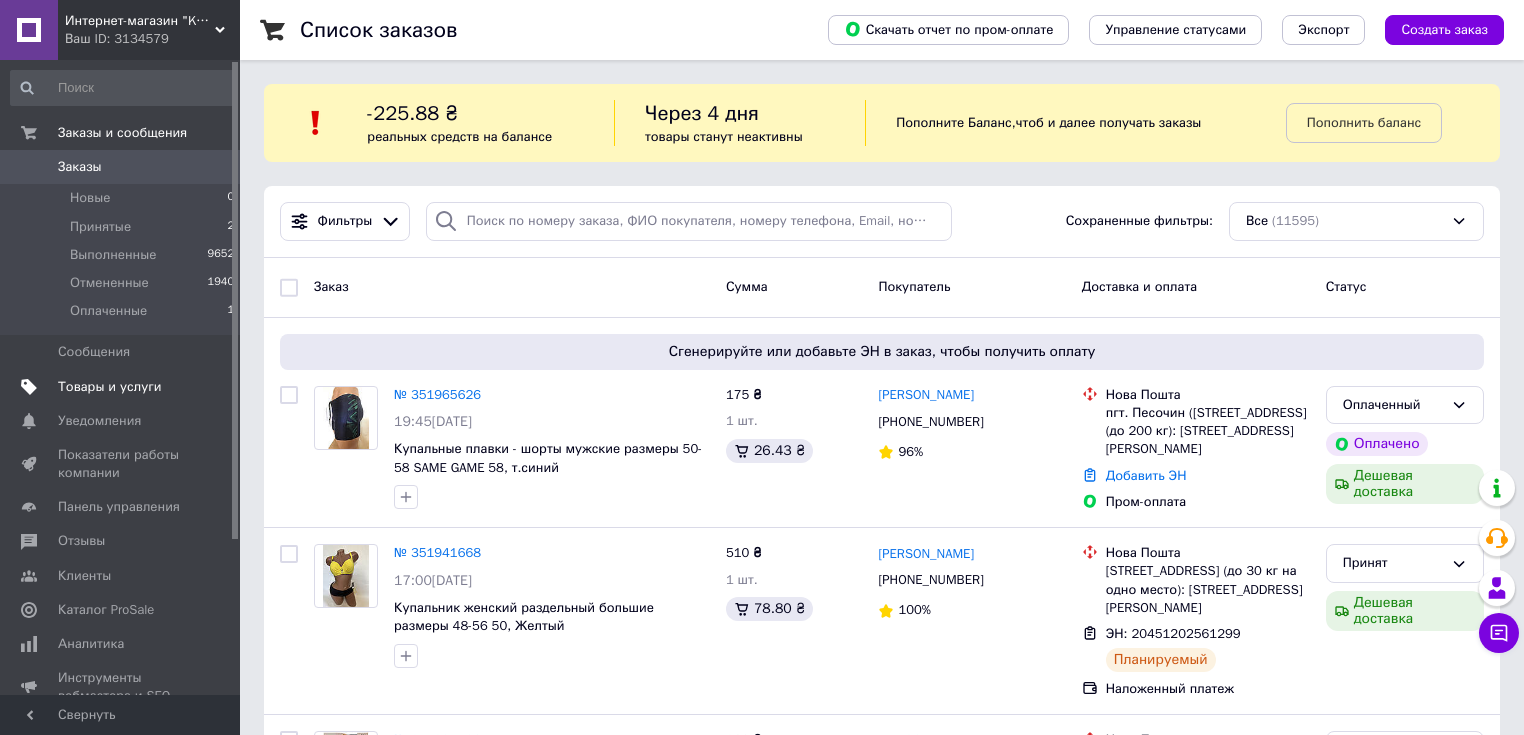 click on "Товары и услуги" at bounding box center [123, 387] 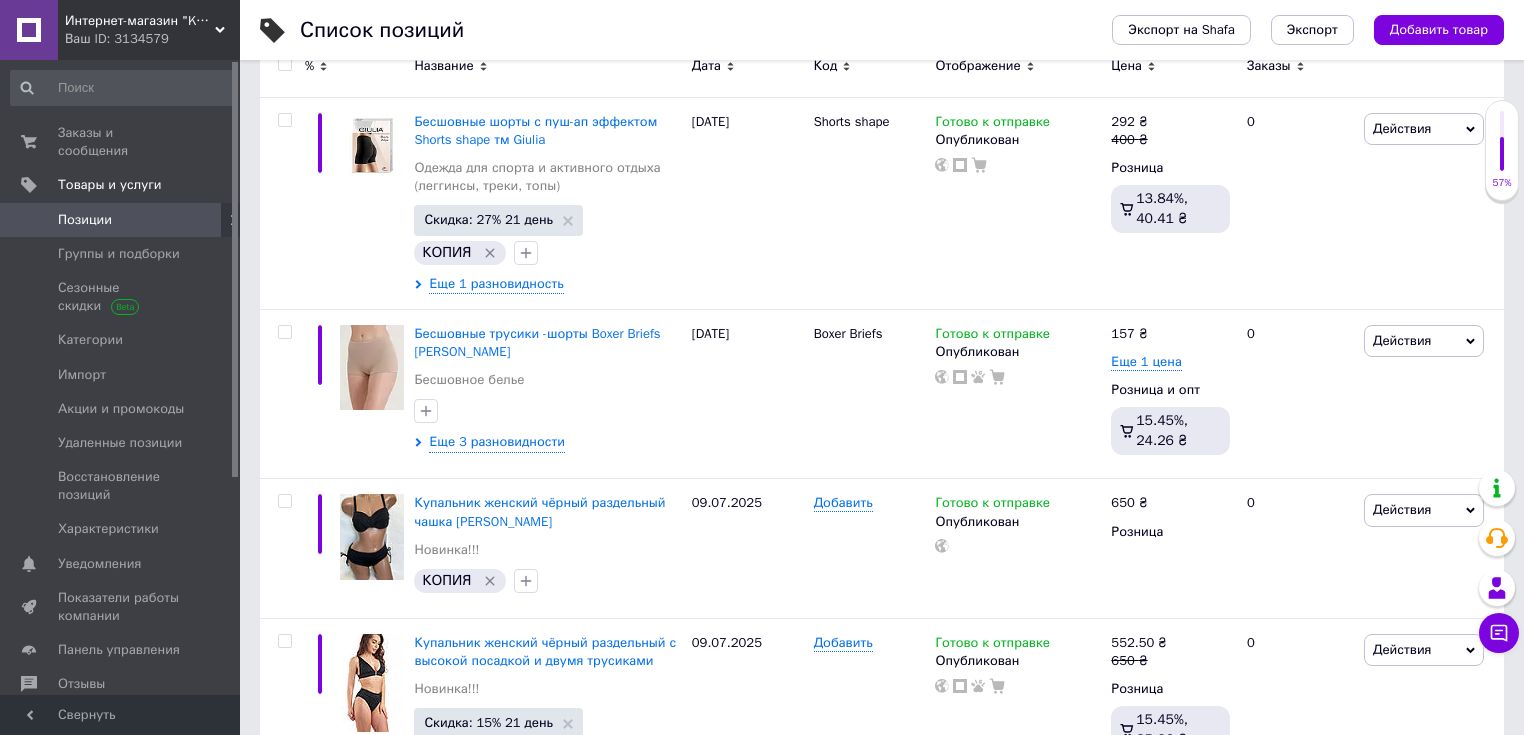 scroll, scrollTop: 400, scrollLeft: 0, axis: vertical 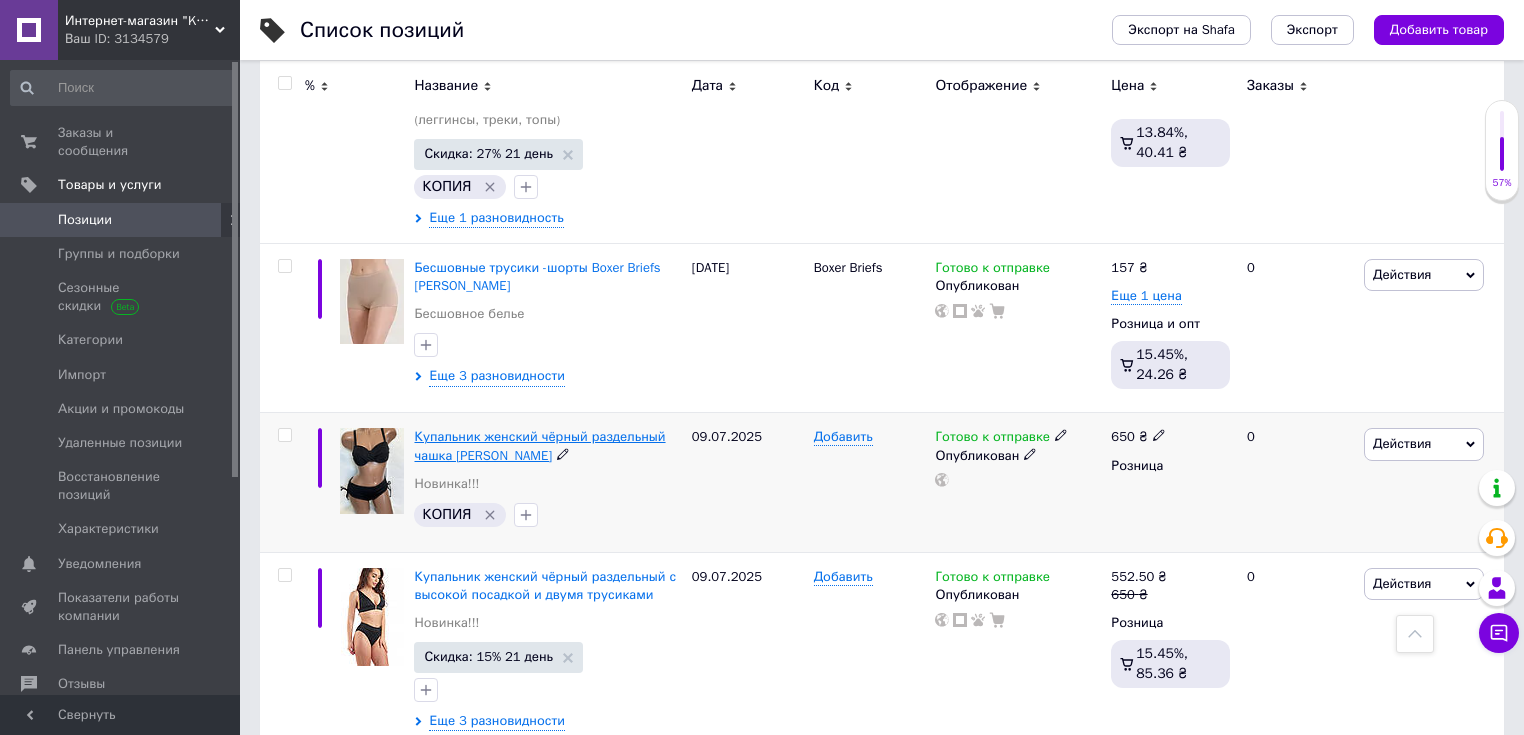 click on "Купальник женский чёрный  раздельный  чашка [PERSON_NAME]" at bounding box center (539, 445) 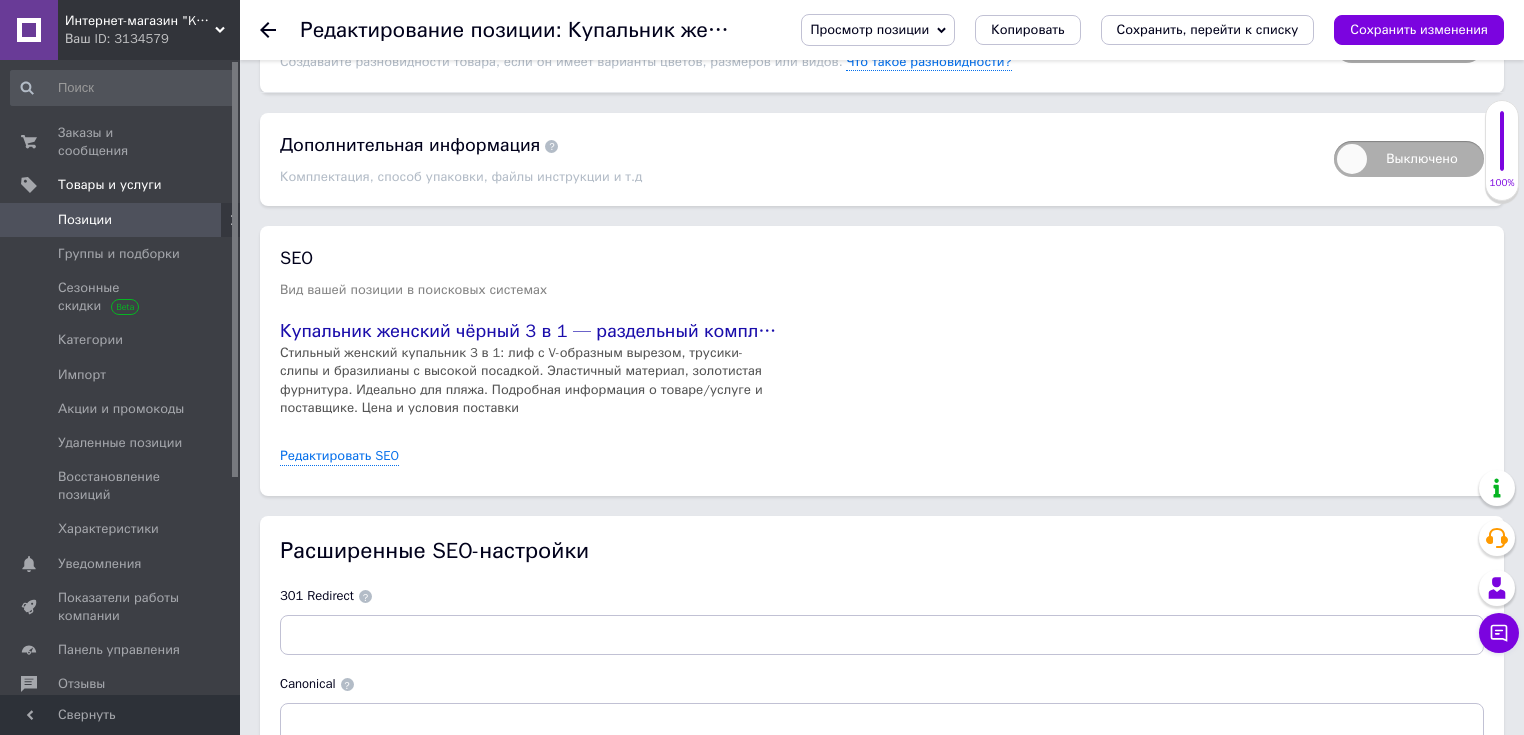 scroll, scrollTop: 2584, scrollLeft: 0, axis: vertical 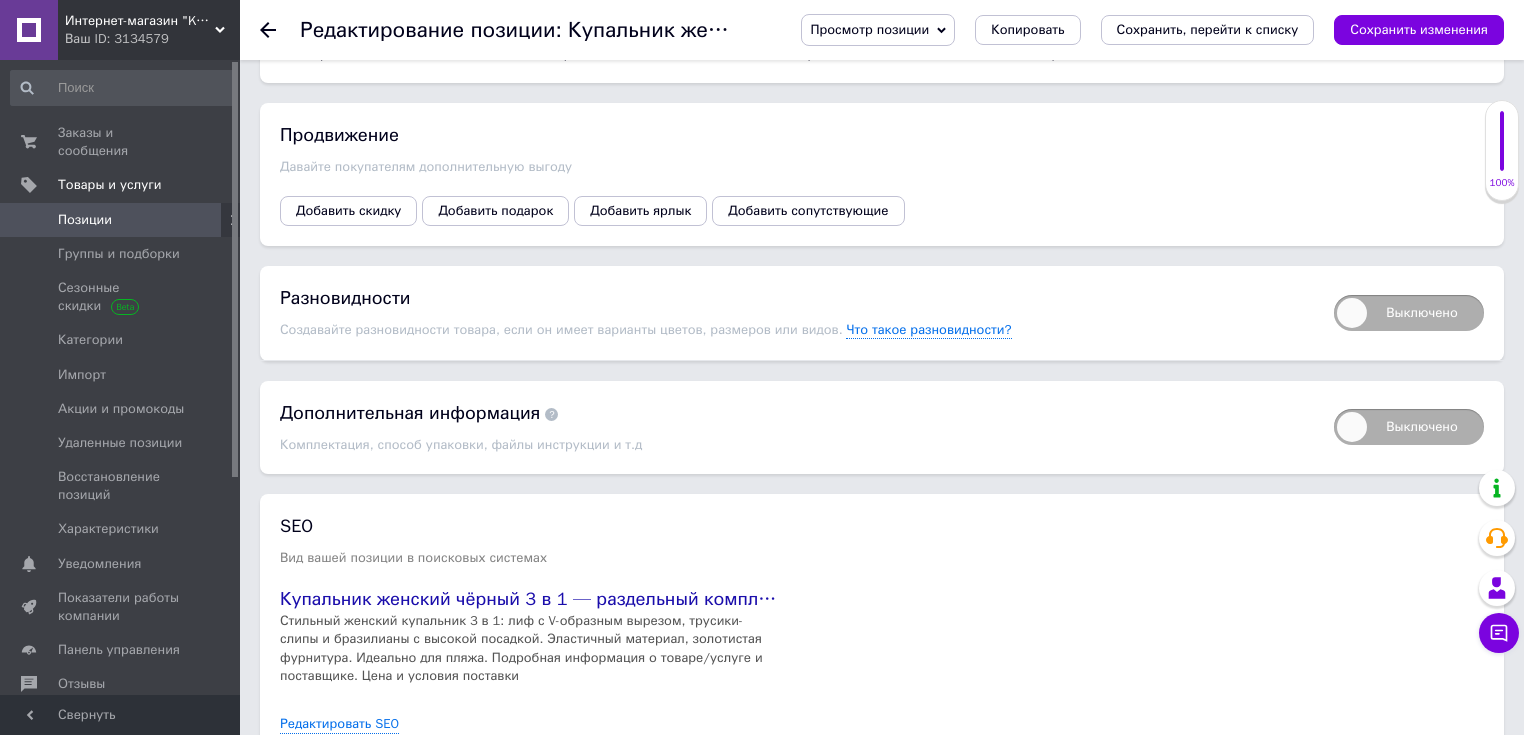 click on "Выключено" at bounding box center [1409, 313] 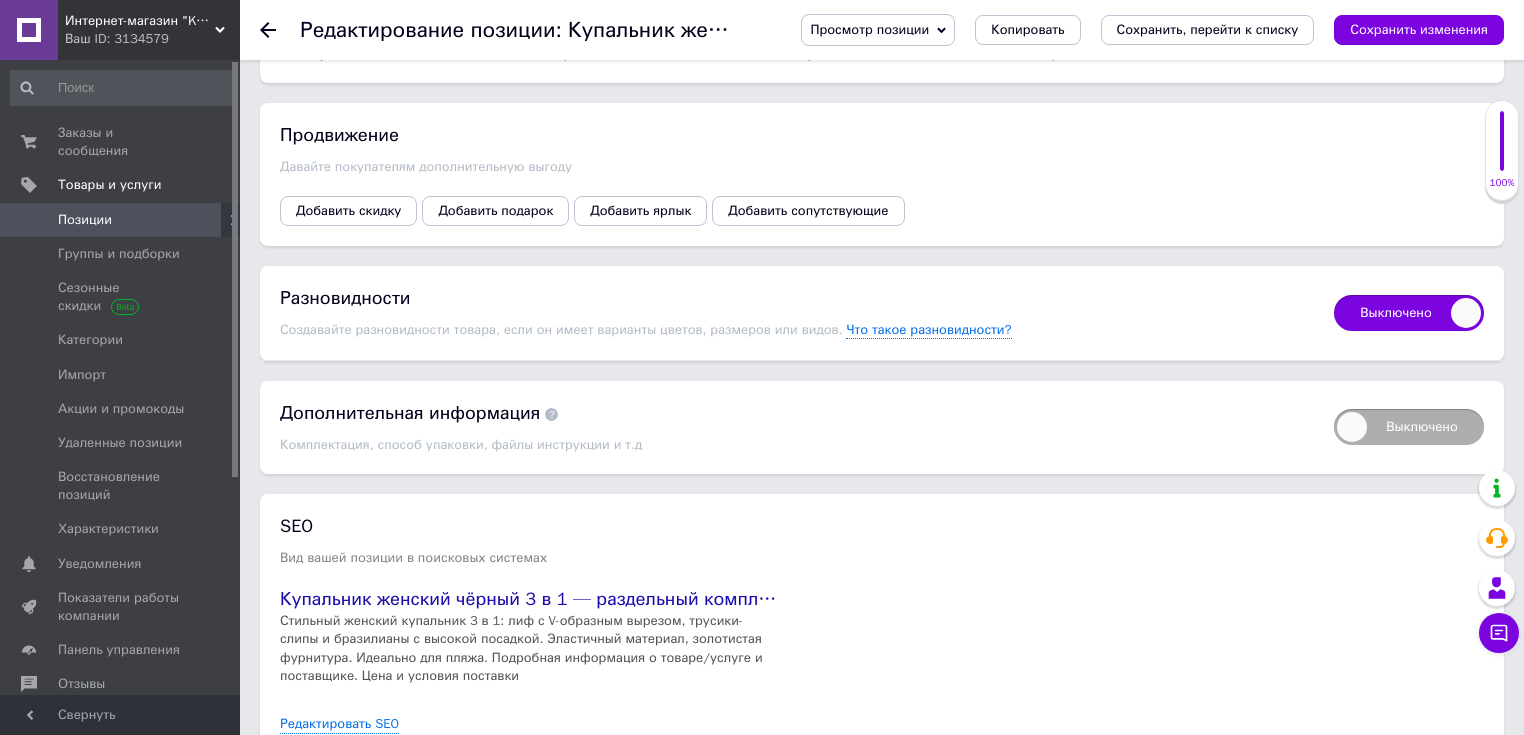 checkbox on "true" 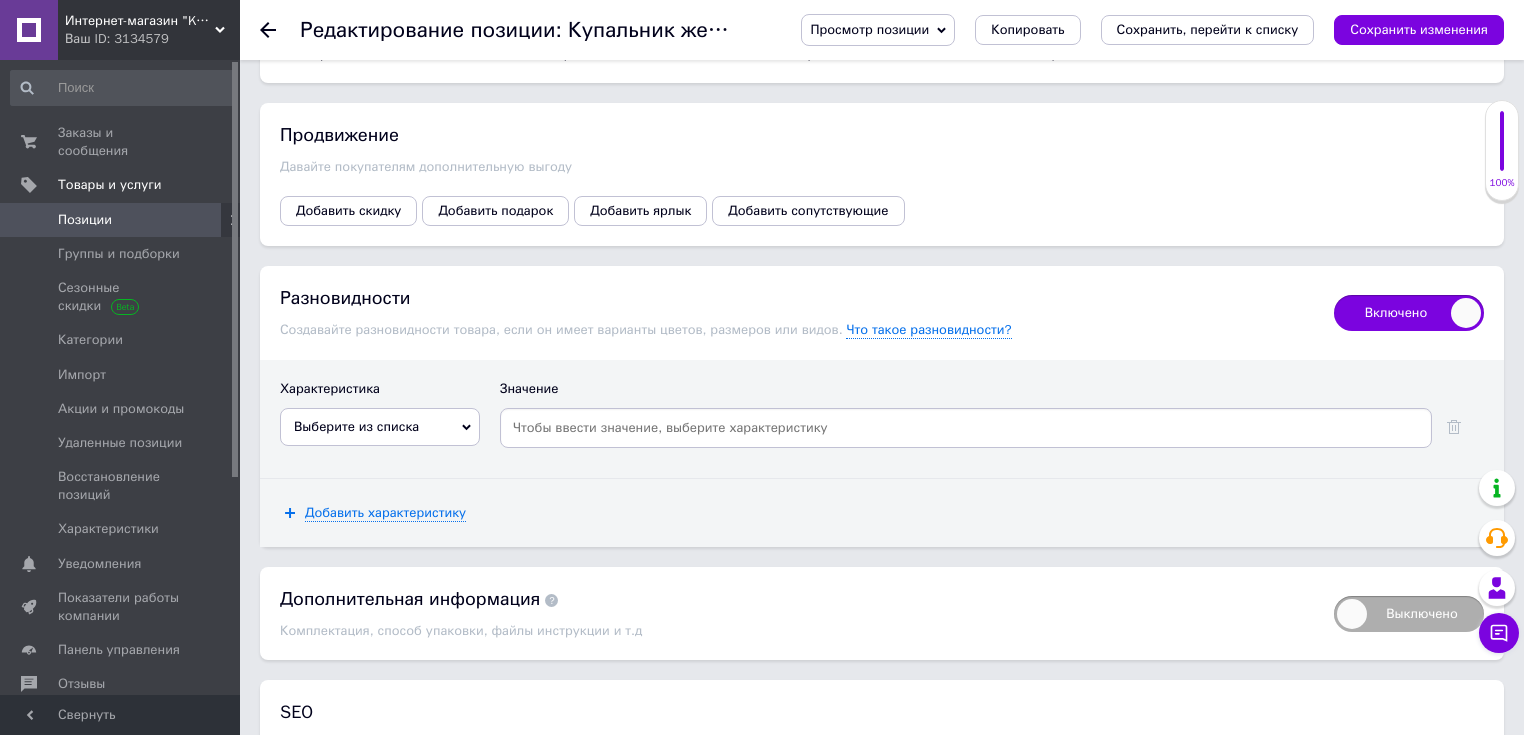 click on "Выберите из списка" at bounding box center [380, 427] 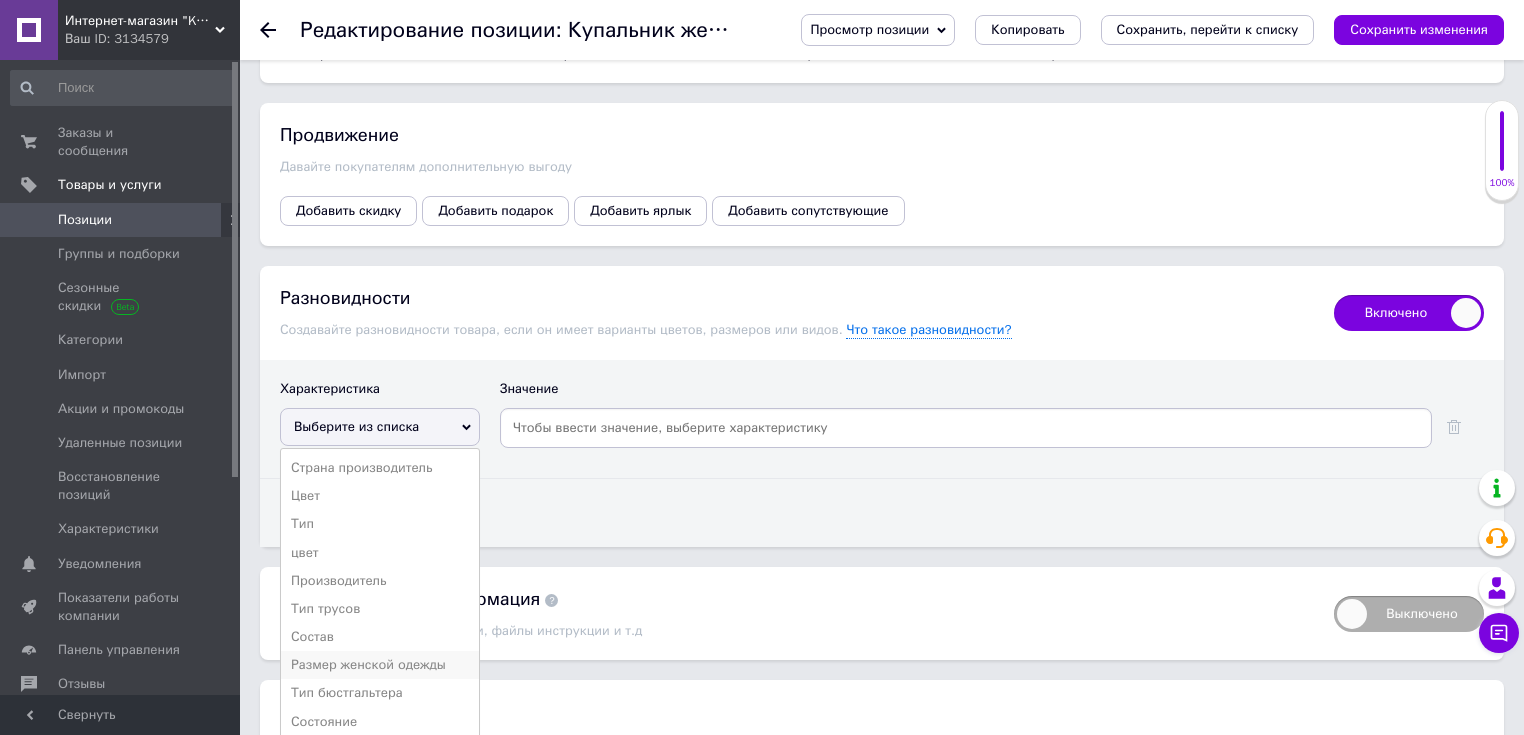 click on "Размер женской одежды" at bounding box center (380, 665) 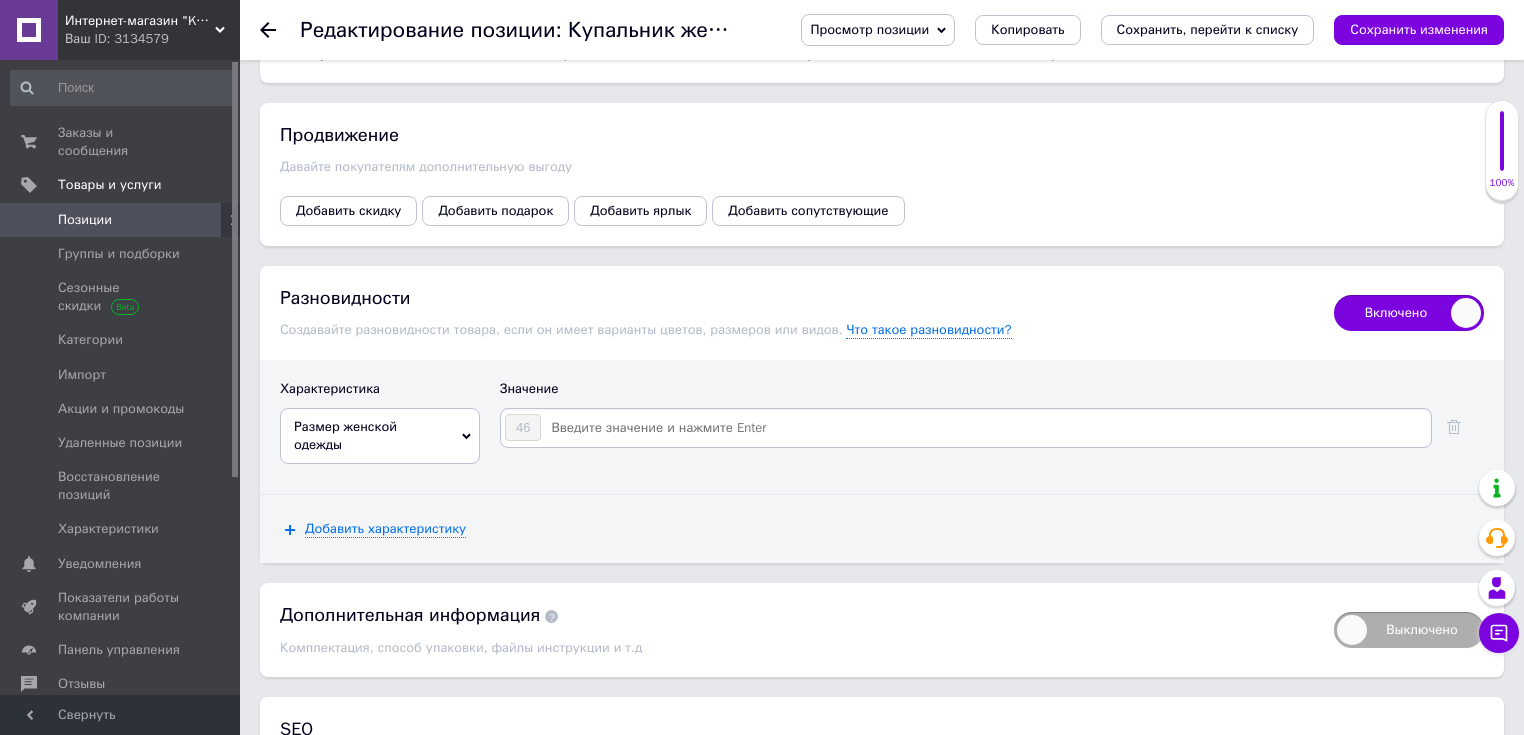 click at bounding box center (985, 428) 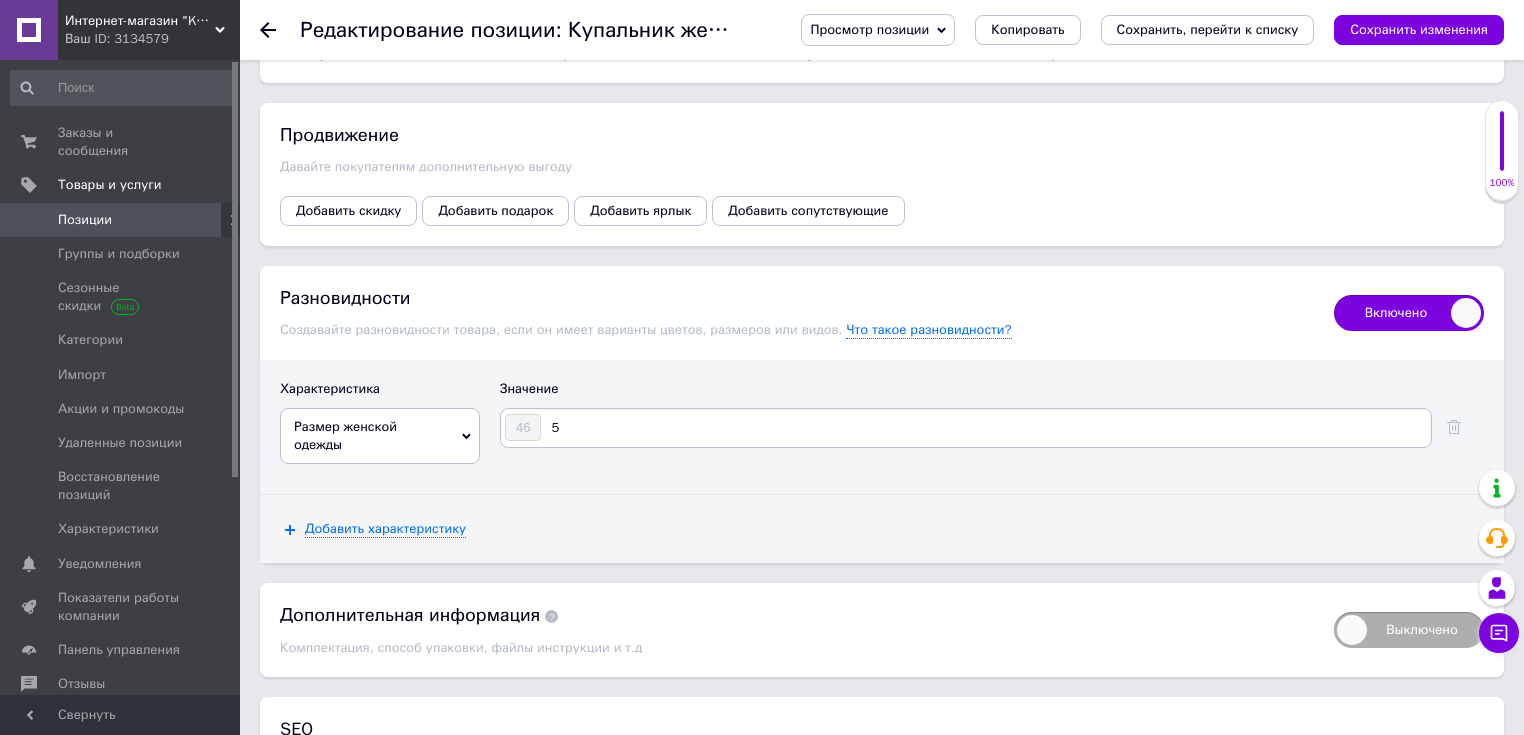 type on "50" 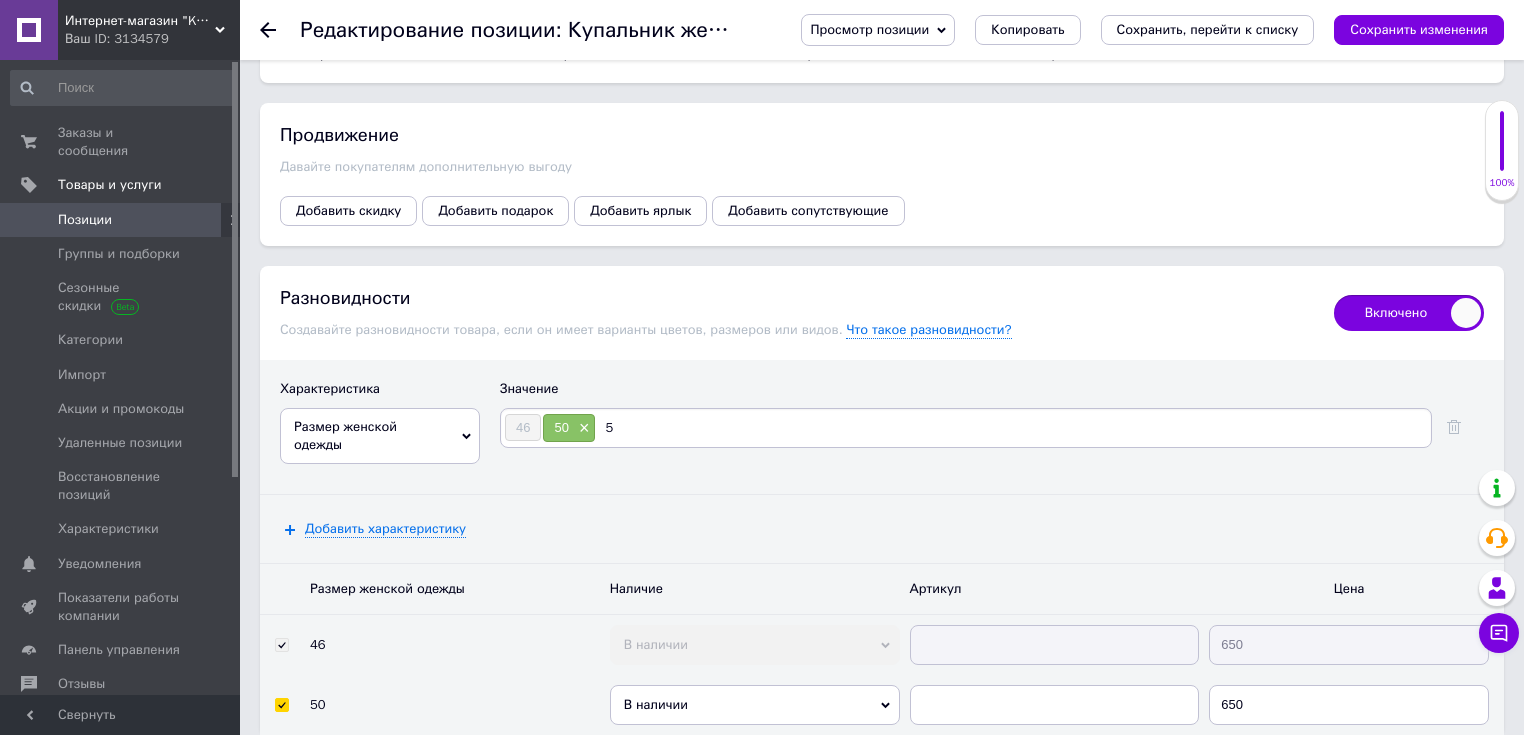 type on "52" 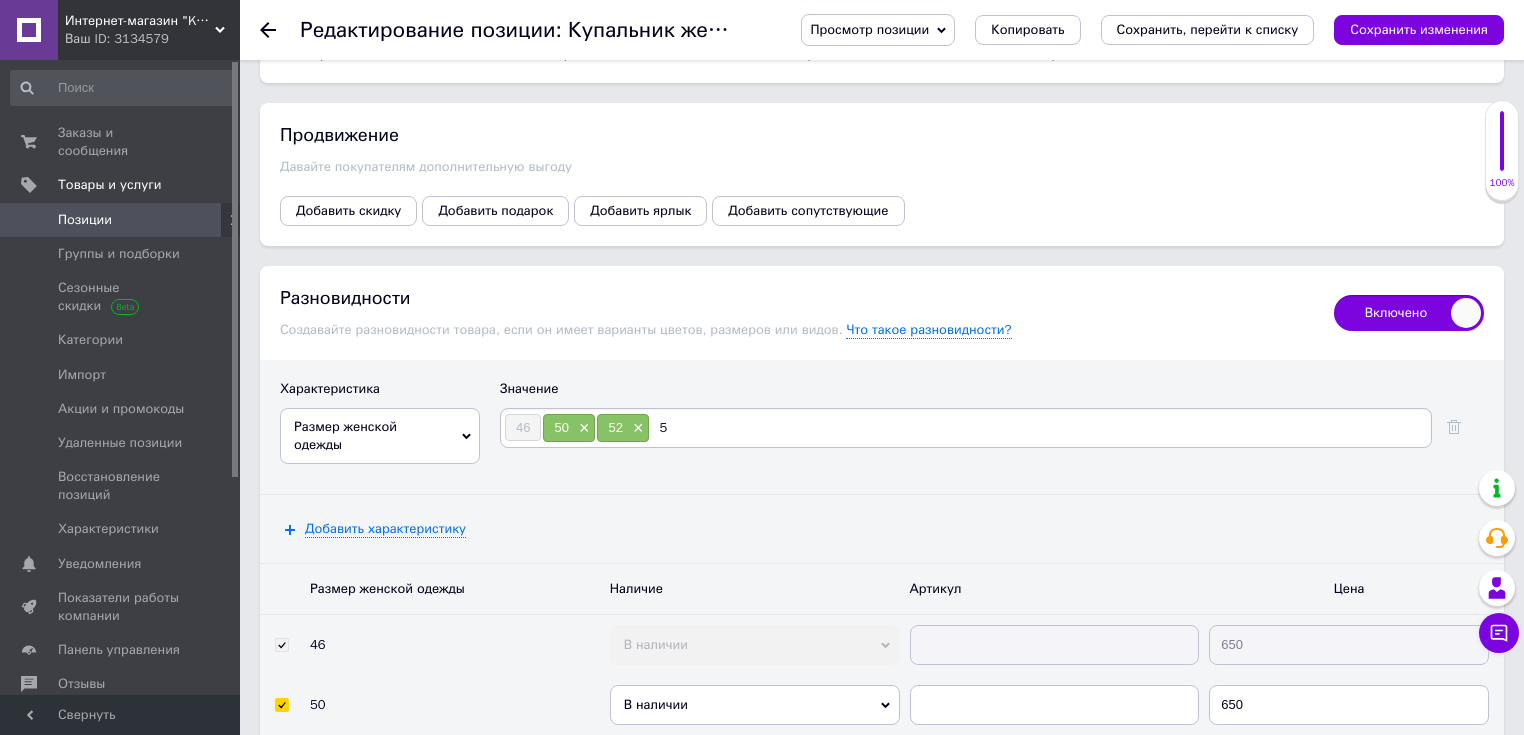 type on "54" 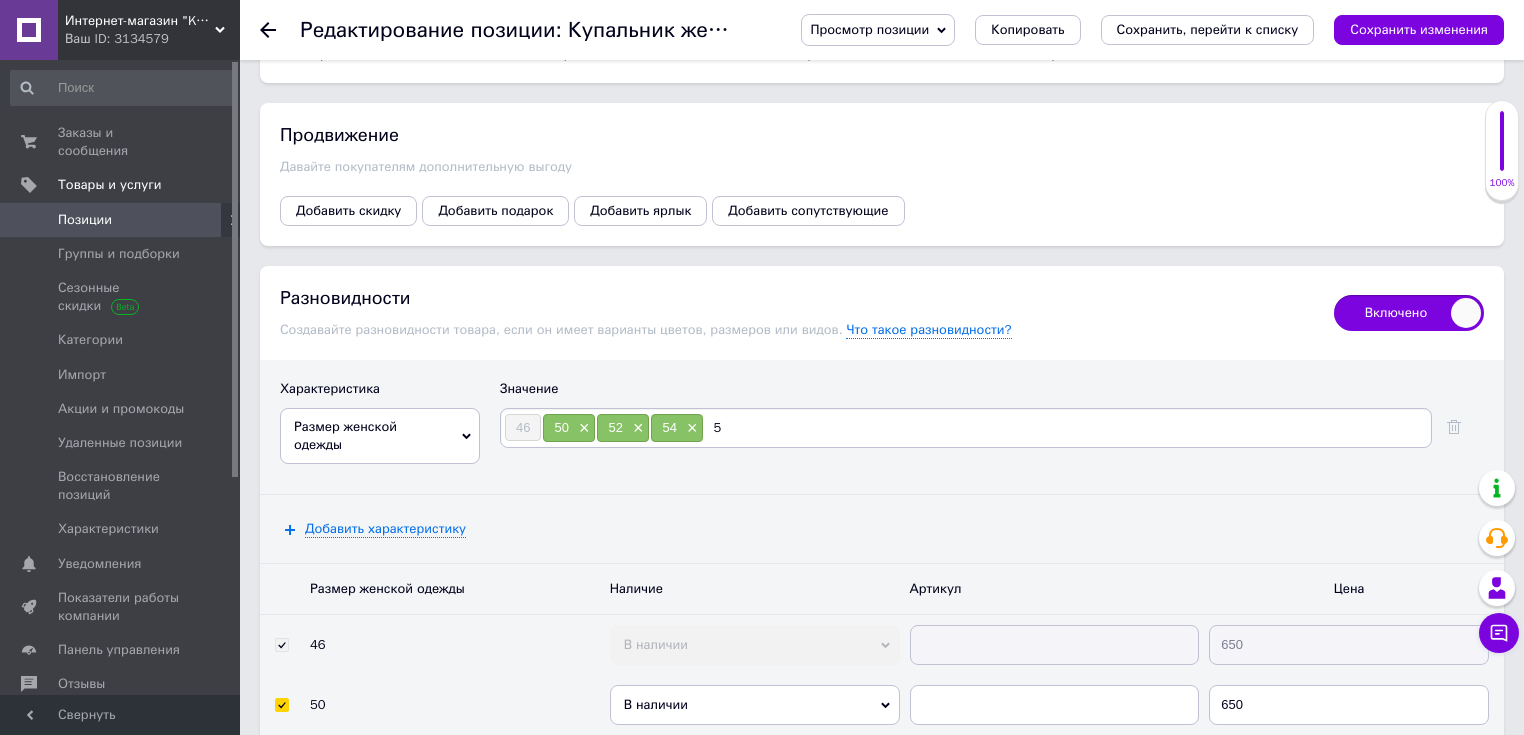 type on "56" 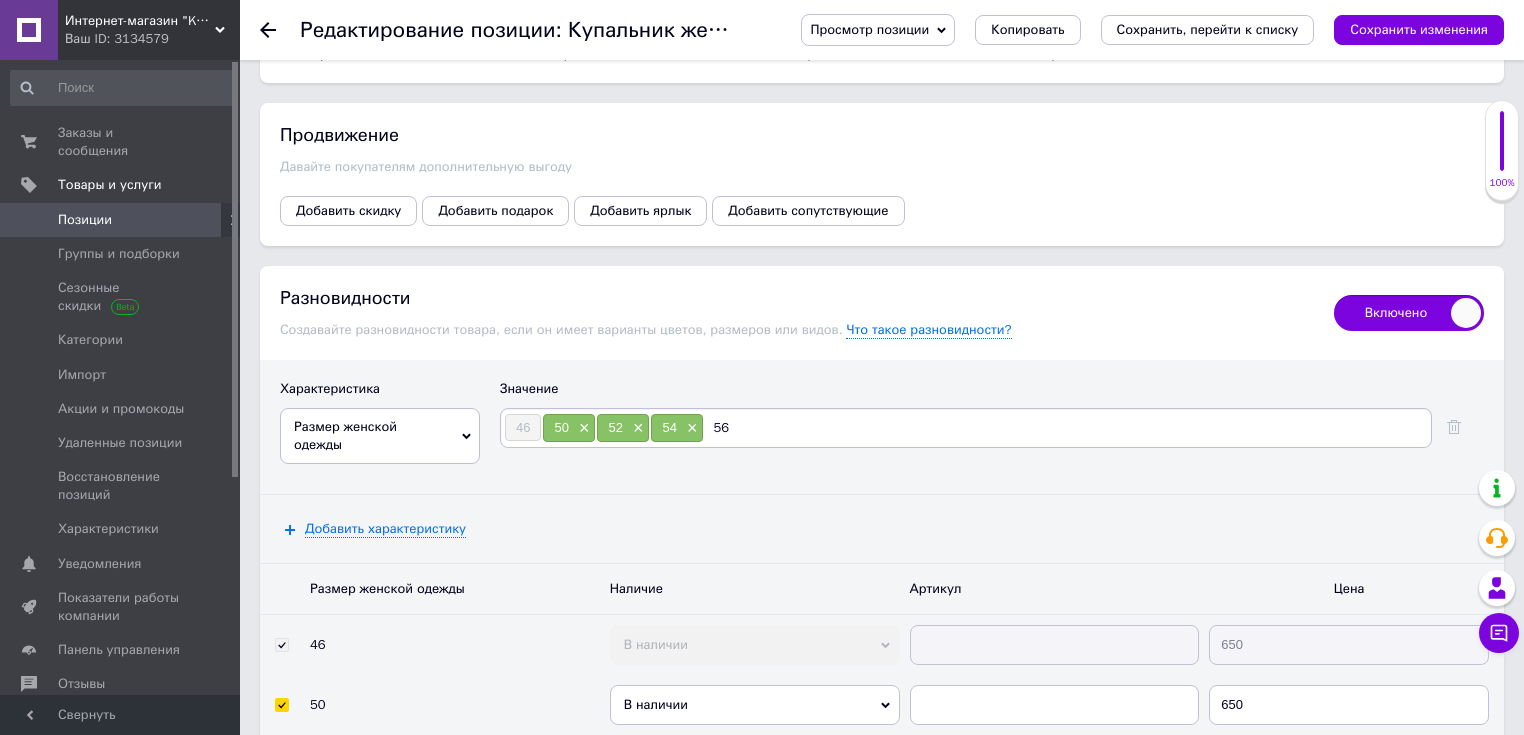type 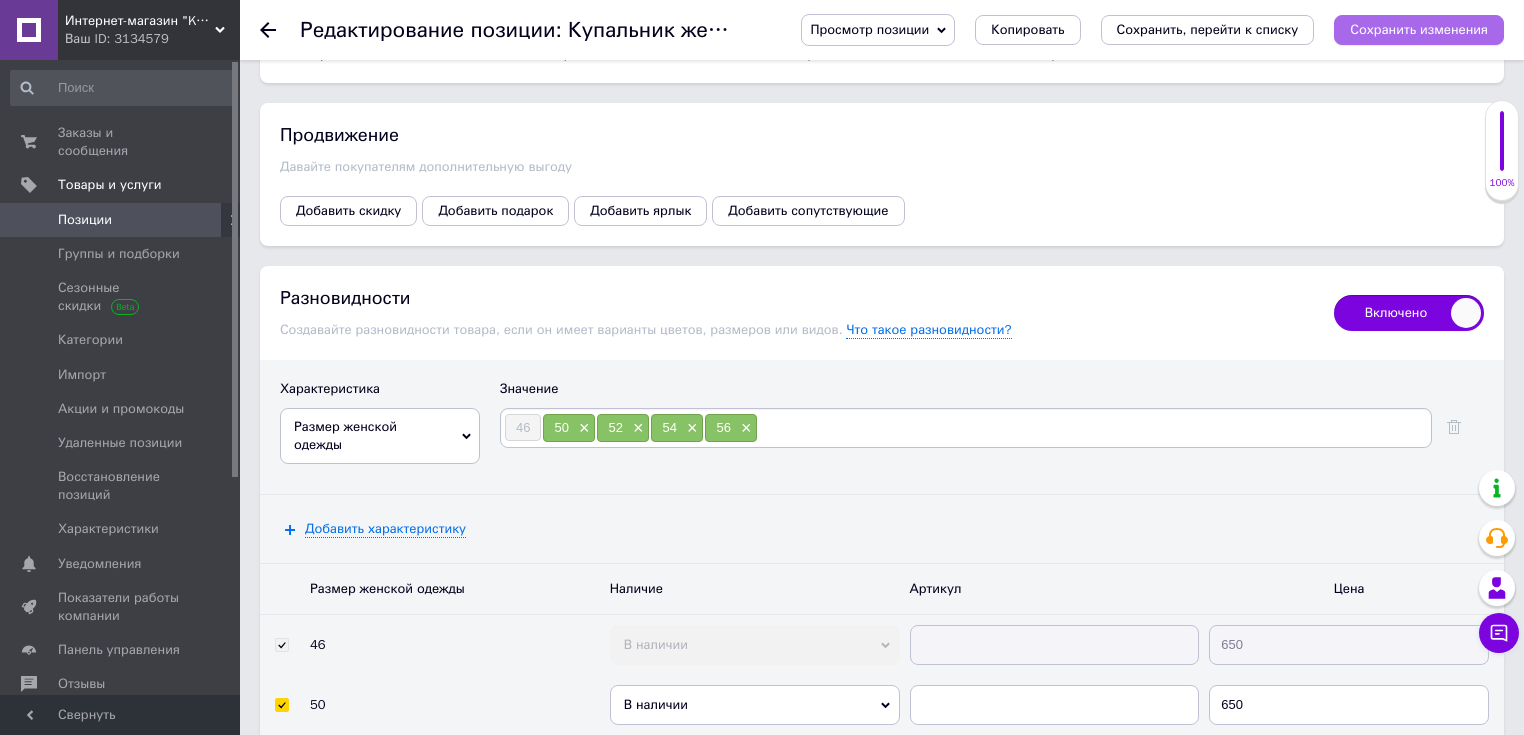 click on "Сохранить изменения" at bounding box center (1419, 29) 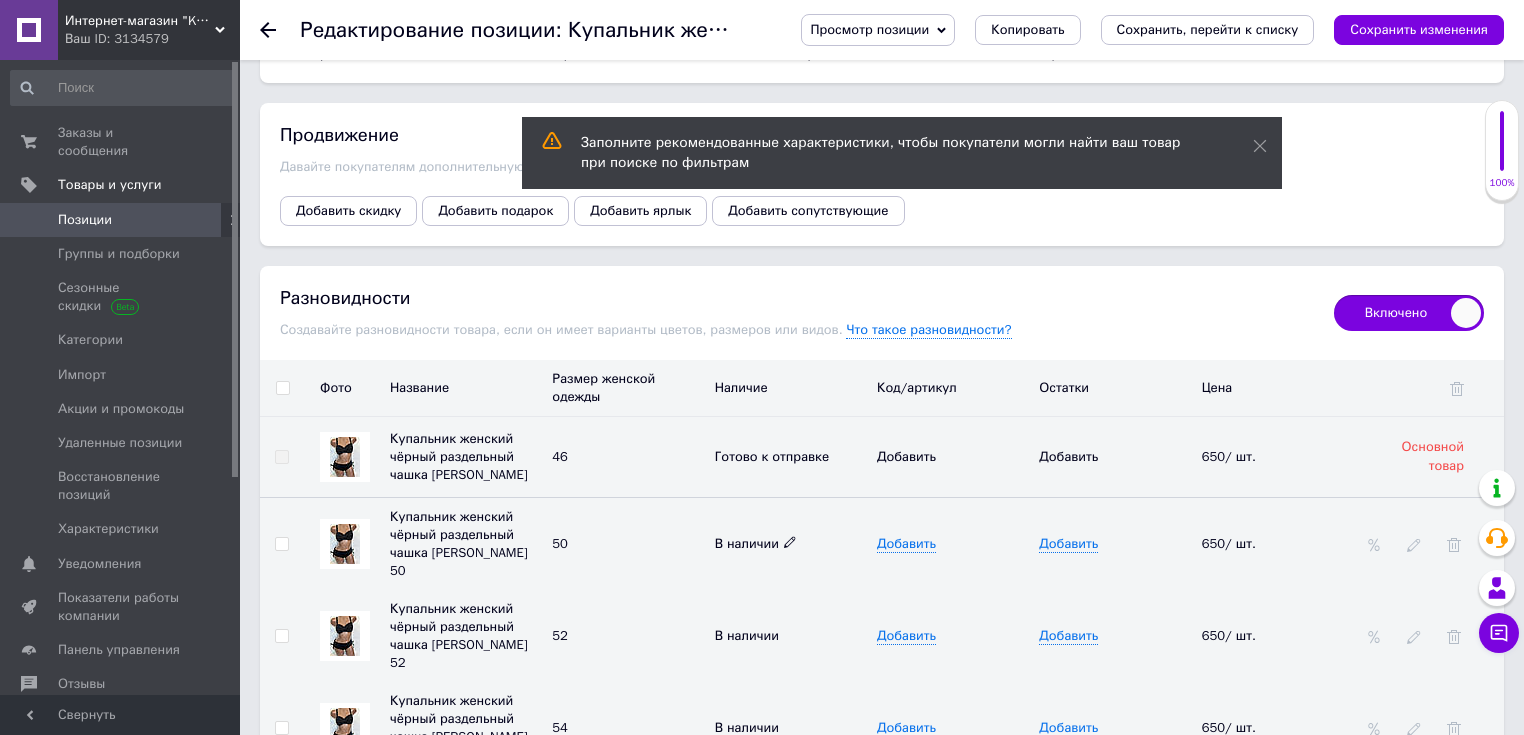 click 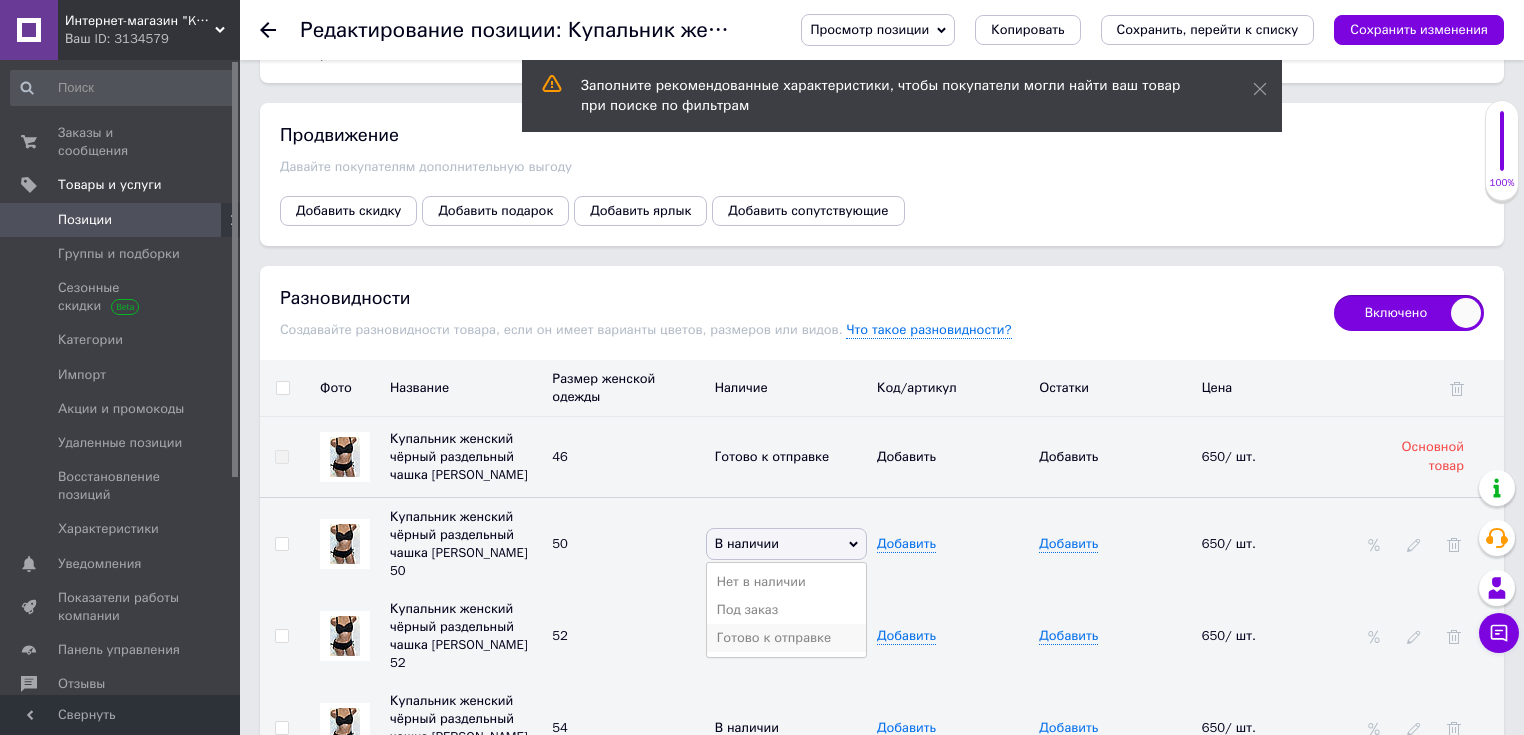 click on "Готово к отправке" at bounding box center (786, 638) 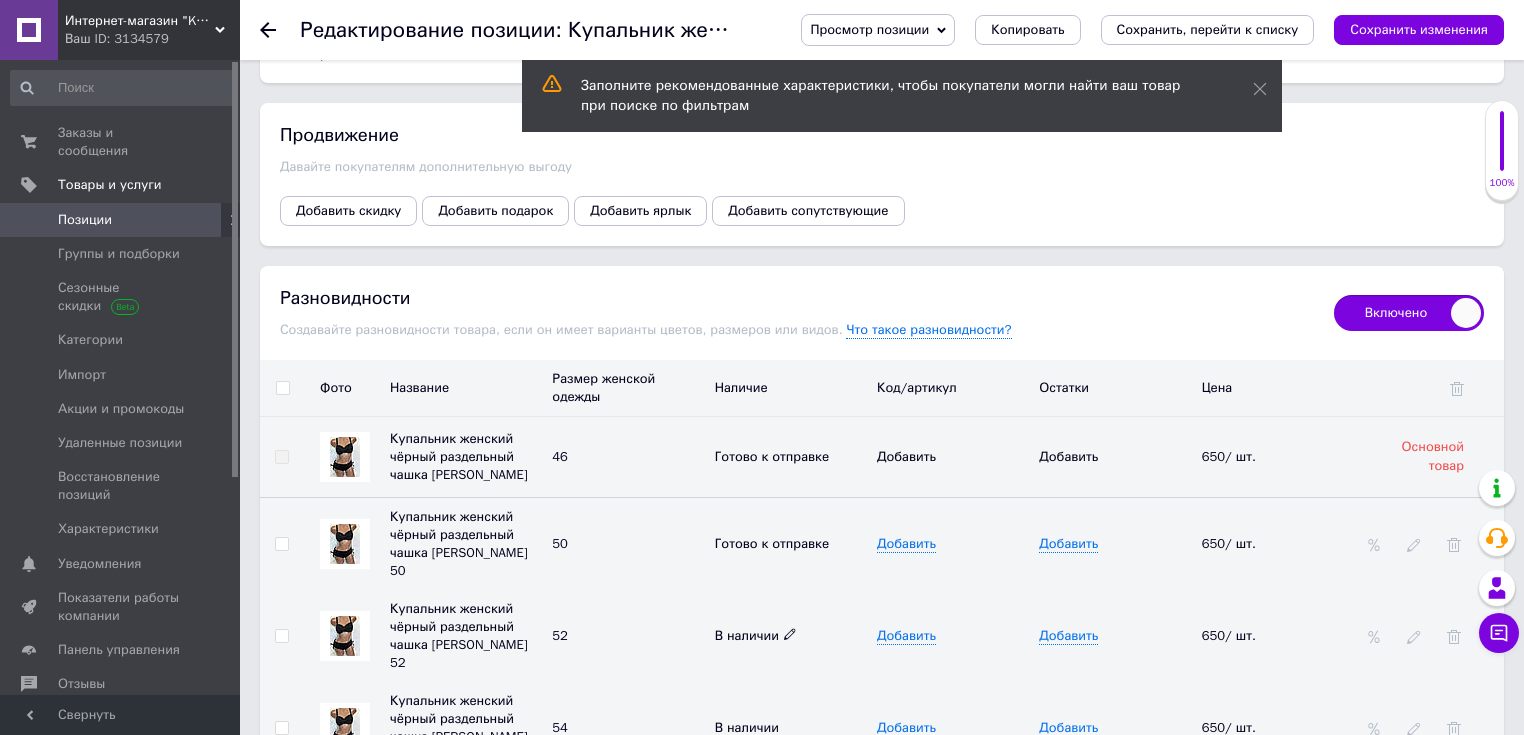 click 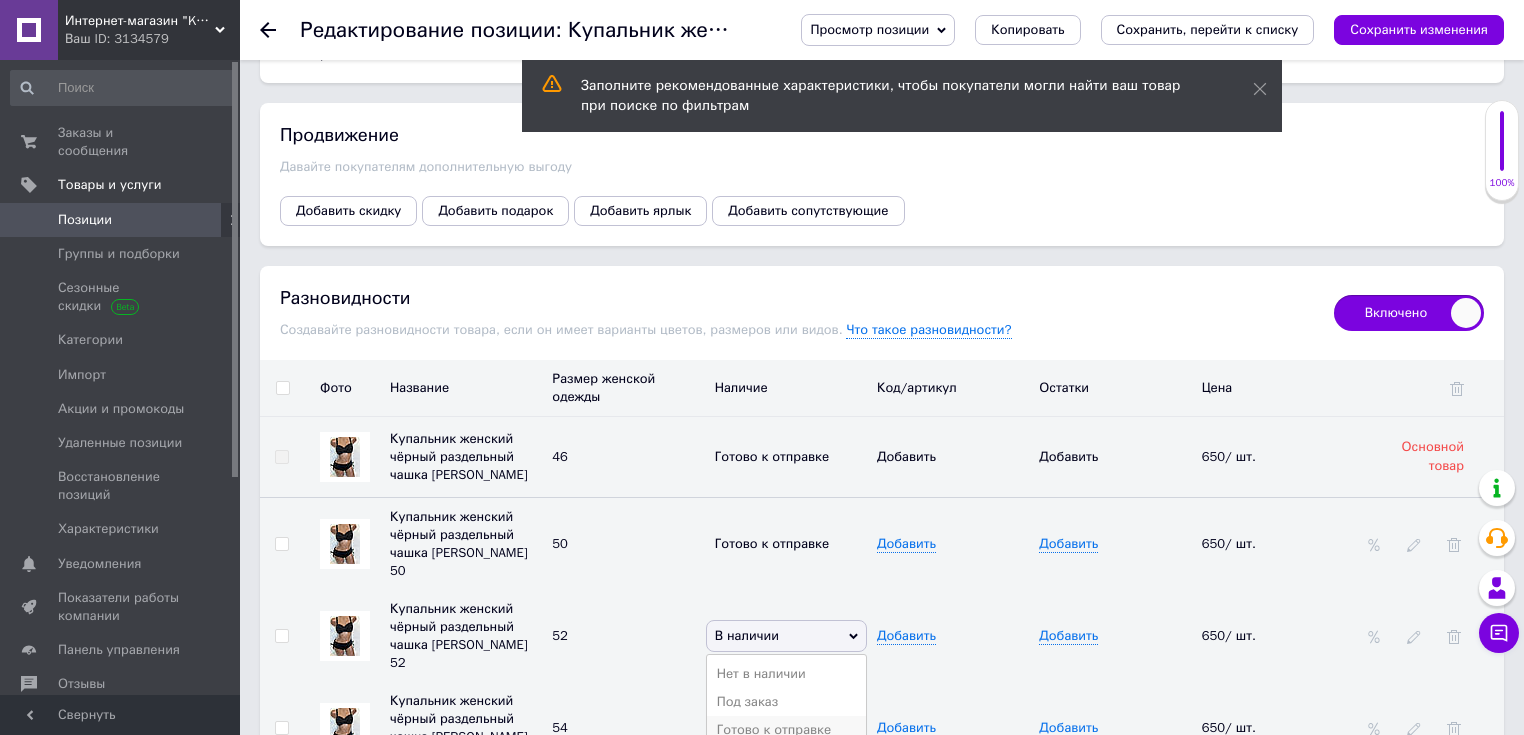 click on "Готово к отправке" at bounding box center (786, 730) 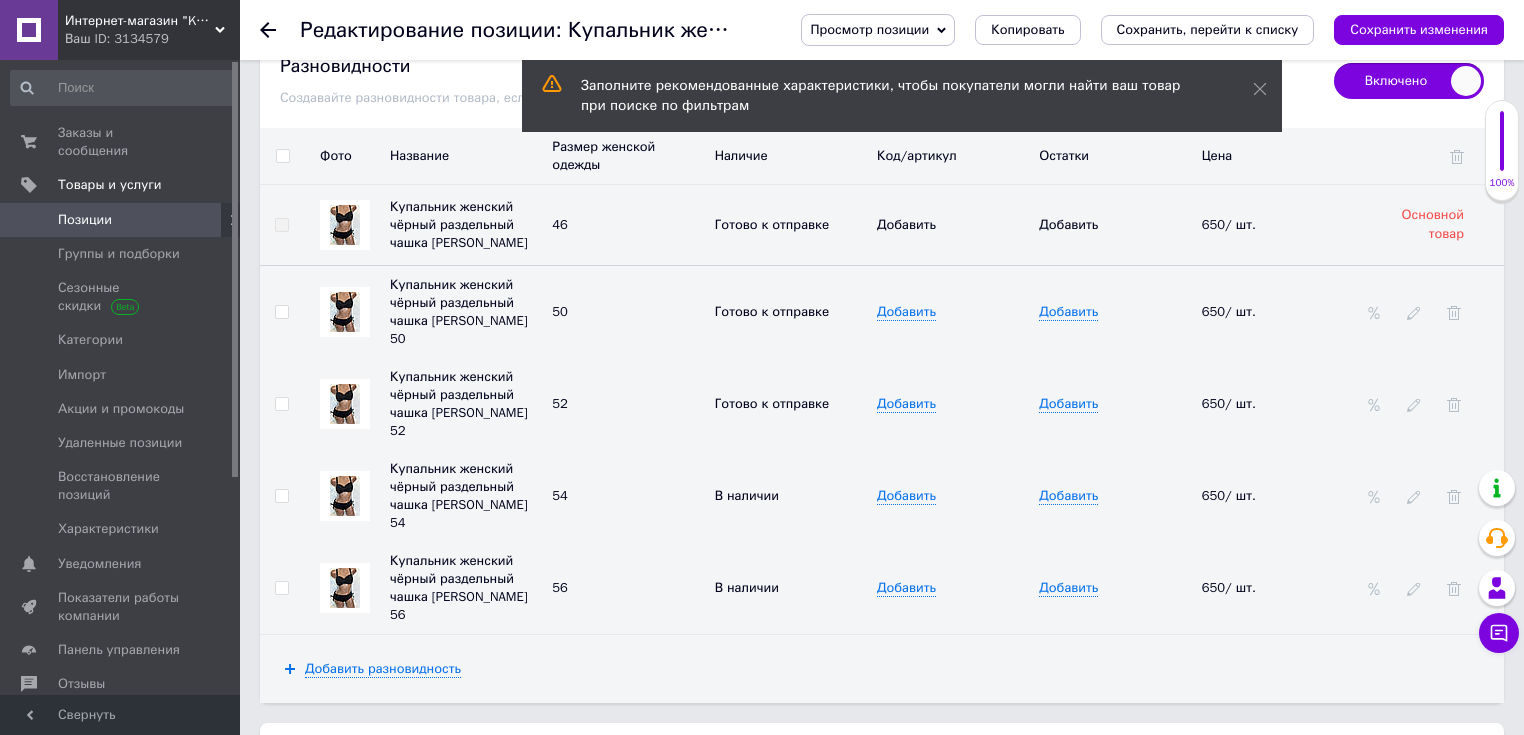 scroll, scrollTop: 2824, scrollLeft: 0, axis: vertical 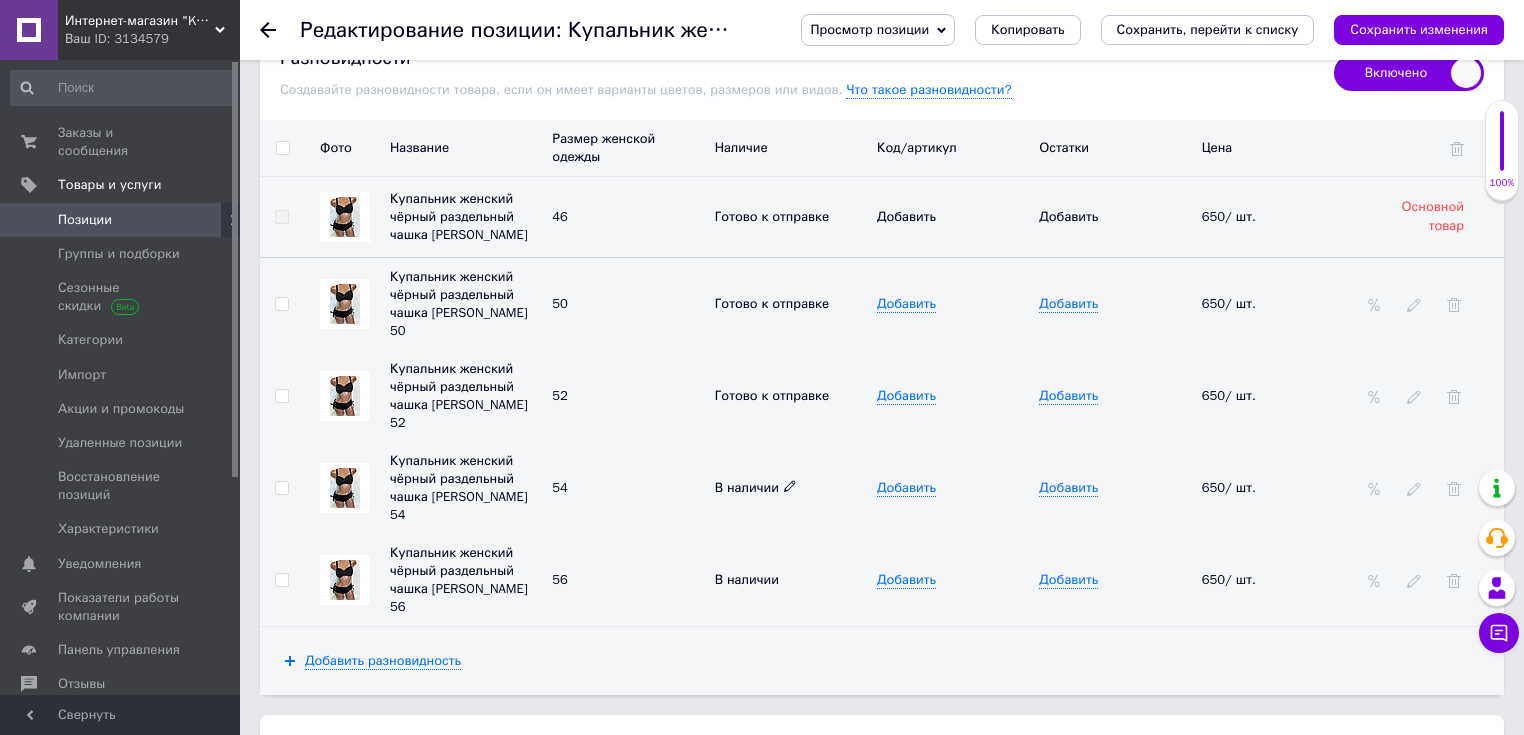 click 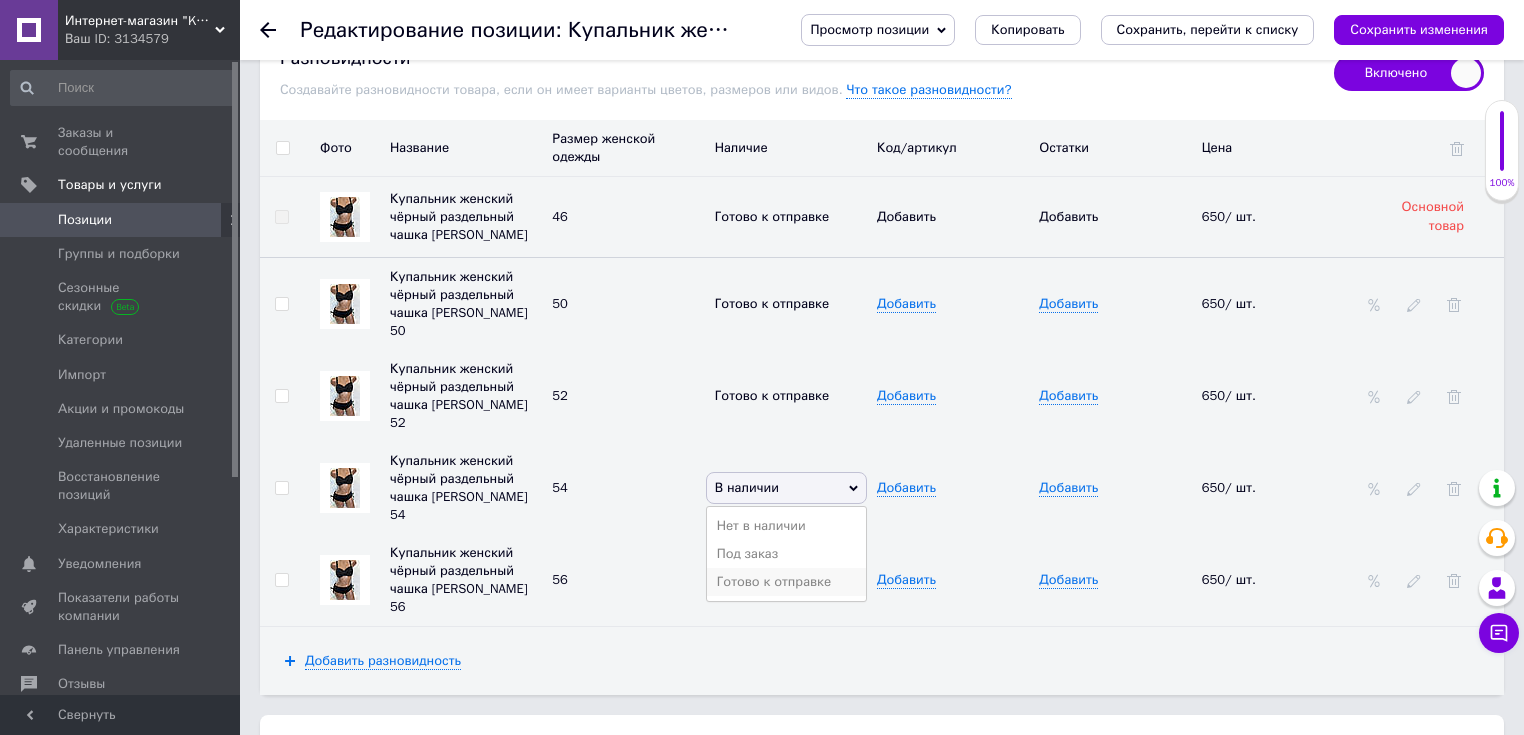 click on "Готово к отправке" at bounding box center (786, 582) 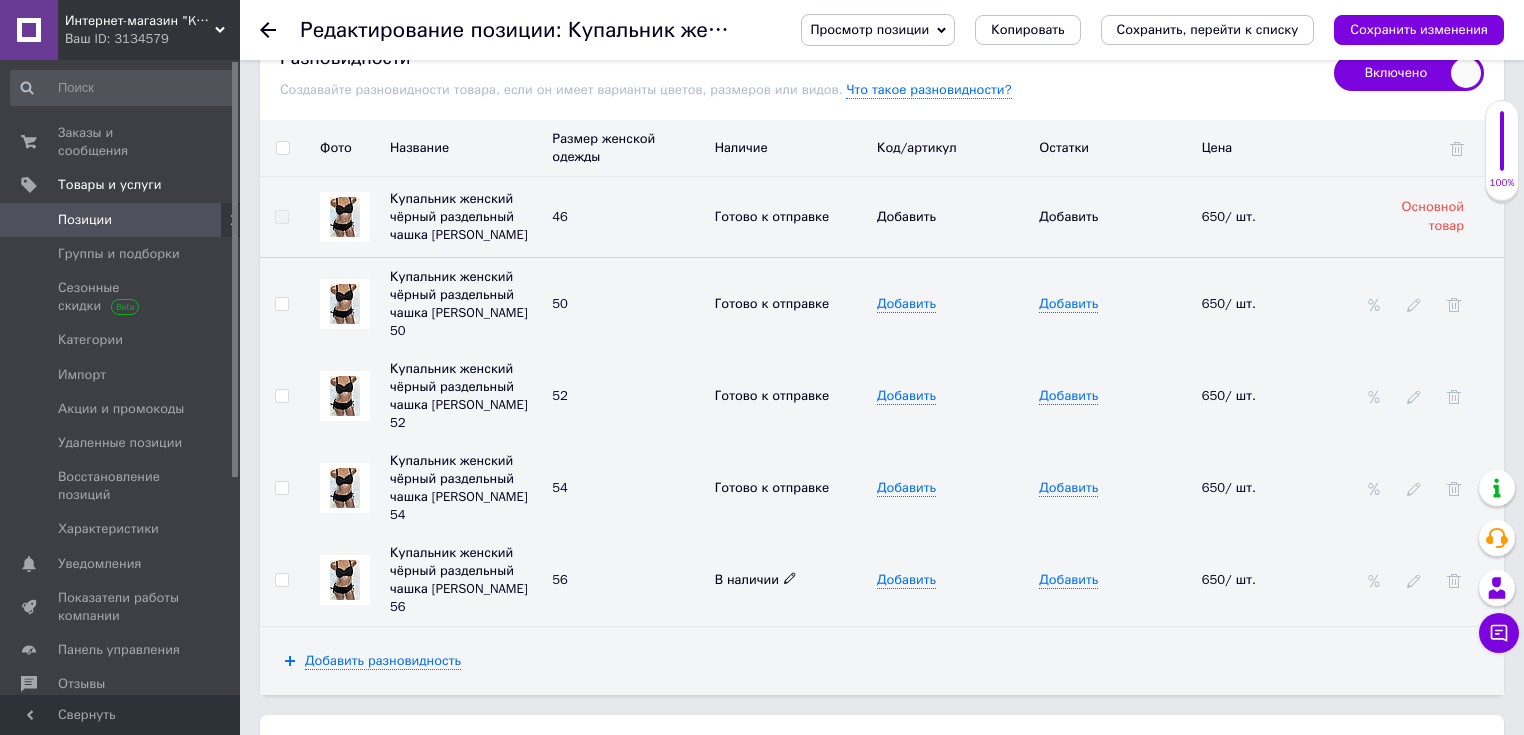 click 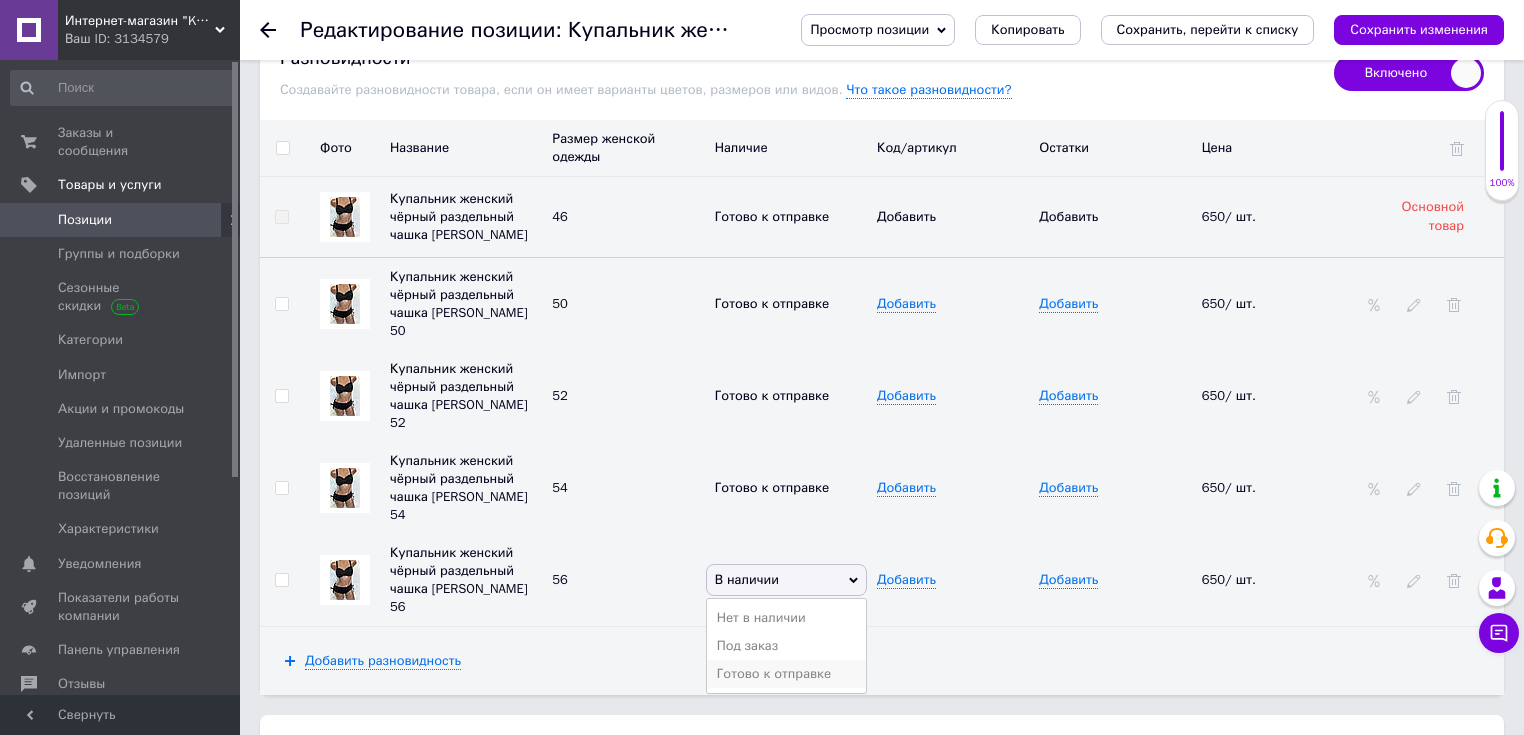 click on "Готово к отправке" at bounding box center (786, 674) 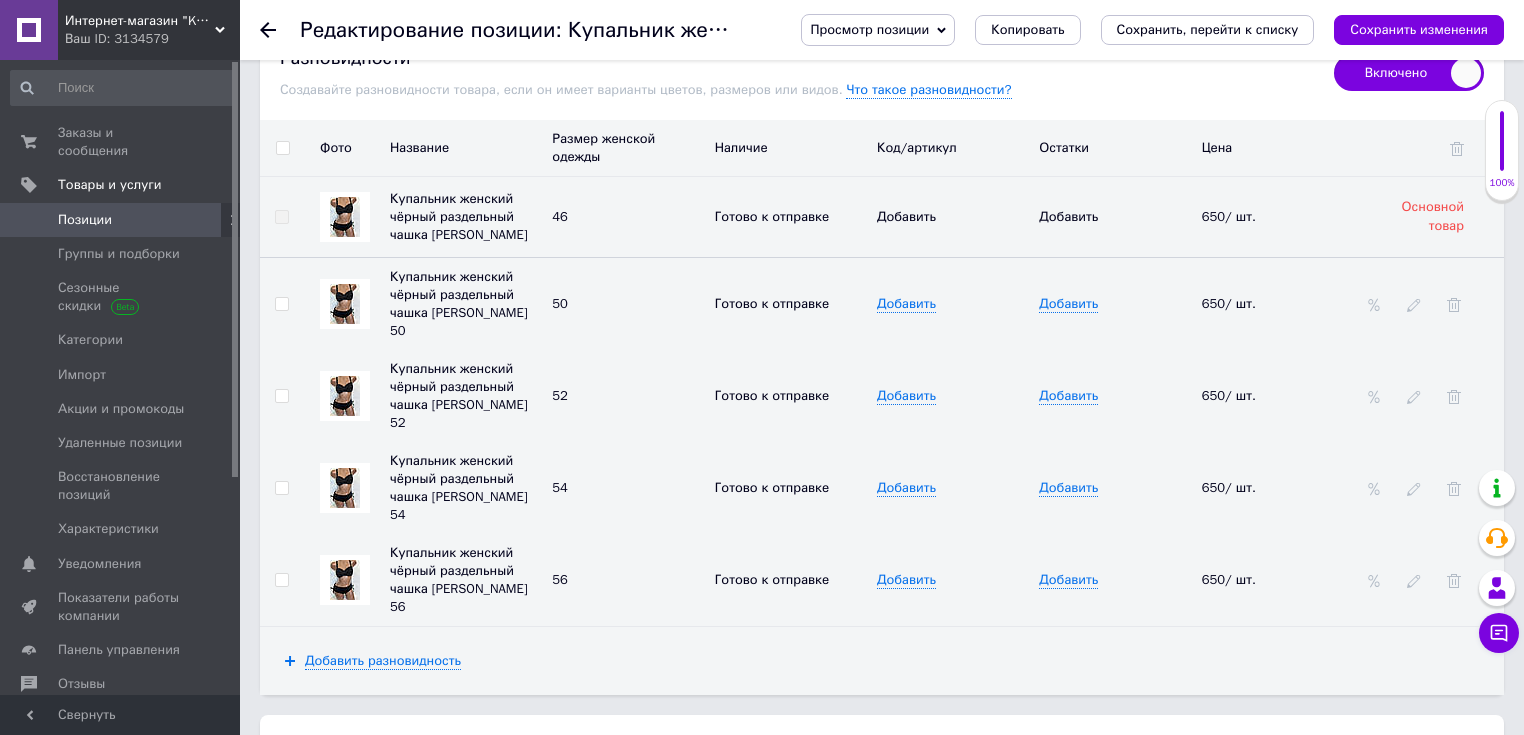 click at bounding box center (345, 304) 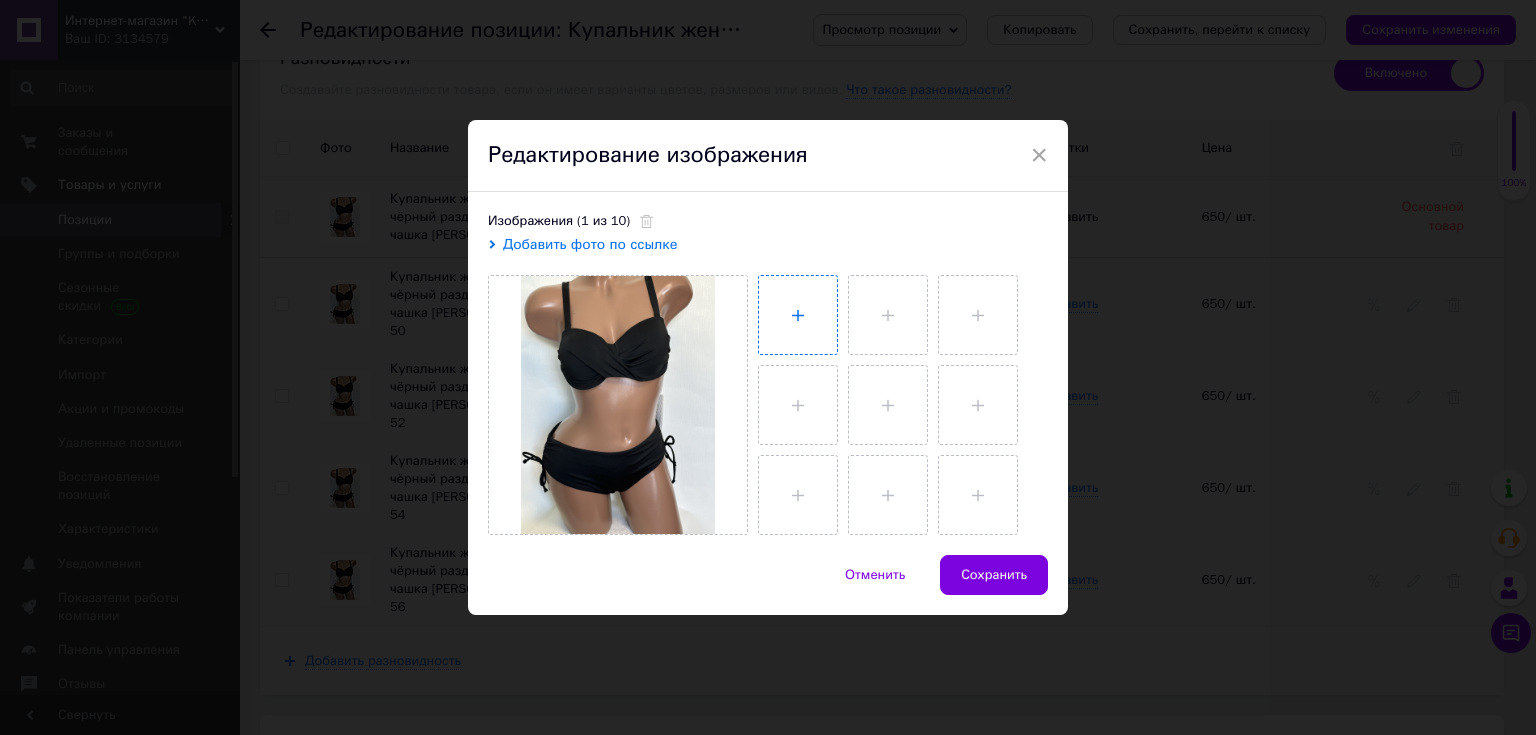 click at bounding box center (798, 315) 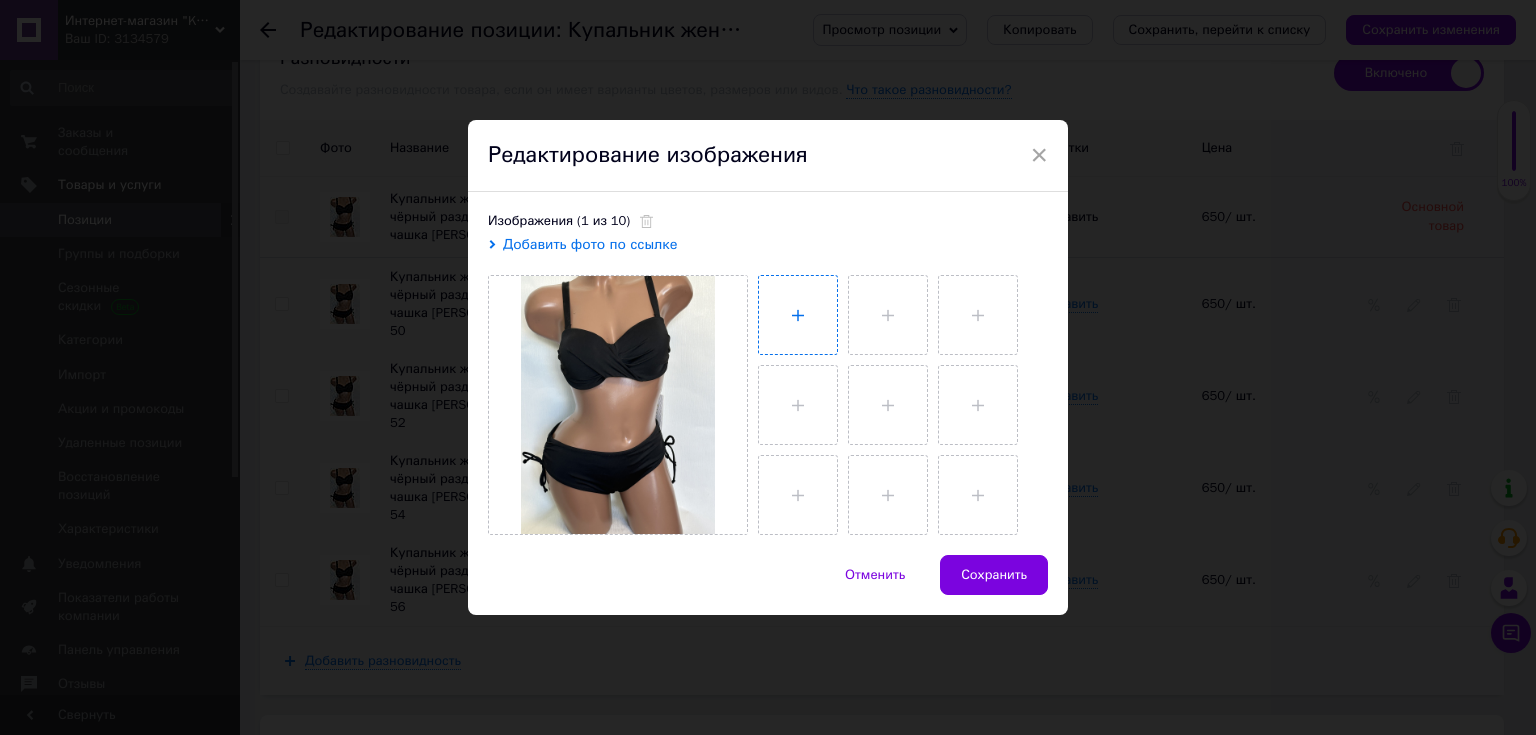 type on "C:\fakepath\IMG_6752.JPG" 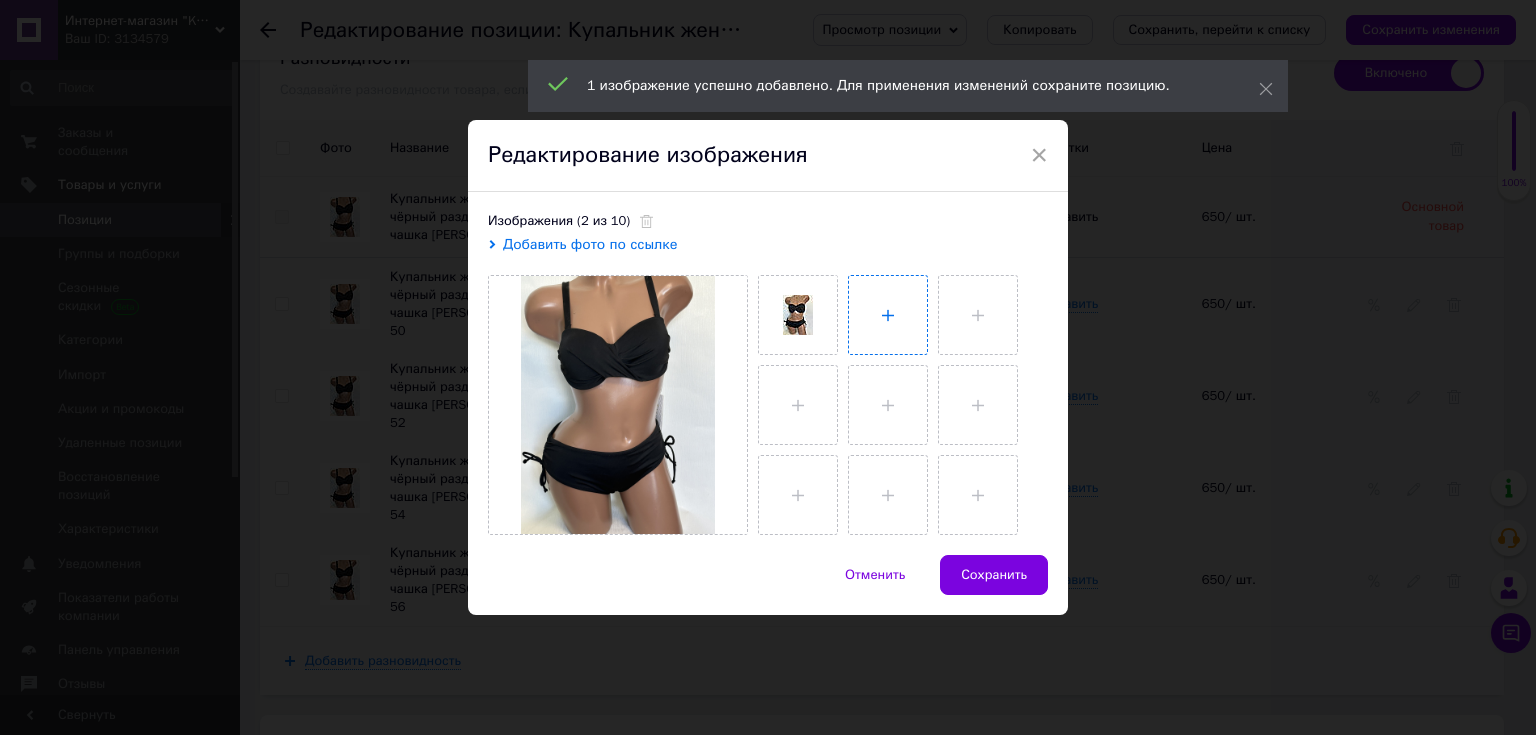 click at bounding box center [888, 315] 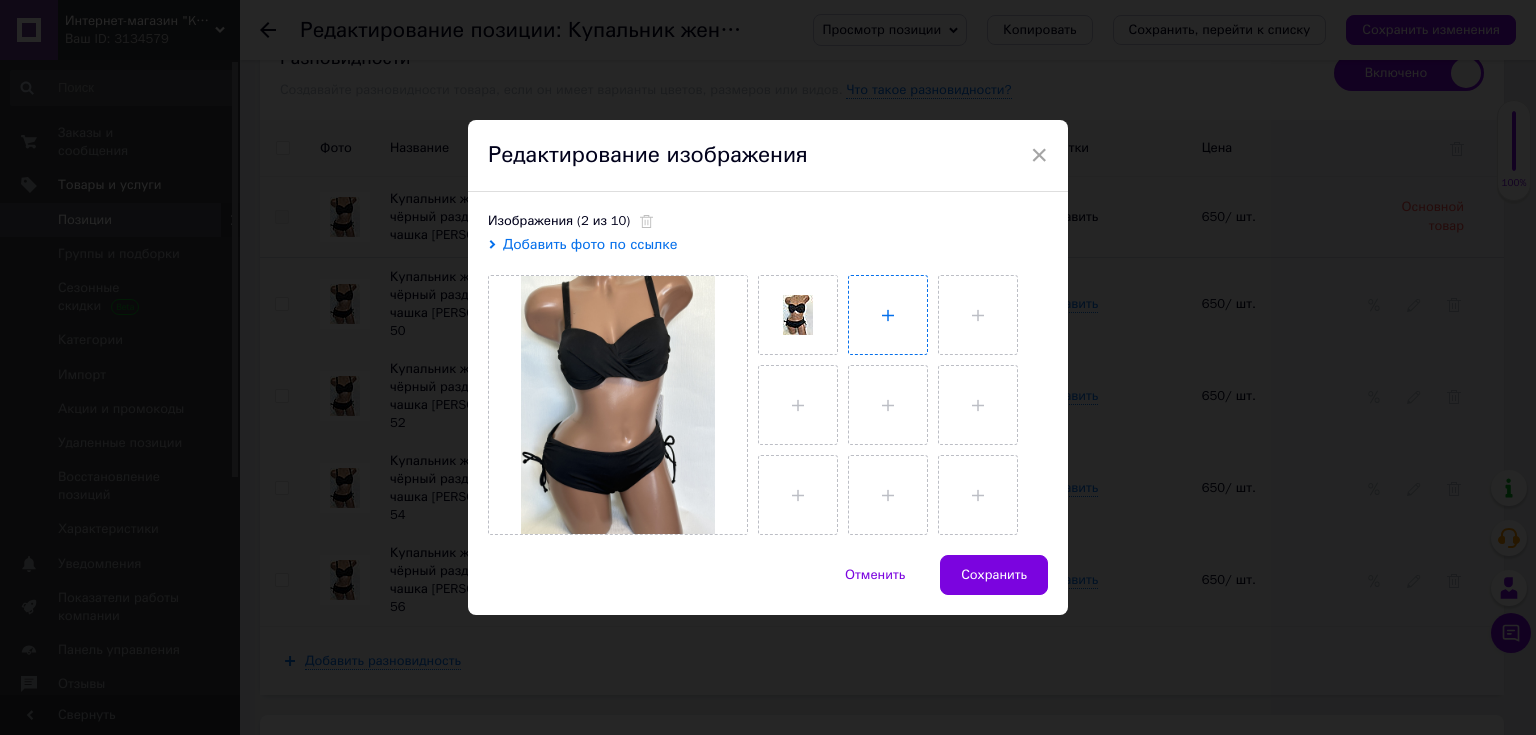 type on "C:\fakepath\IMG_6754.JPG" 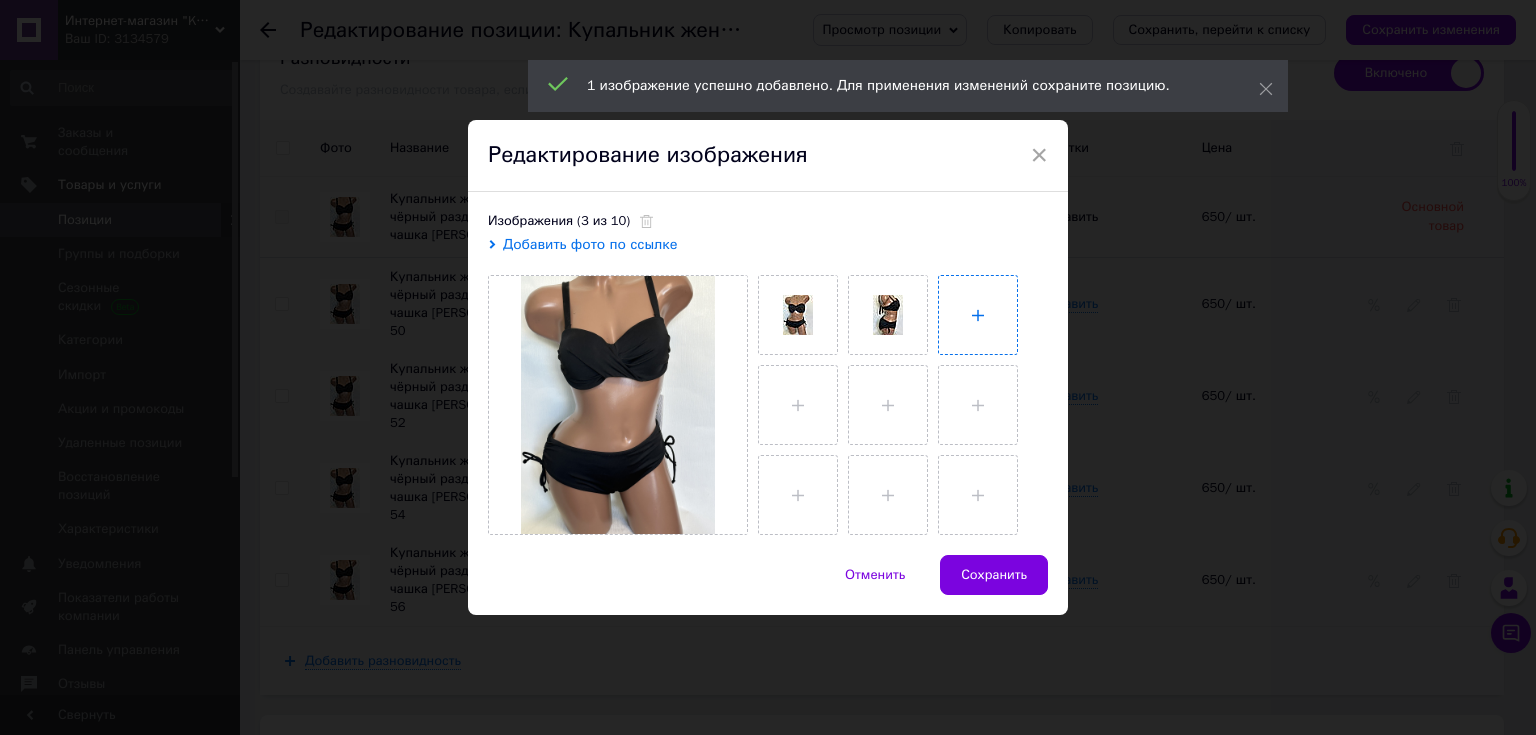 click at bounding box center [978, 315] 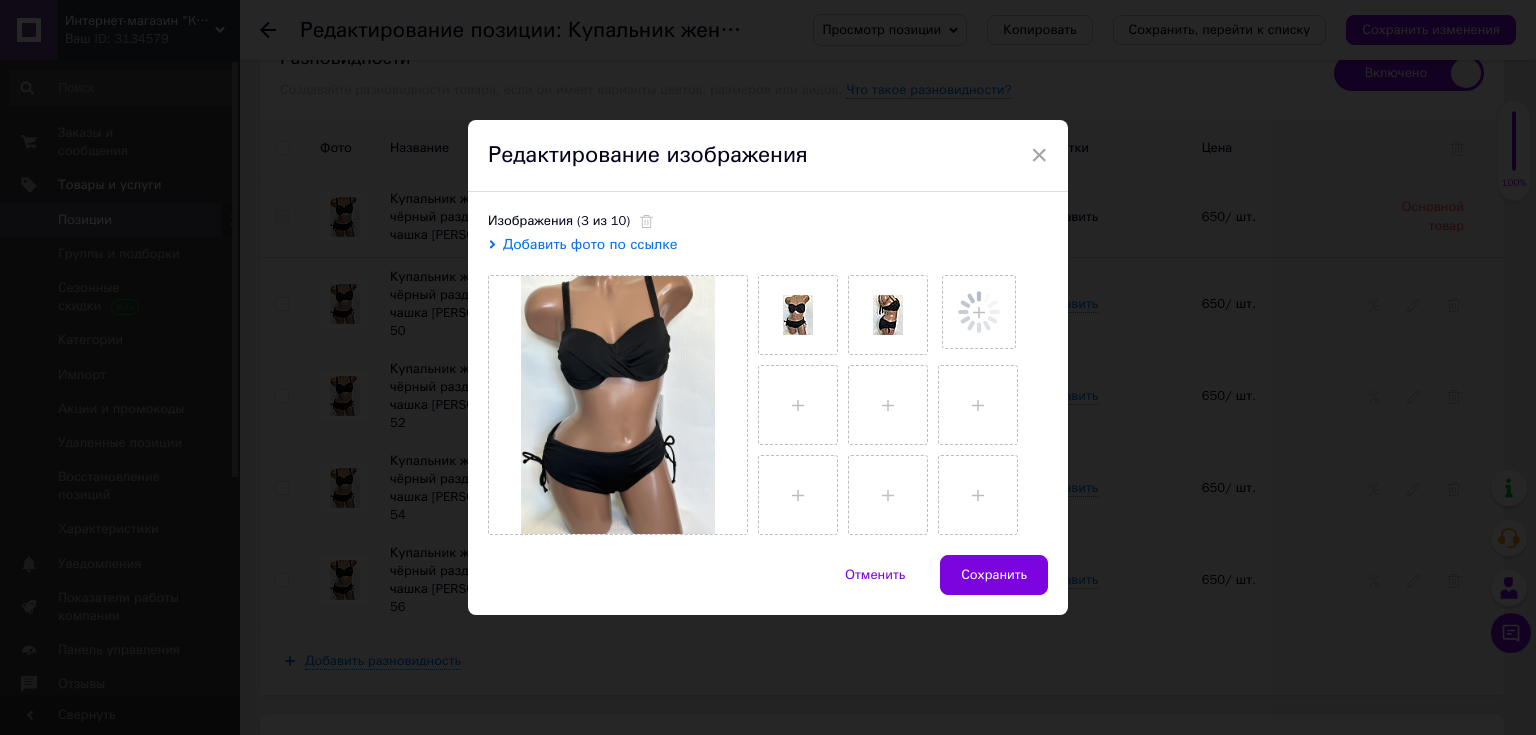 click at bounding box center [898, 400] 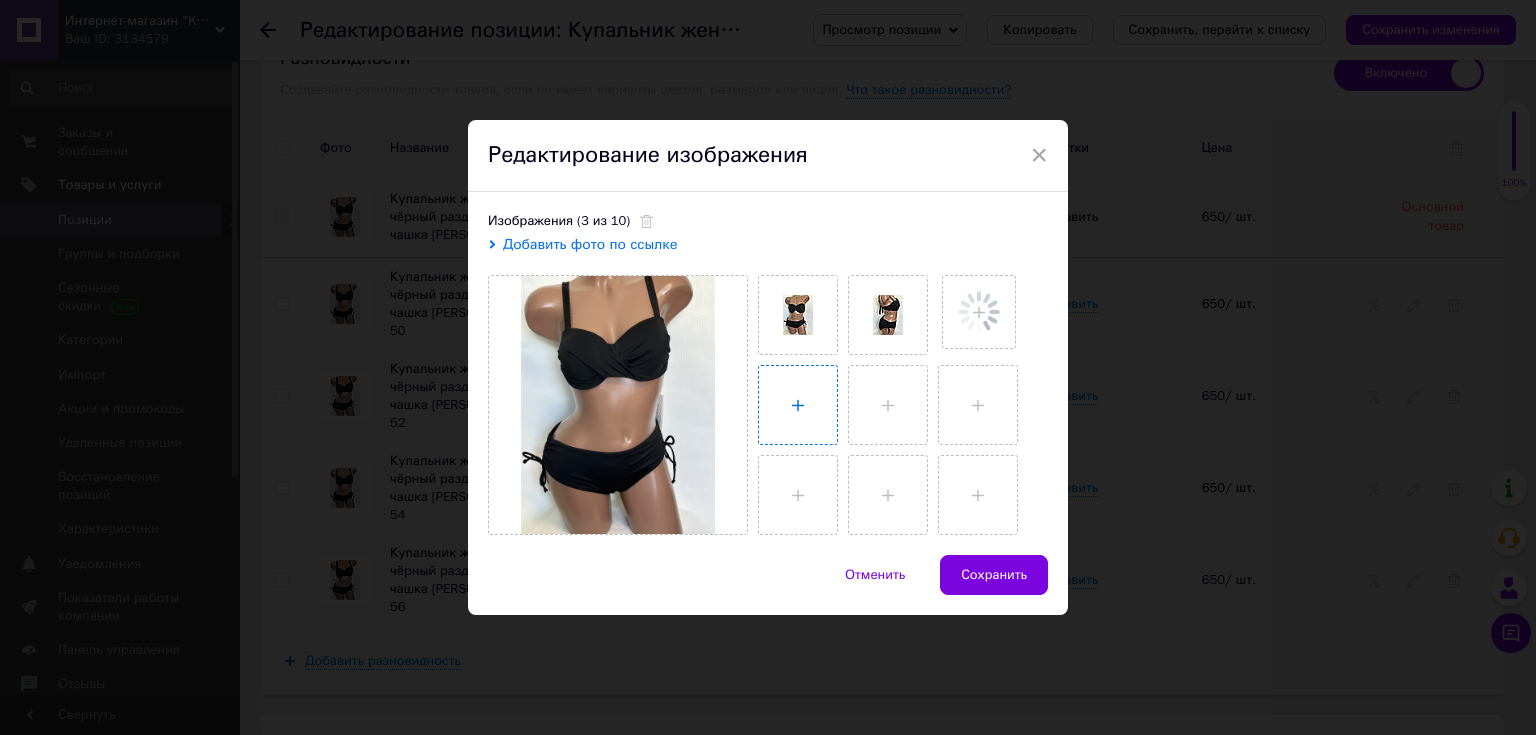 click at bounding box center (798, 405) 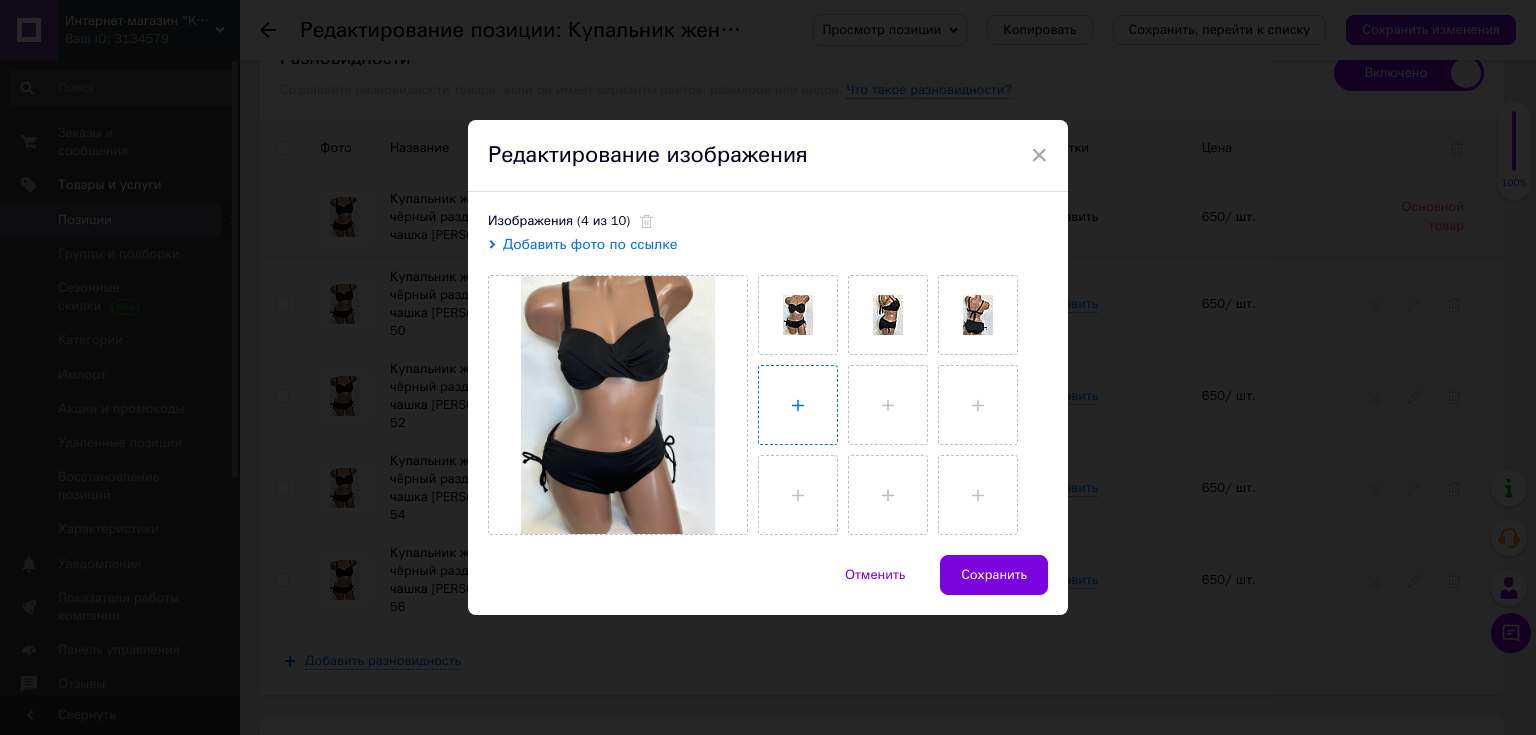 type on "C:\fakepath\IMG_6765.JPG" 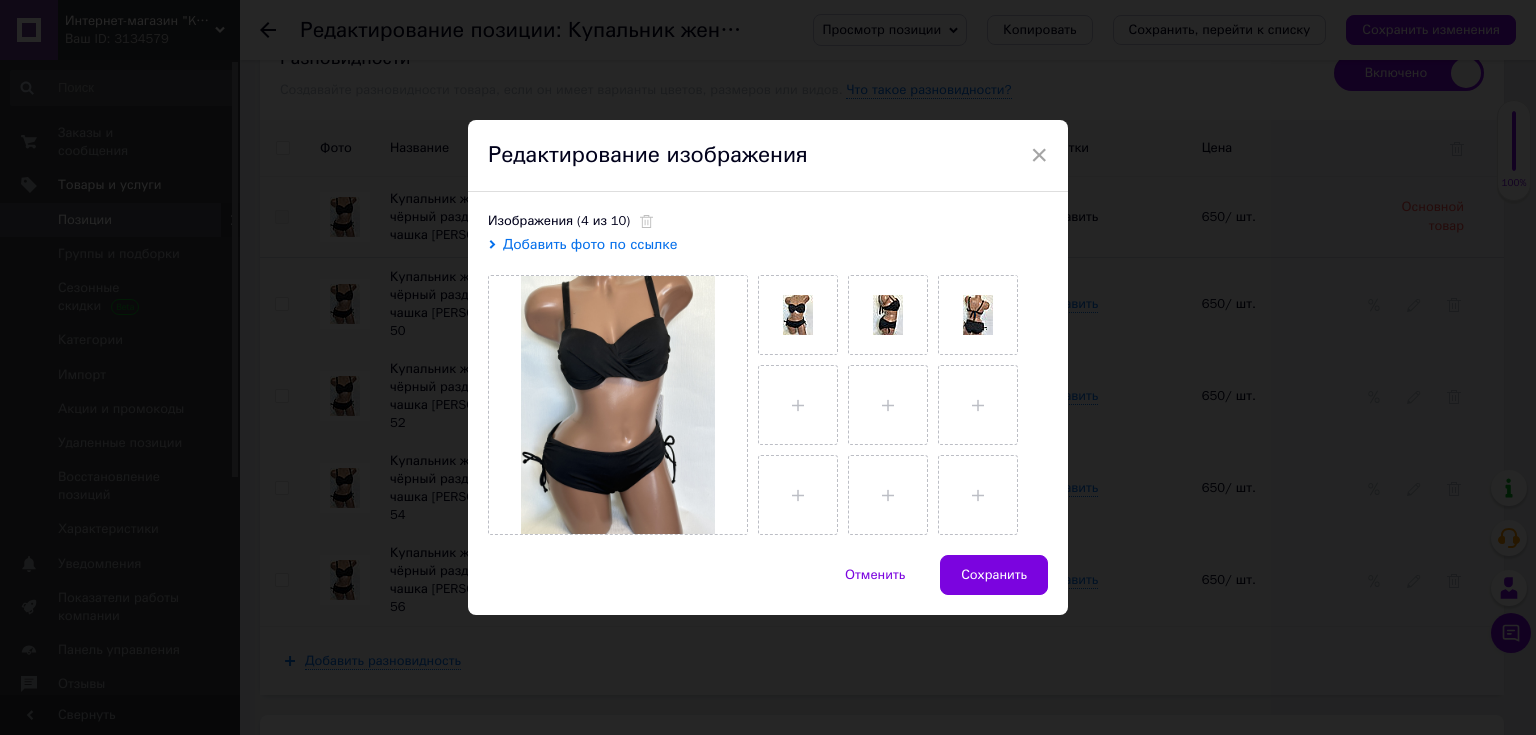 type 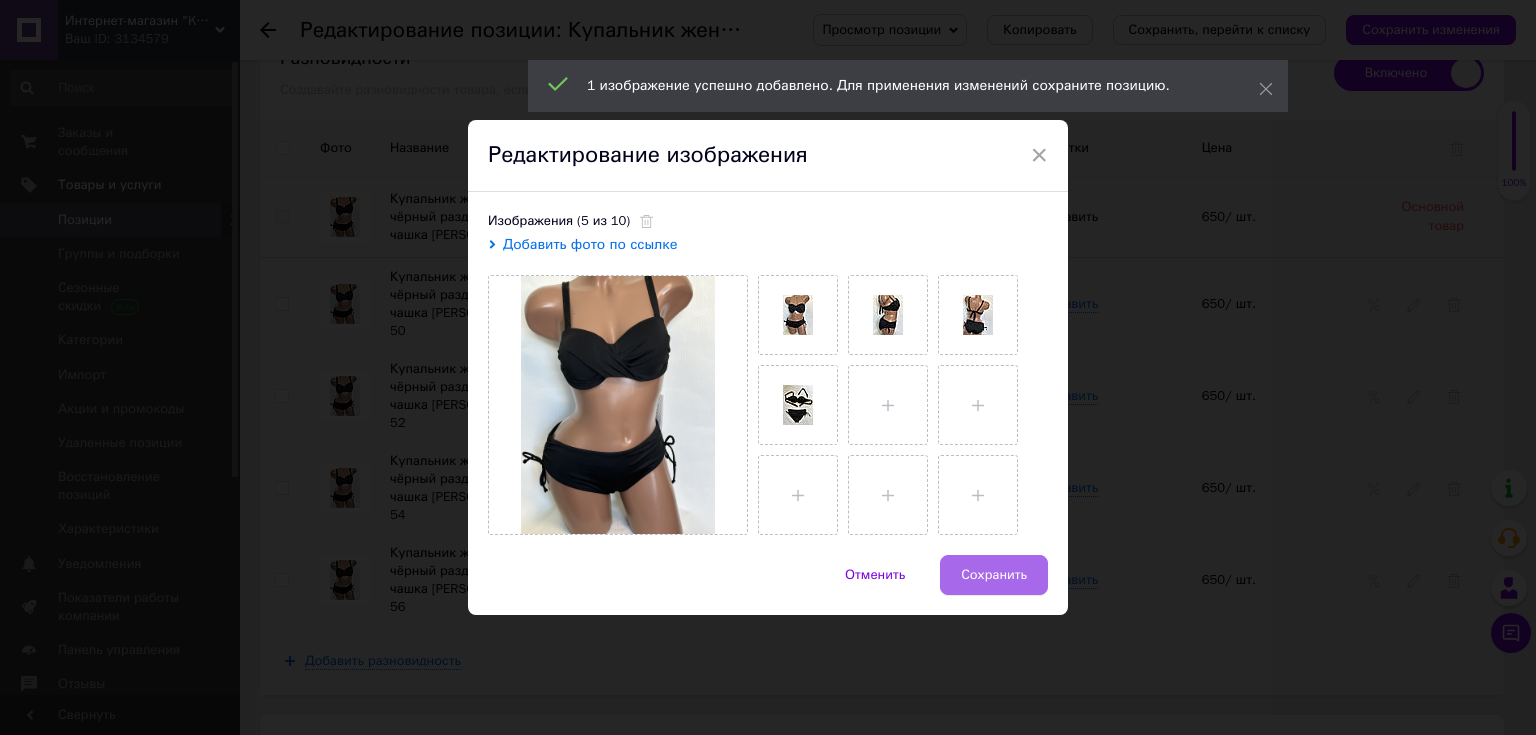 click on "Сохранить" at bounding box center (994, 575) 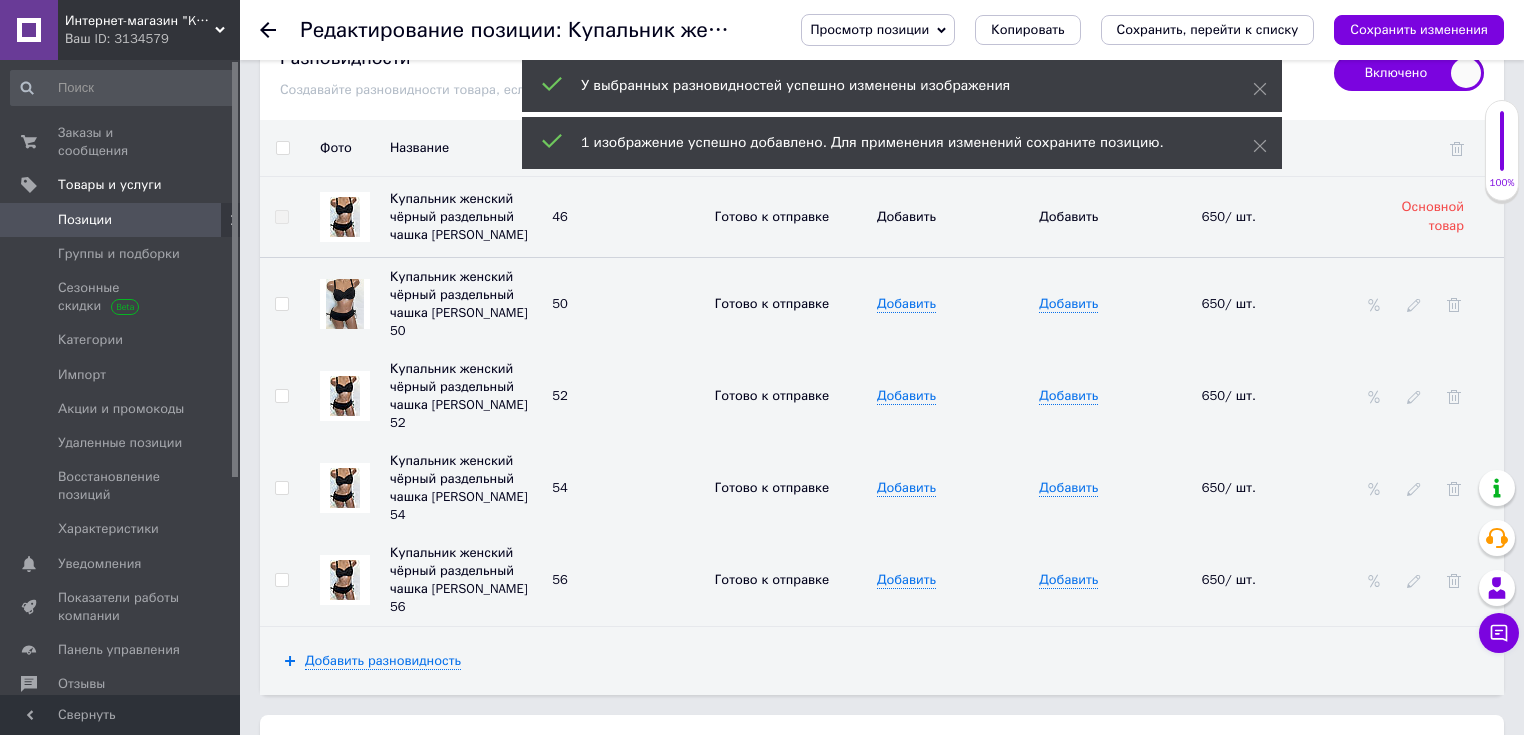 click at bounding box center (345, 396) 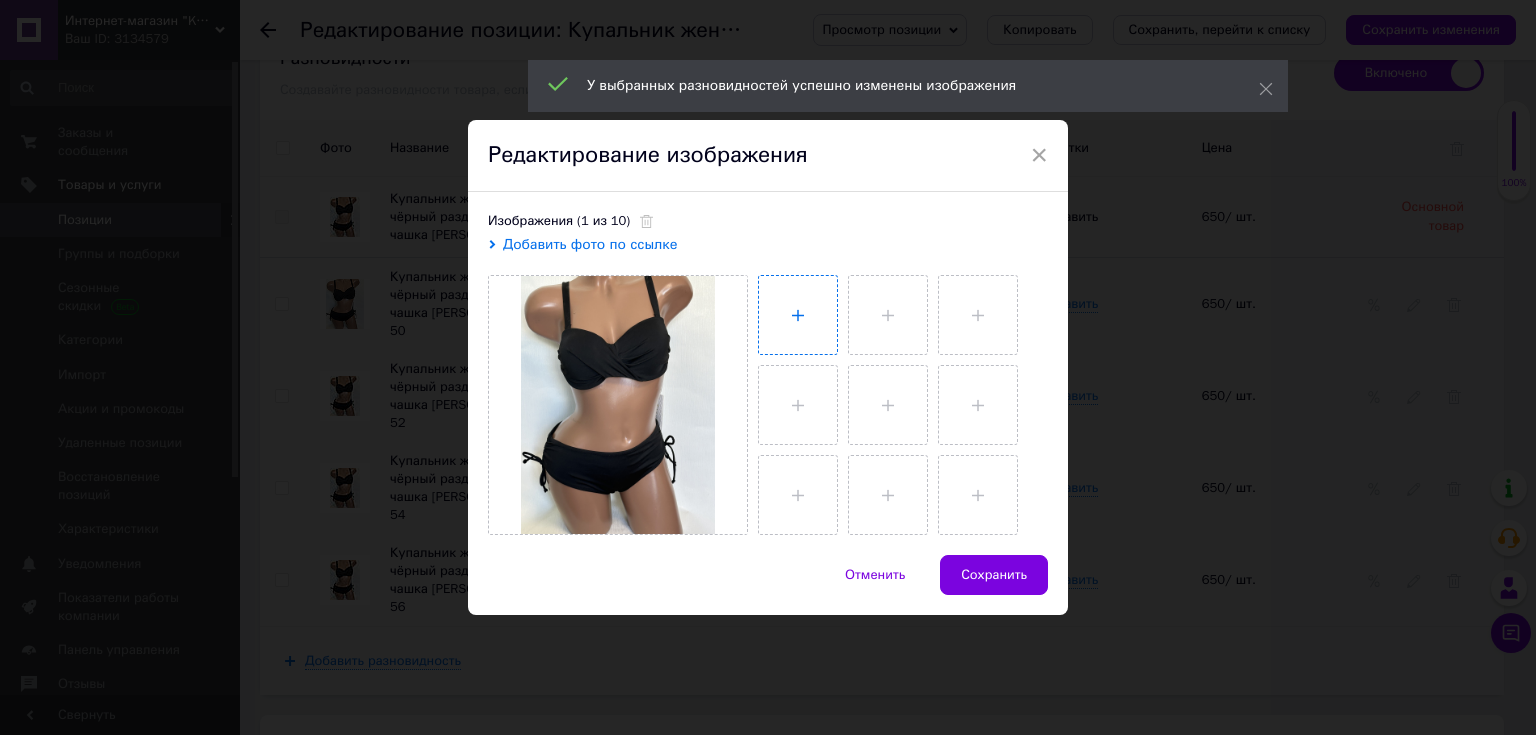 click at bounding box center [798, 315] 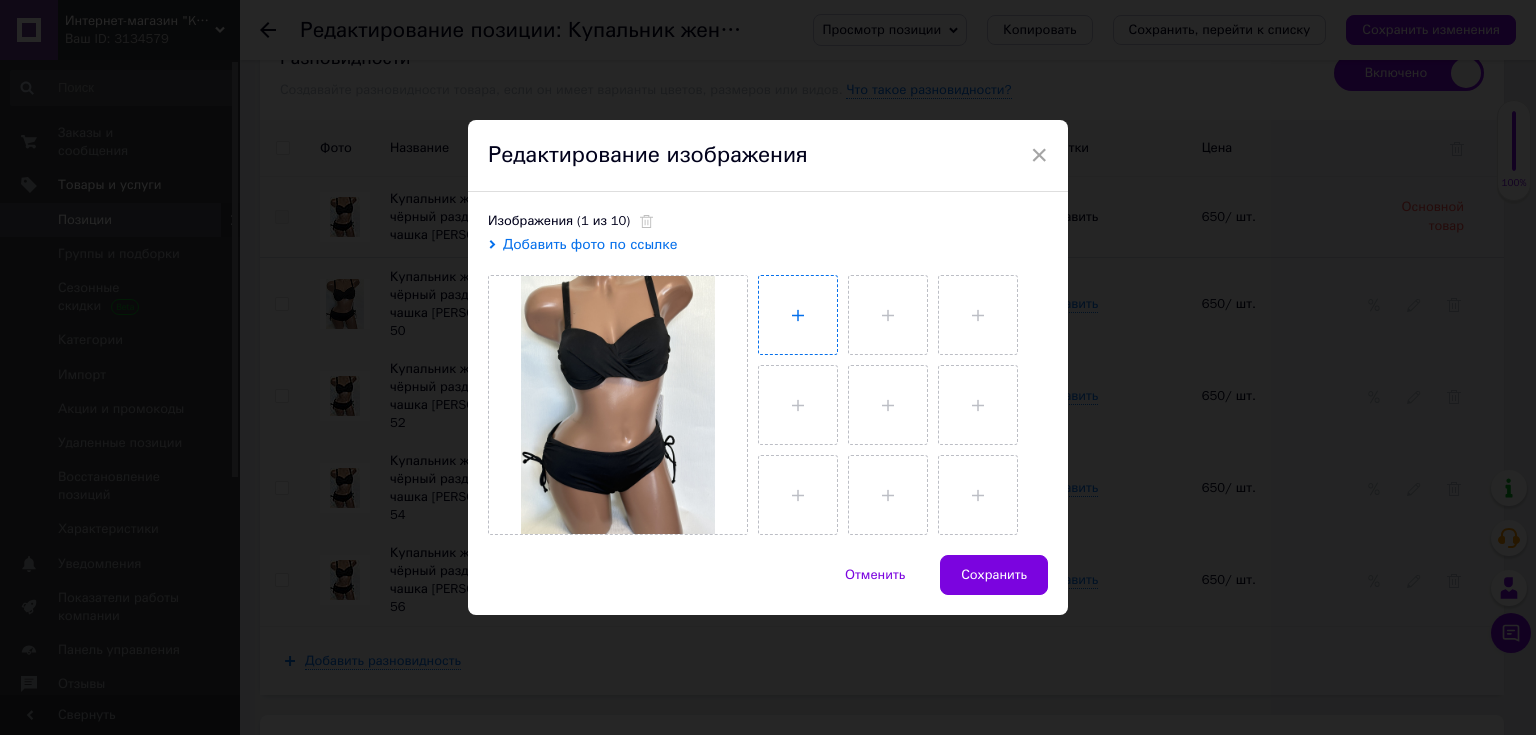 type on "C:\fakepath\IMG_6753.JPG" 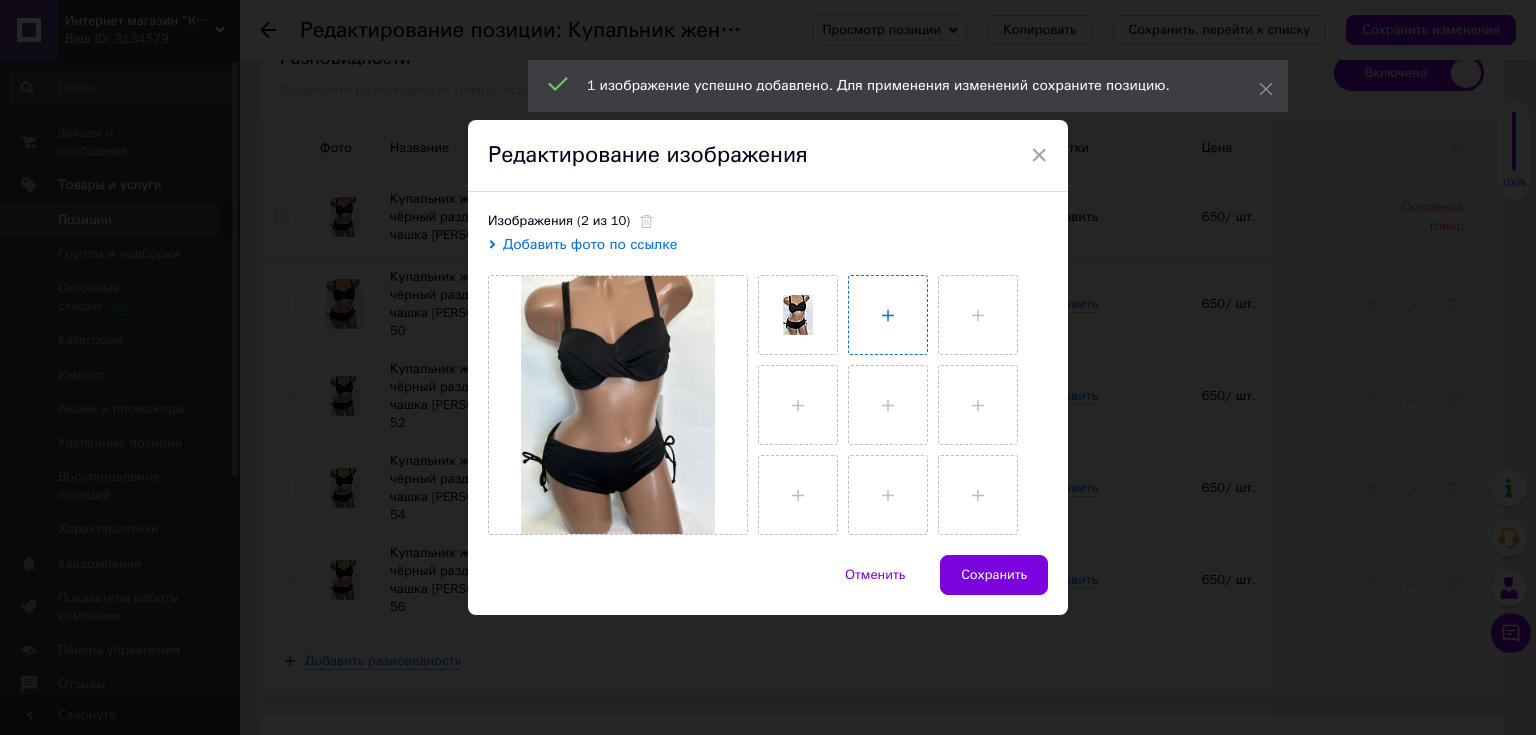click at bounding box center [888, 315] 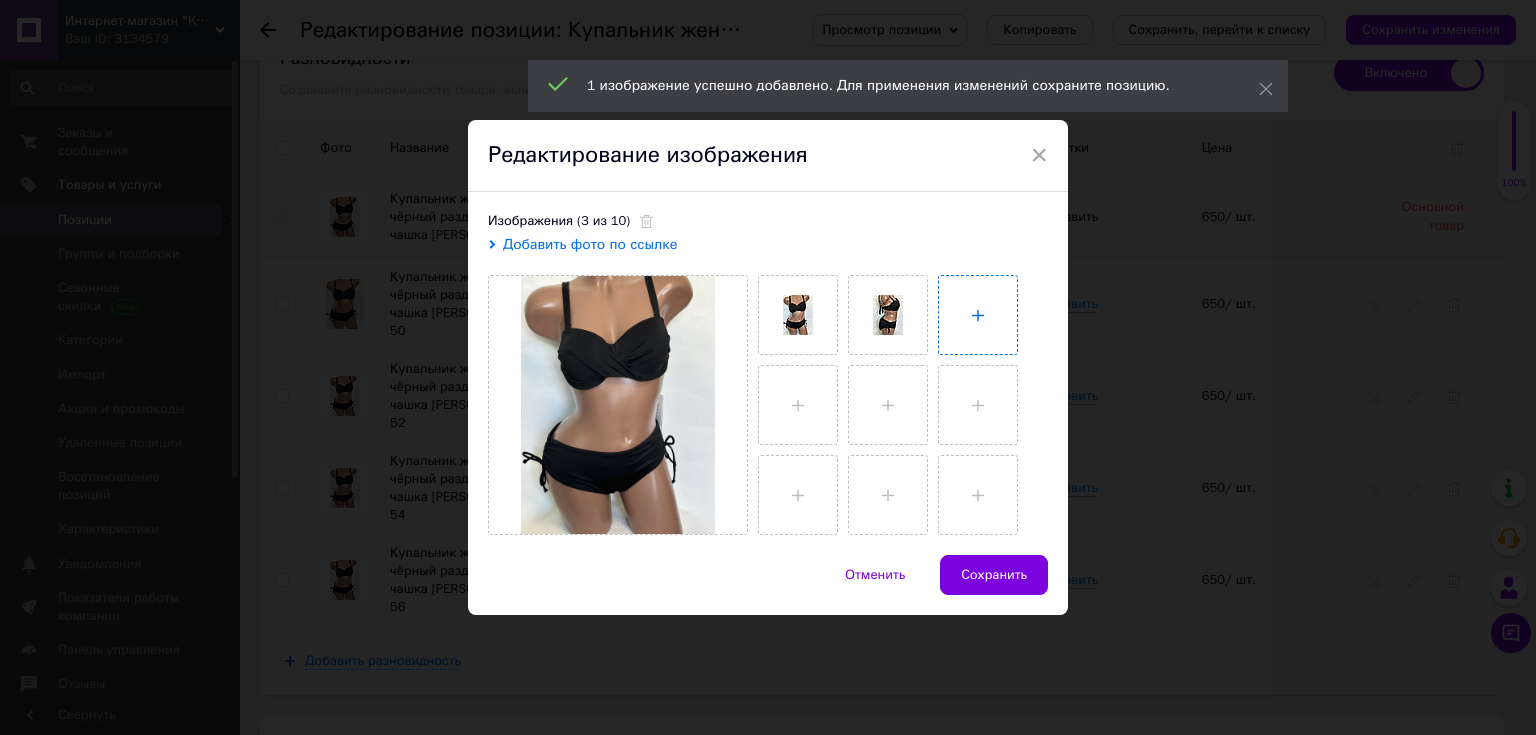 click at bounding box center [978, 315] 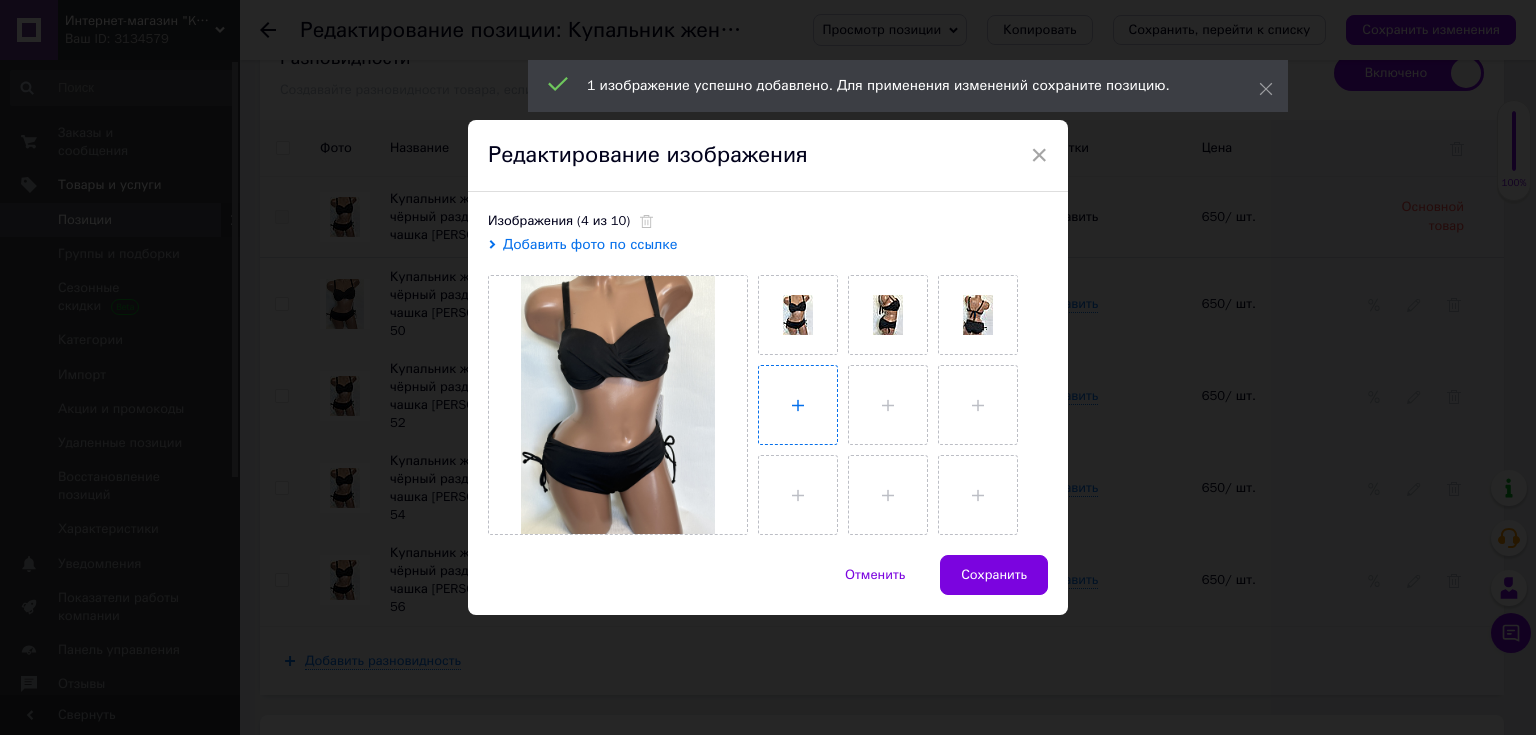click at bounding box center (798, 405) 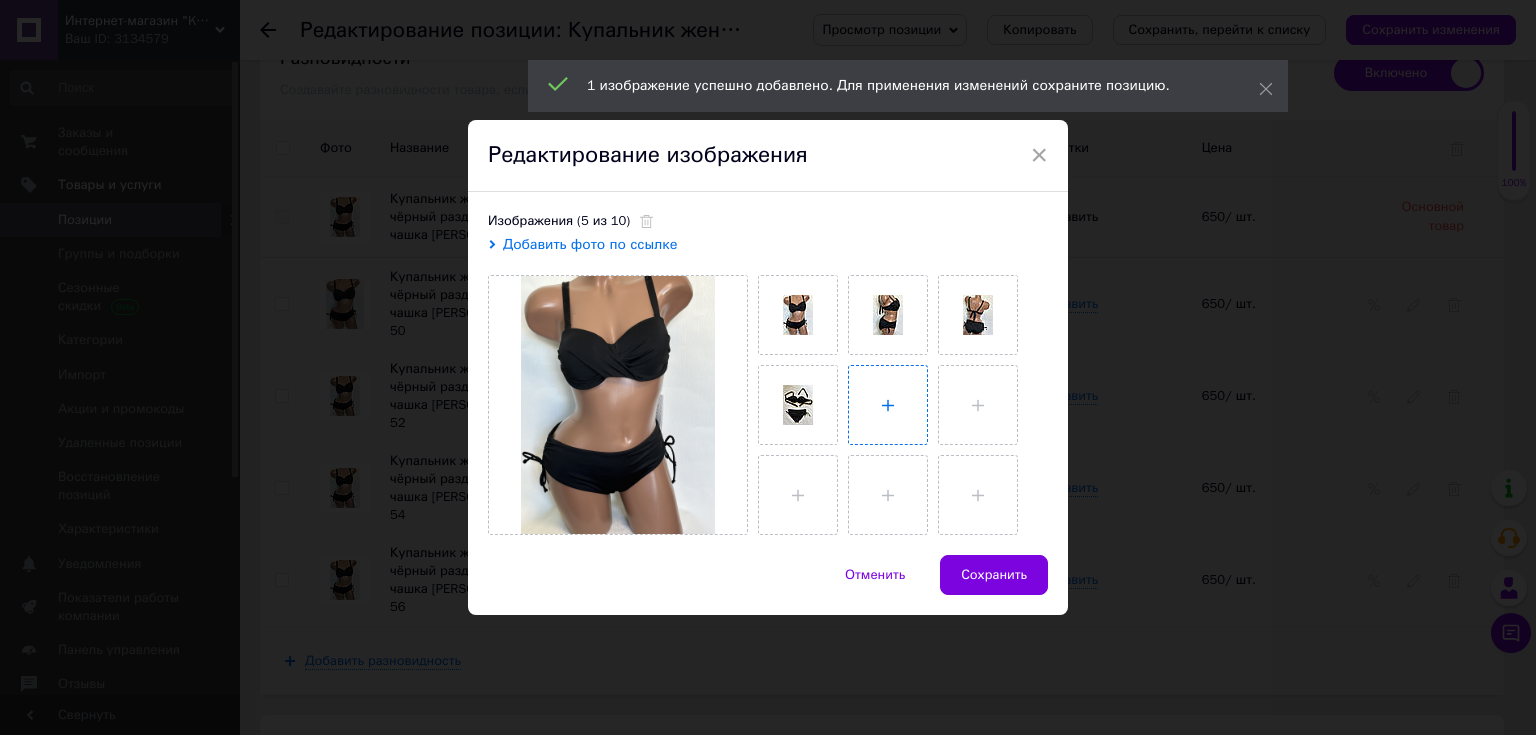 click at bounding box center [888, 405] 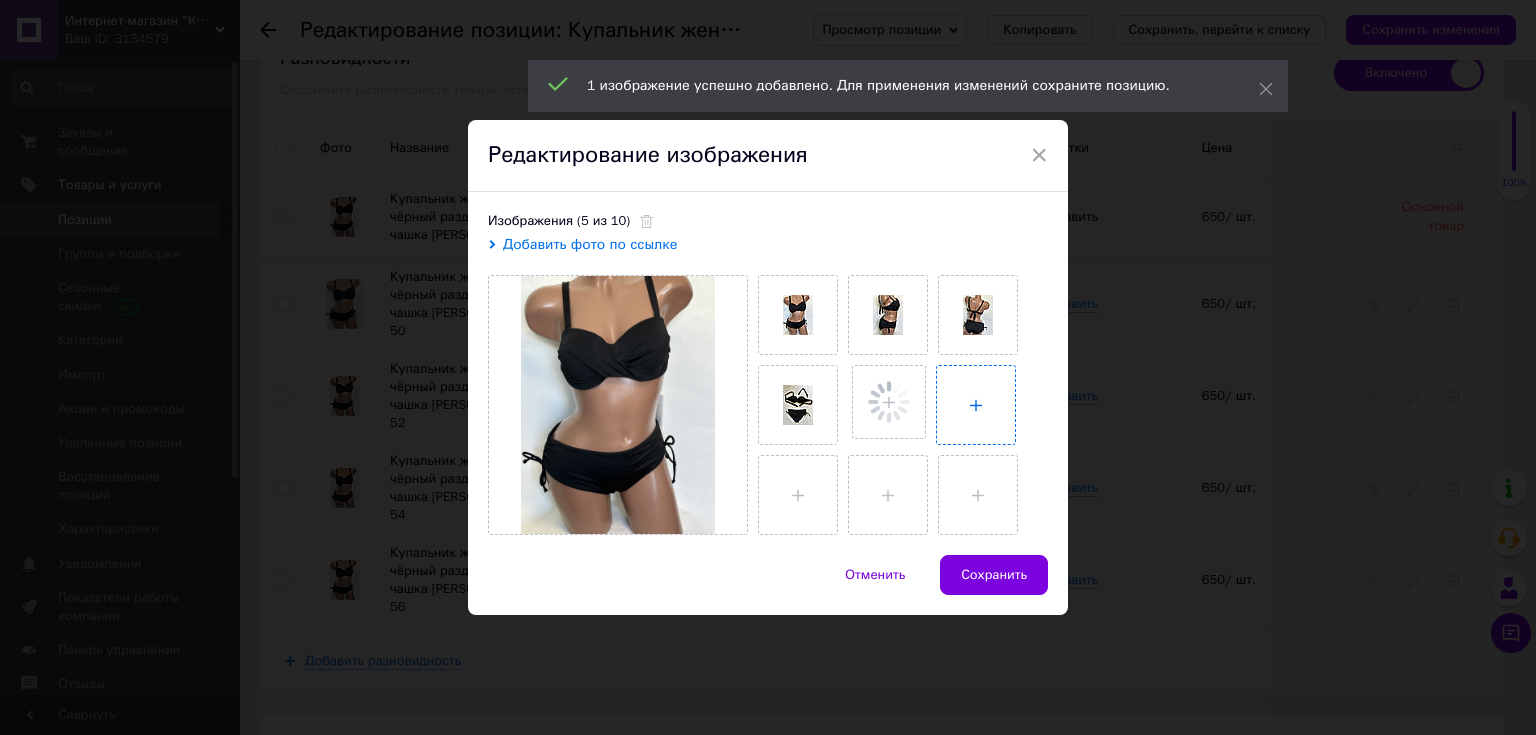 type 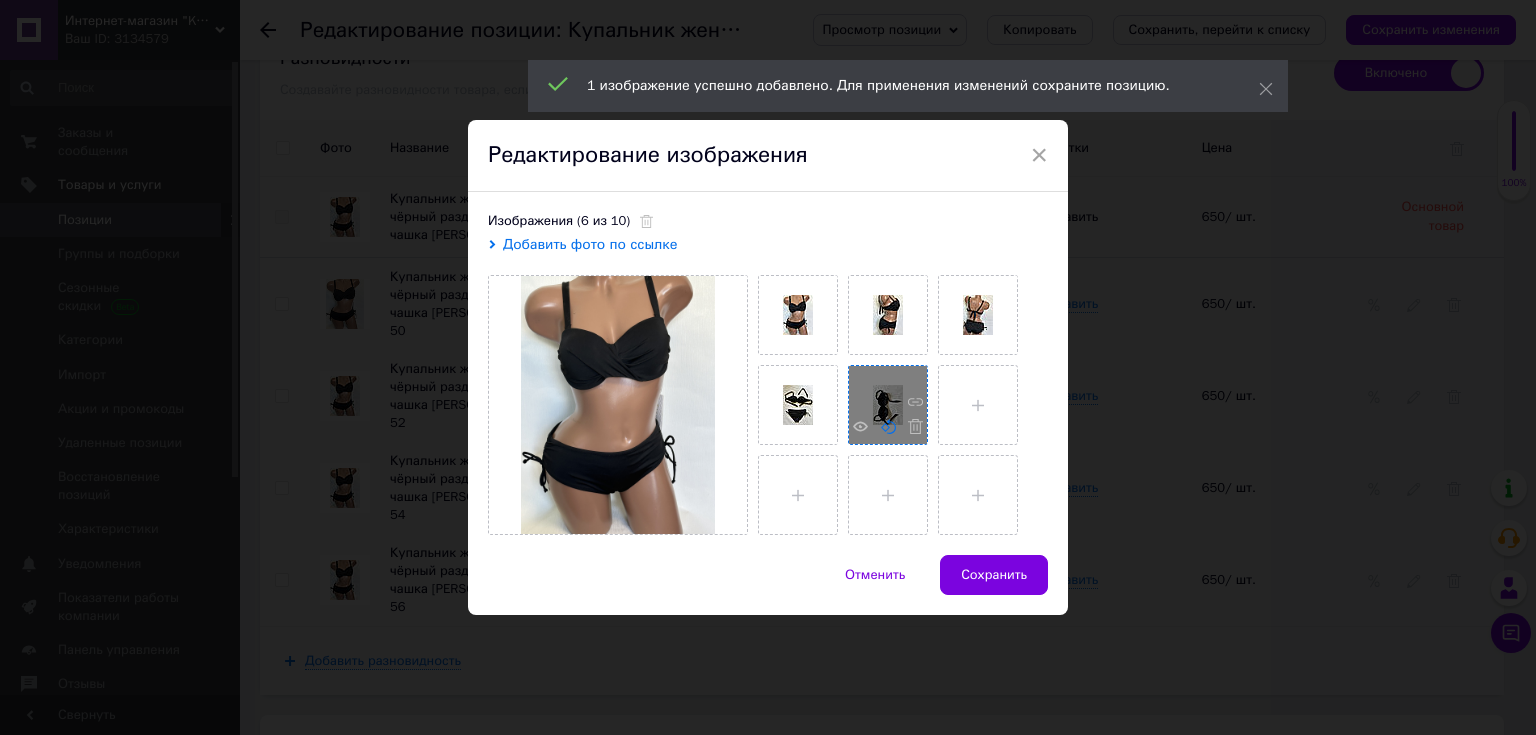 click 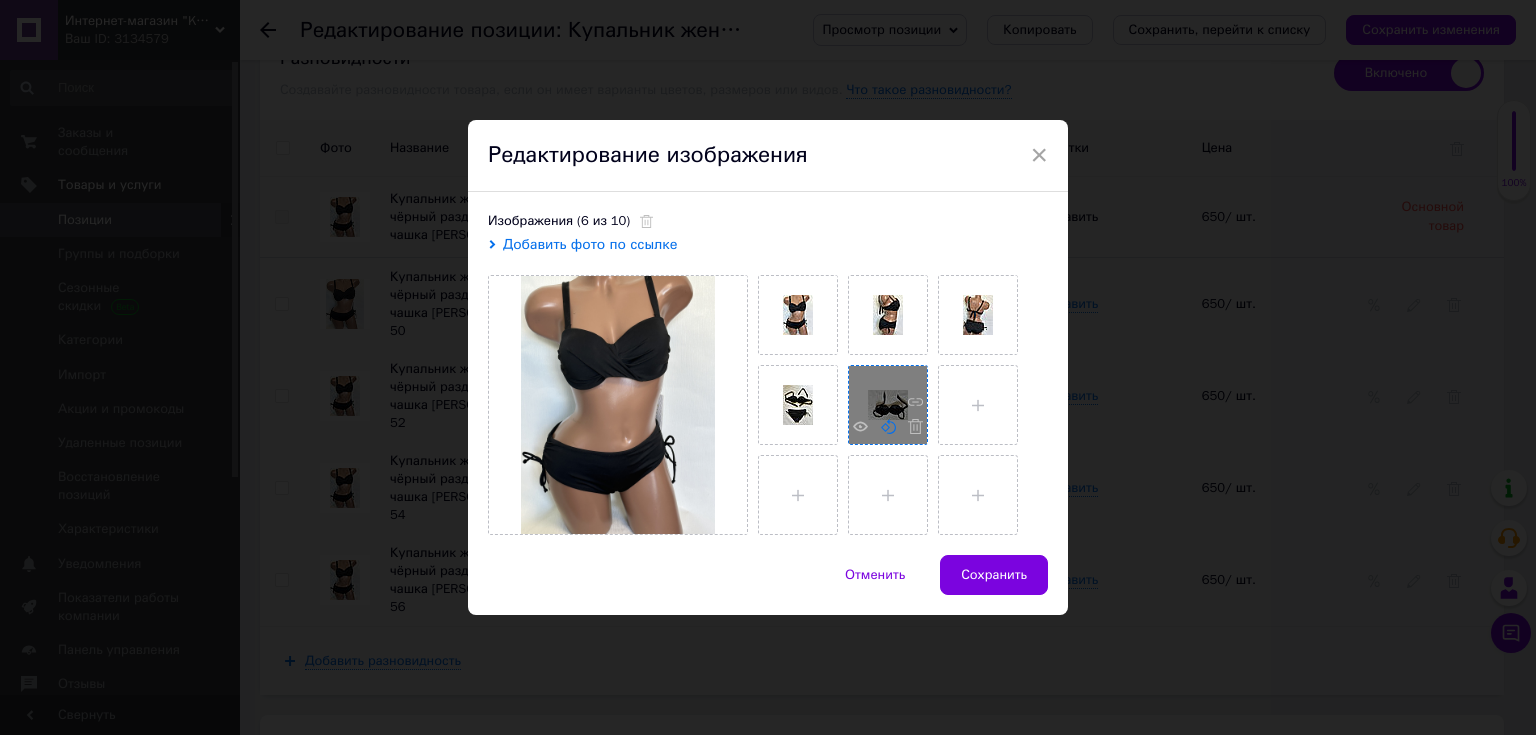 click 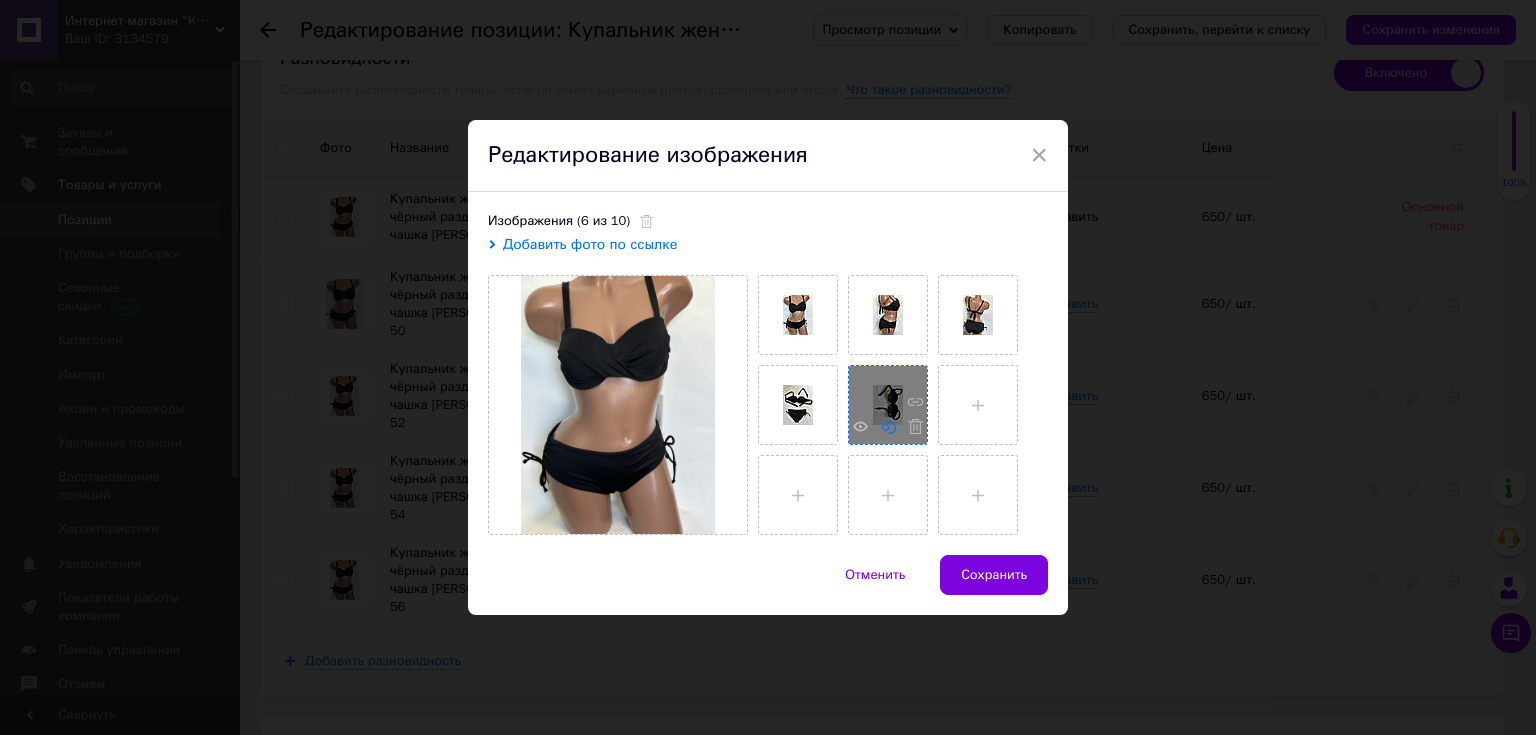 click 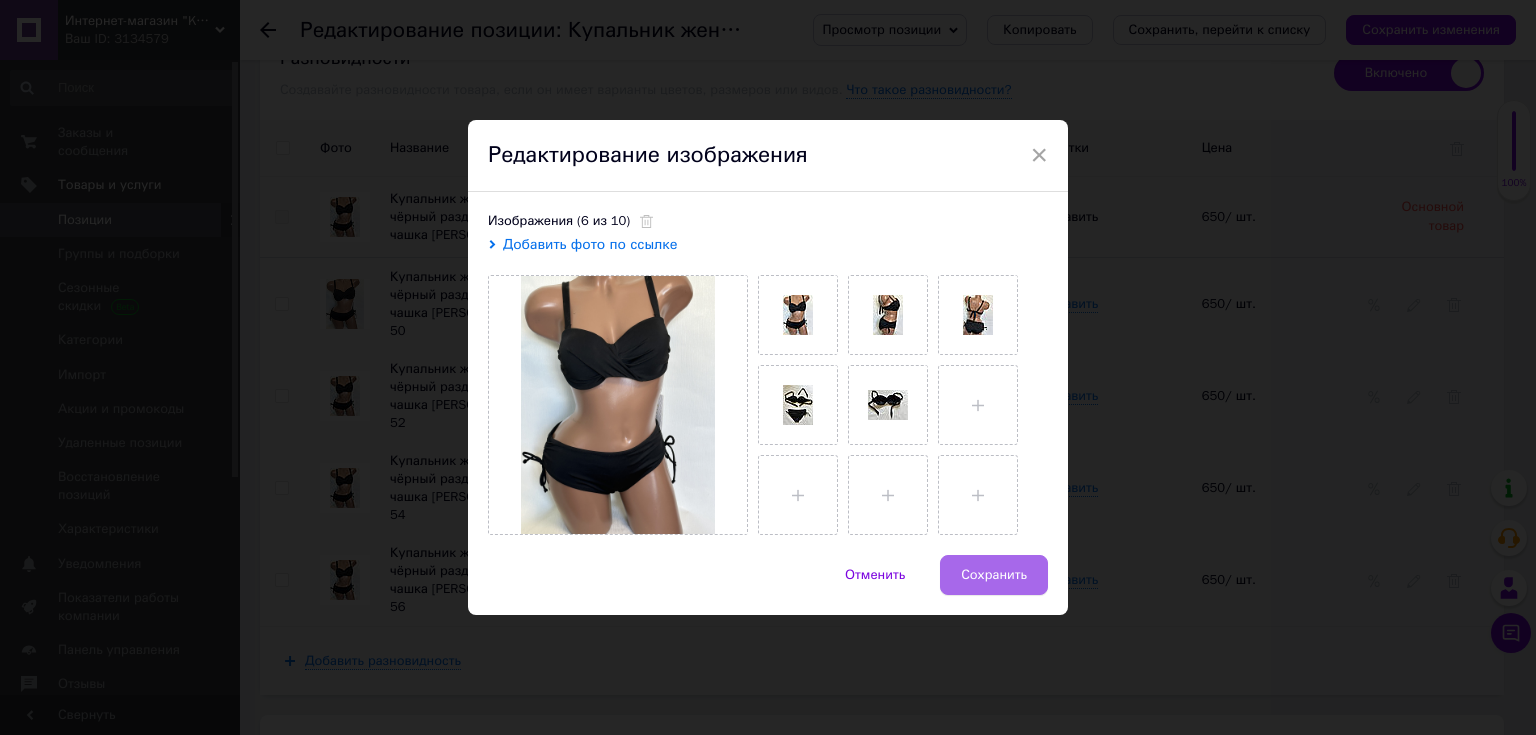 click on "Сохранить" at bounding box center [994, 575] 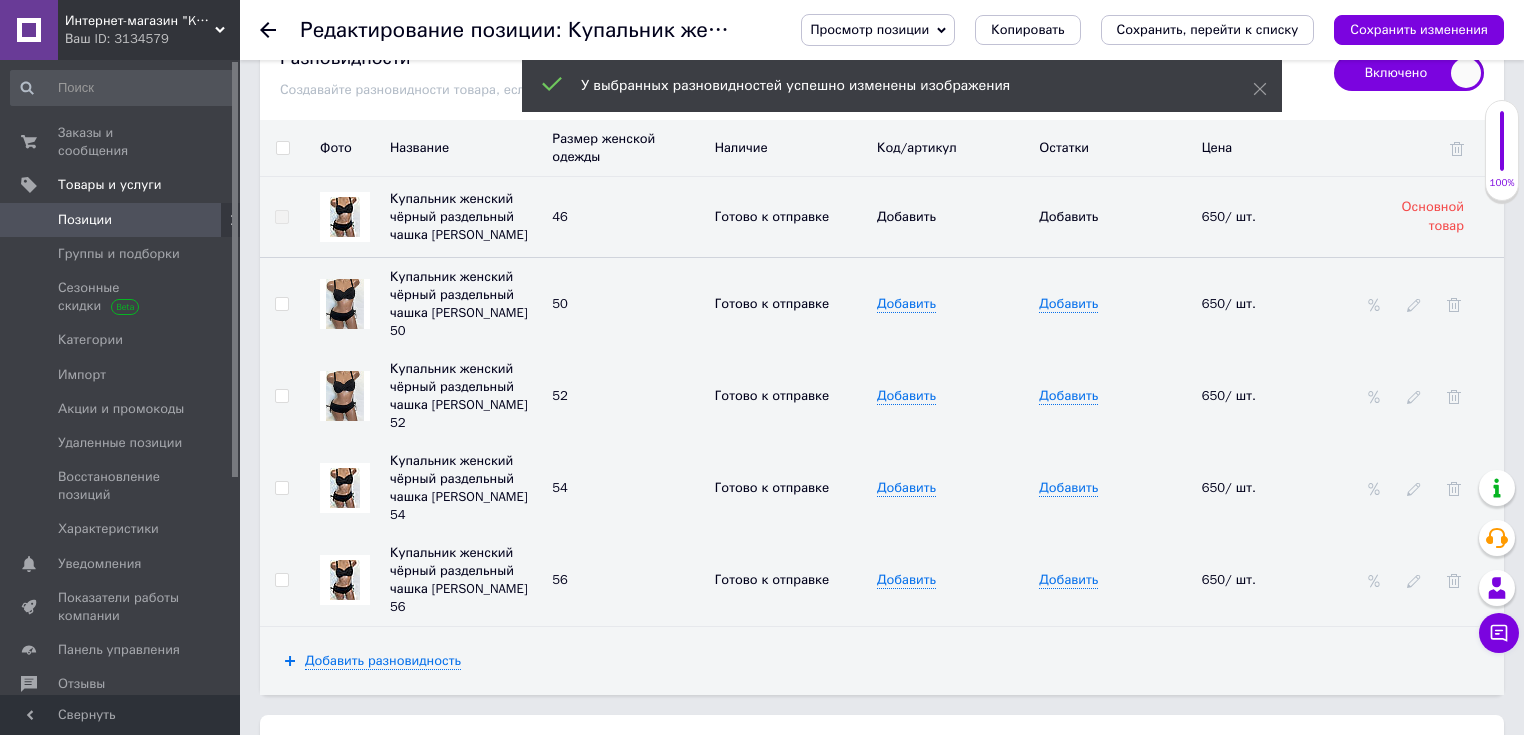 click at bounding box center (345, 304) 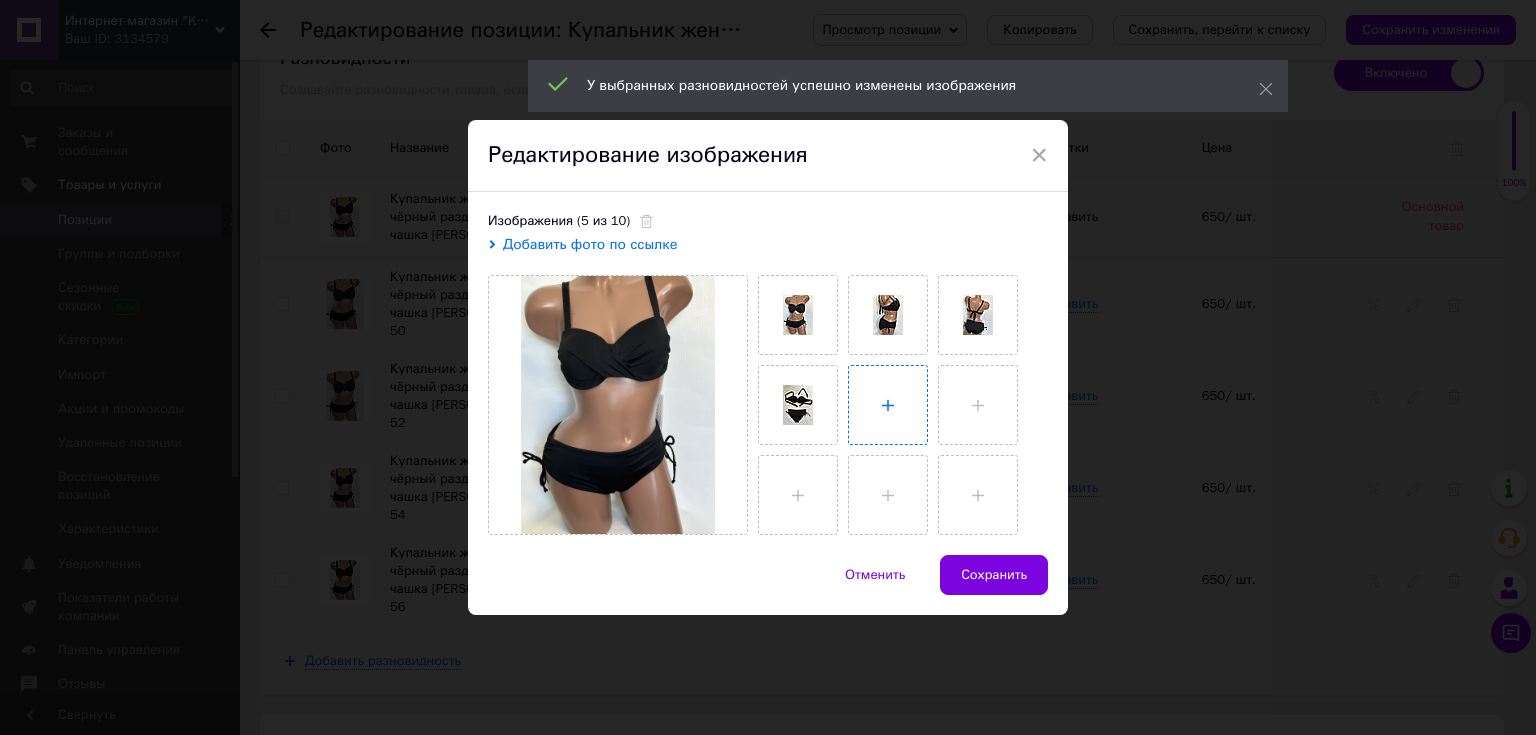 click at bounding box center (888, 405) 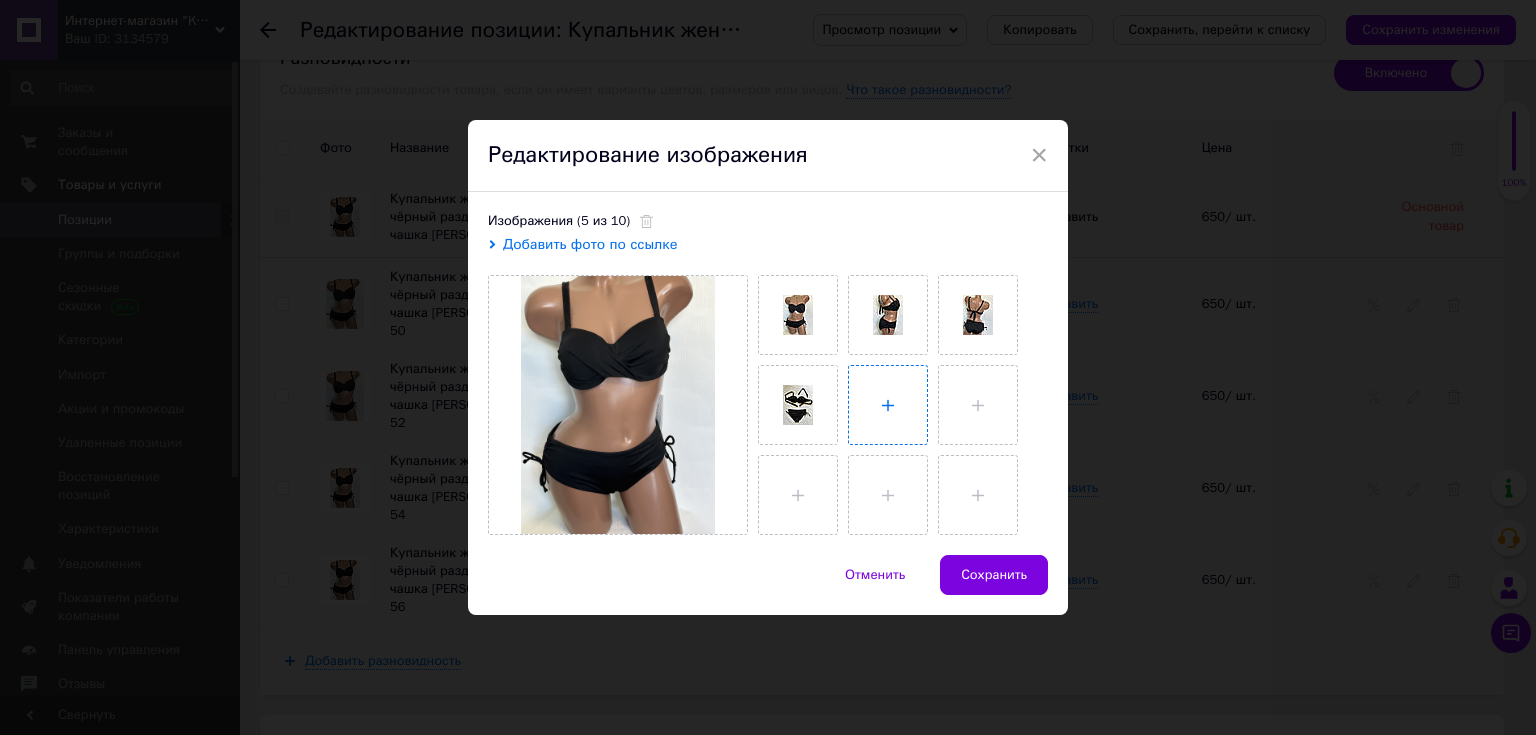 type on "C:\fakepath\IMG_6766.JPG" 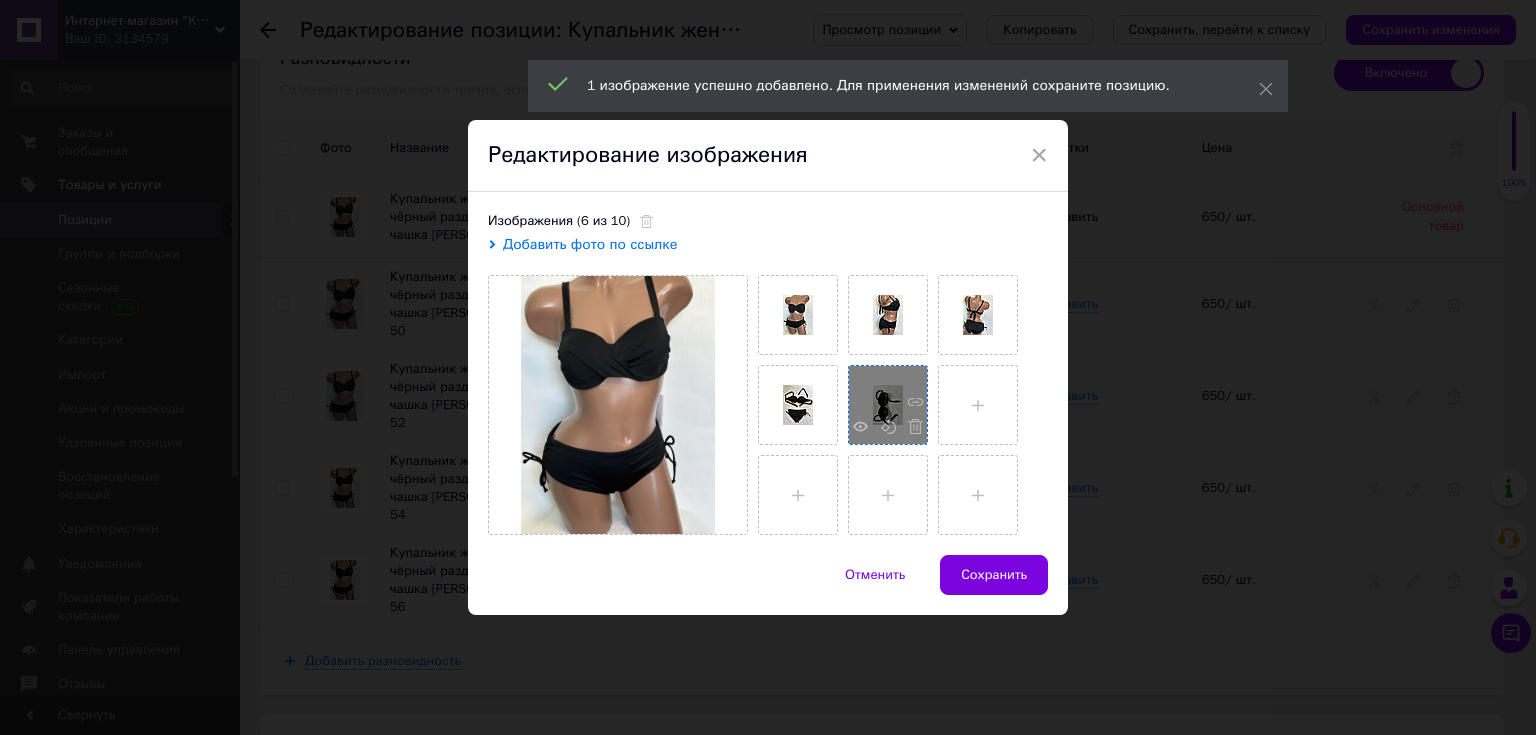 click at bounding box center [910, 429] 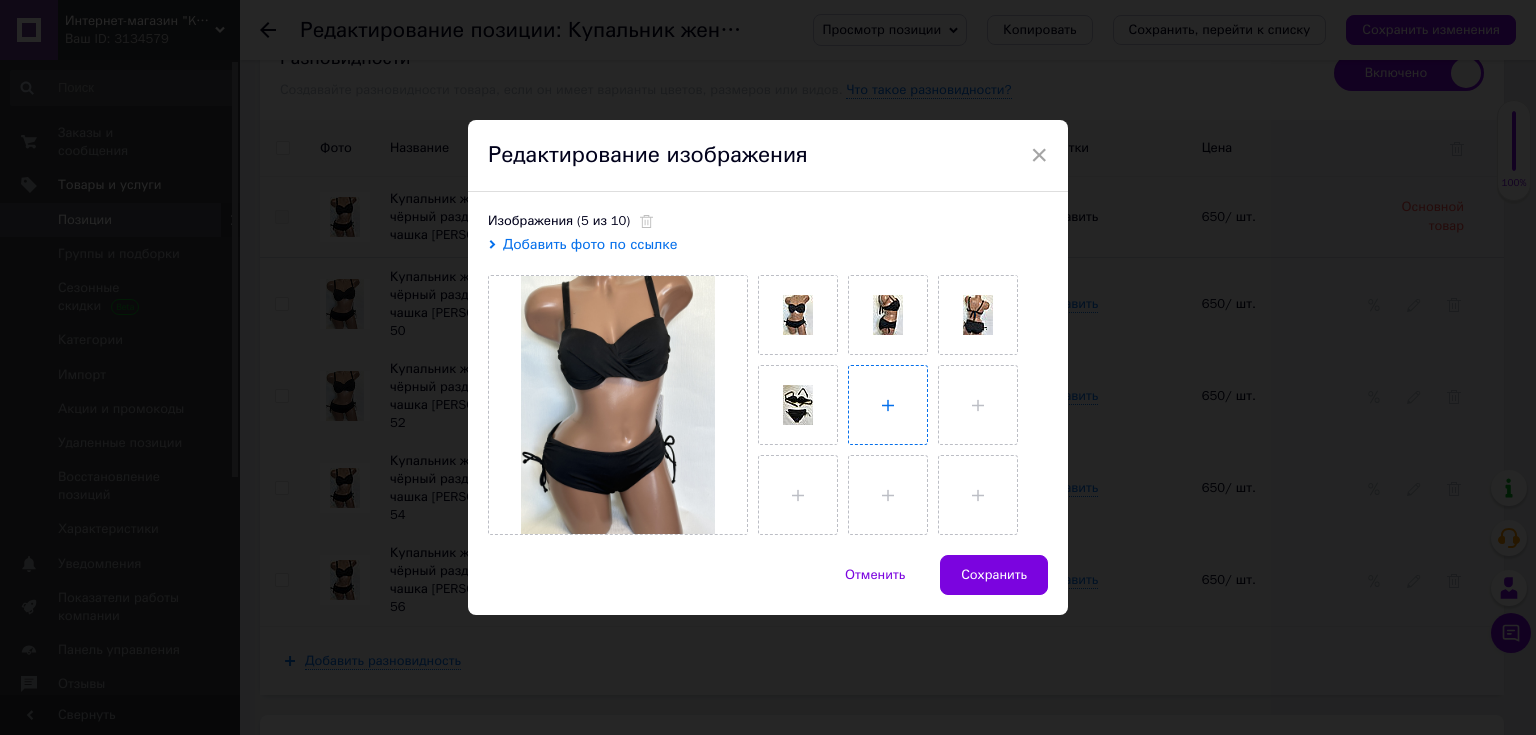click at bounding box center (888, 405) 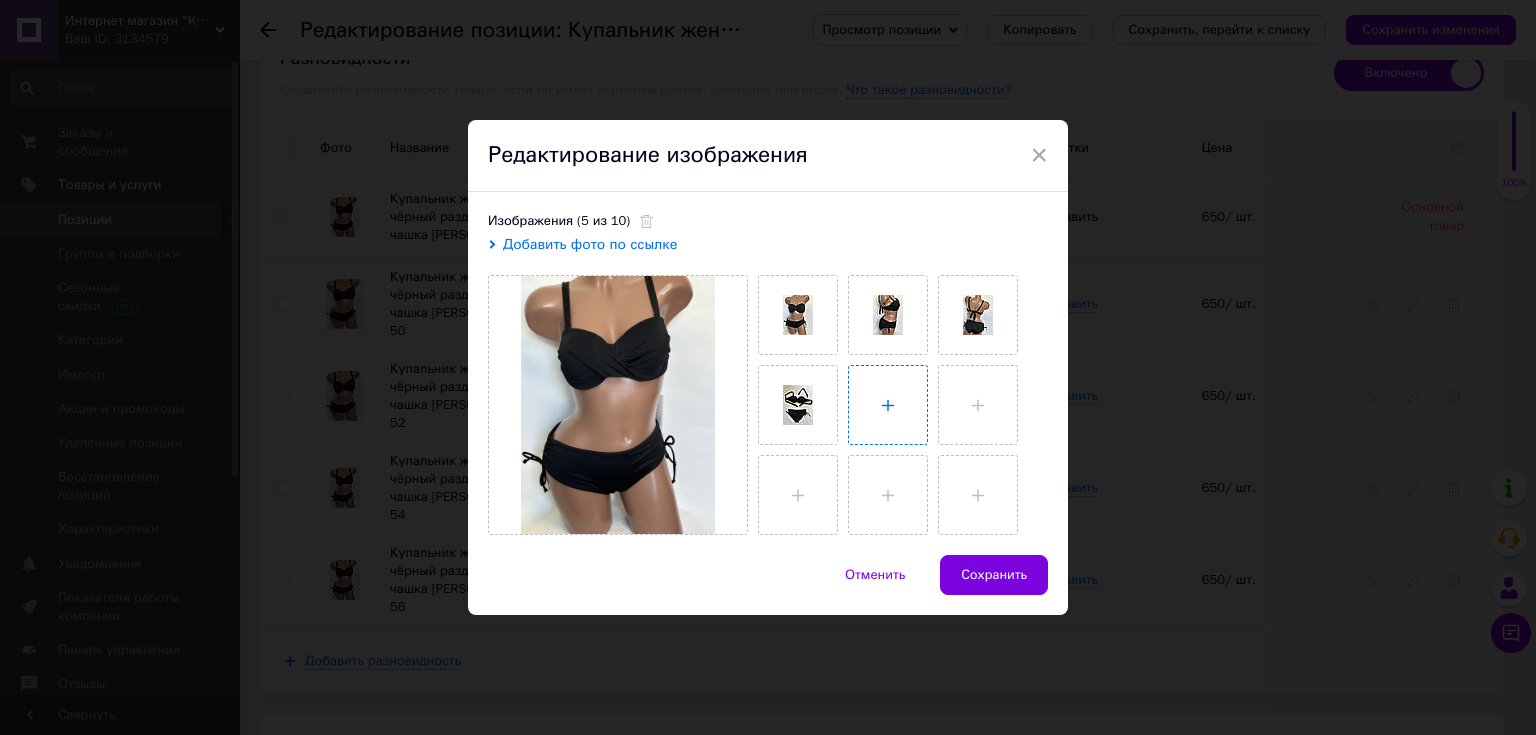 type on "C:\fakepath\IMG_6766.JPG" 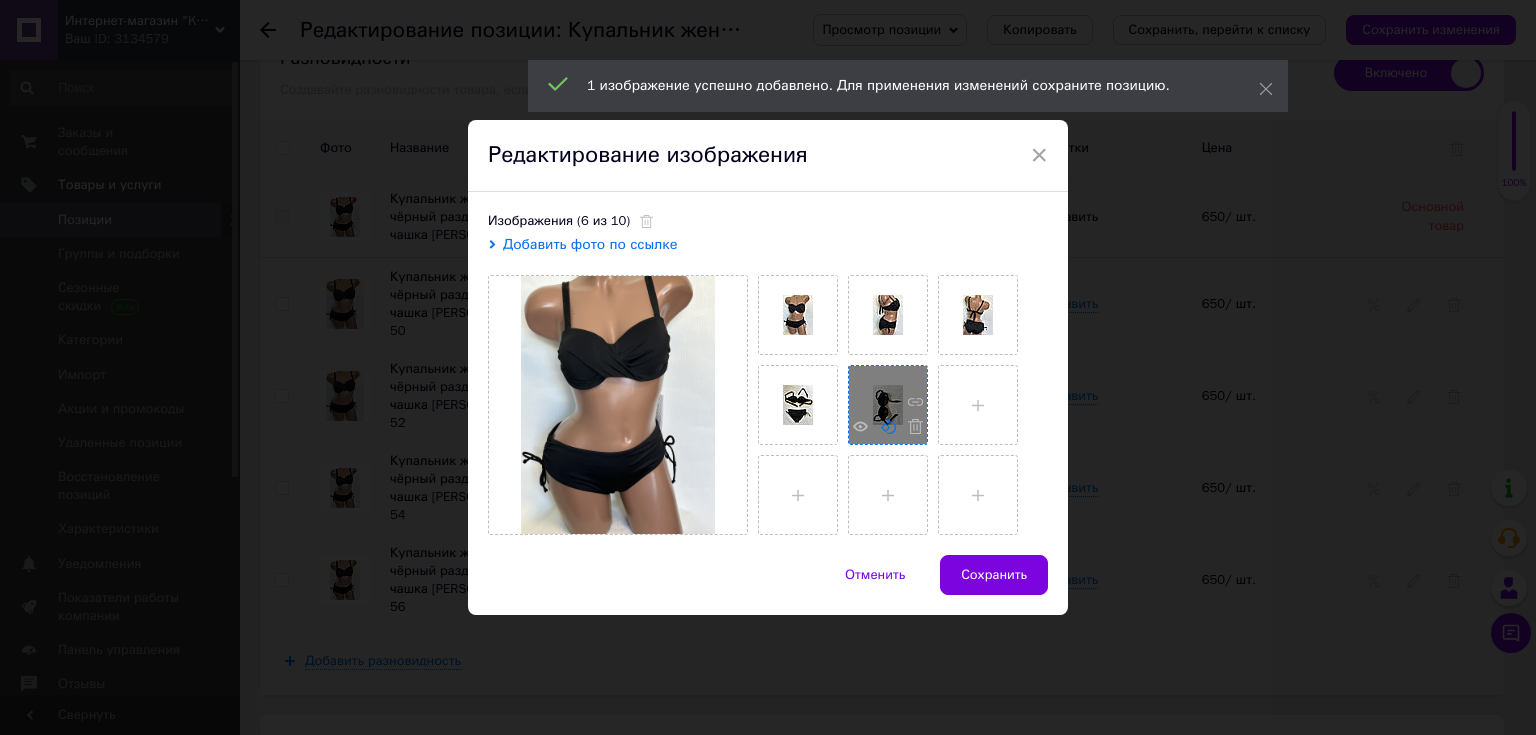 click 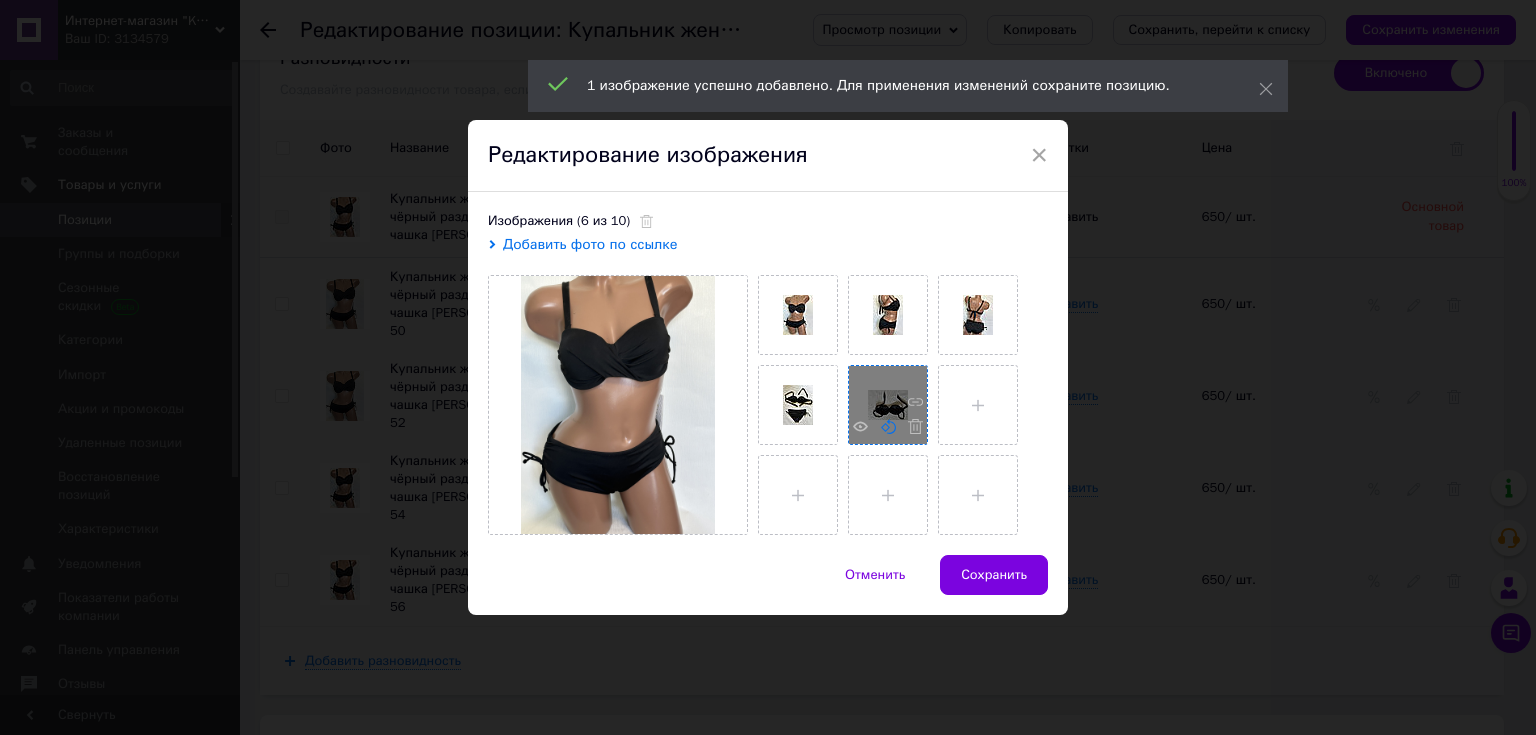 click 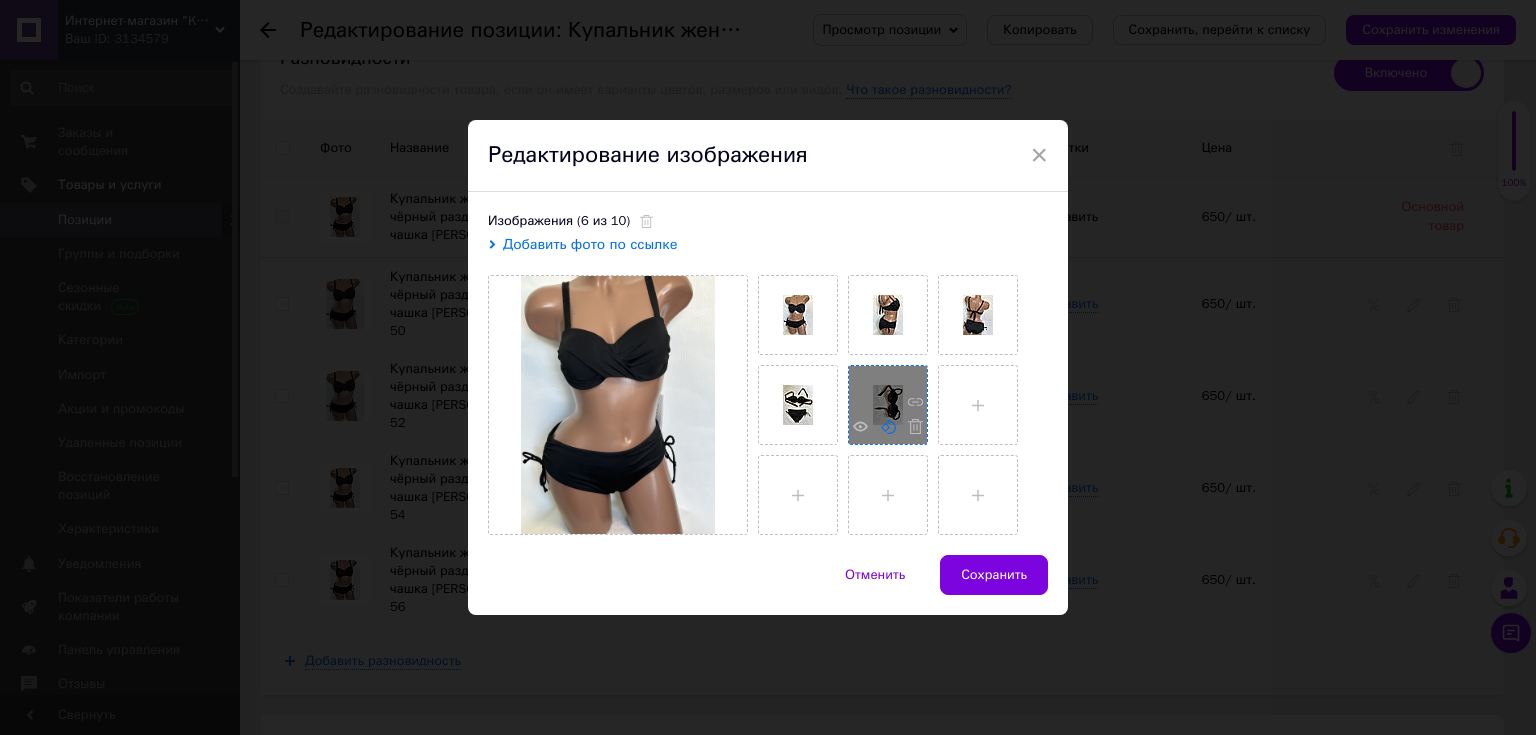 click 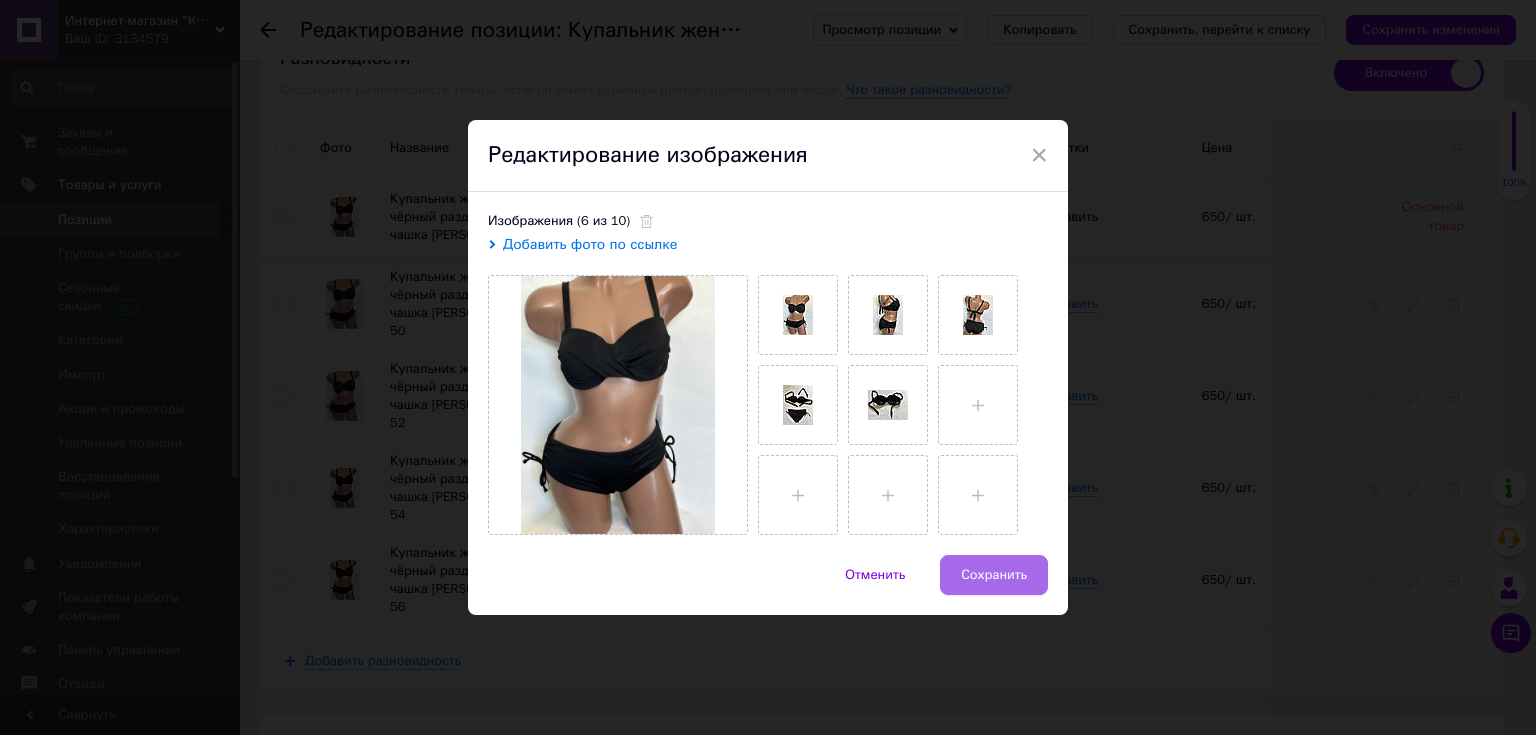 click on "Сохранить" at bounding box center [994, 575] 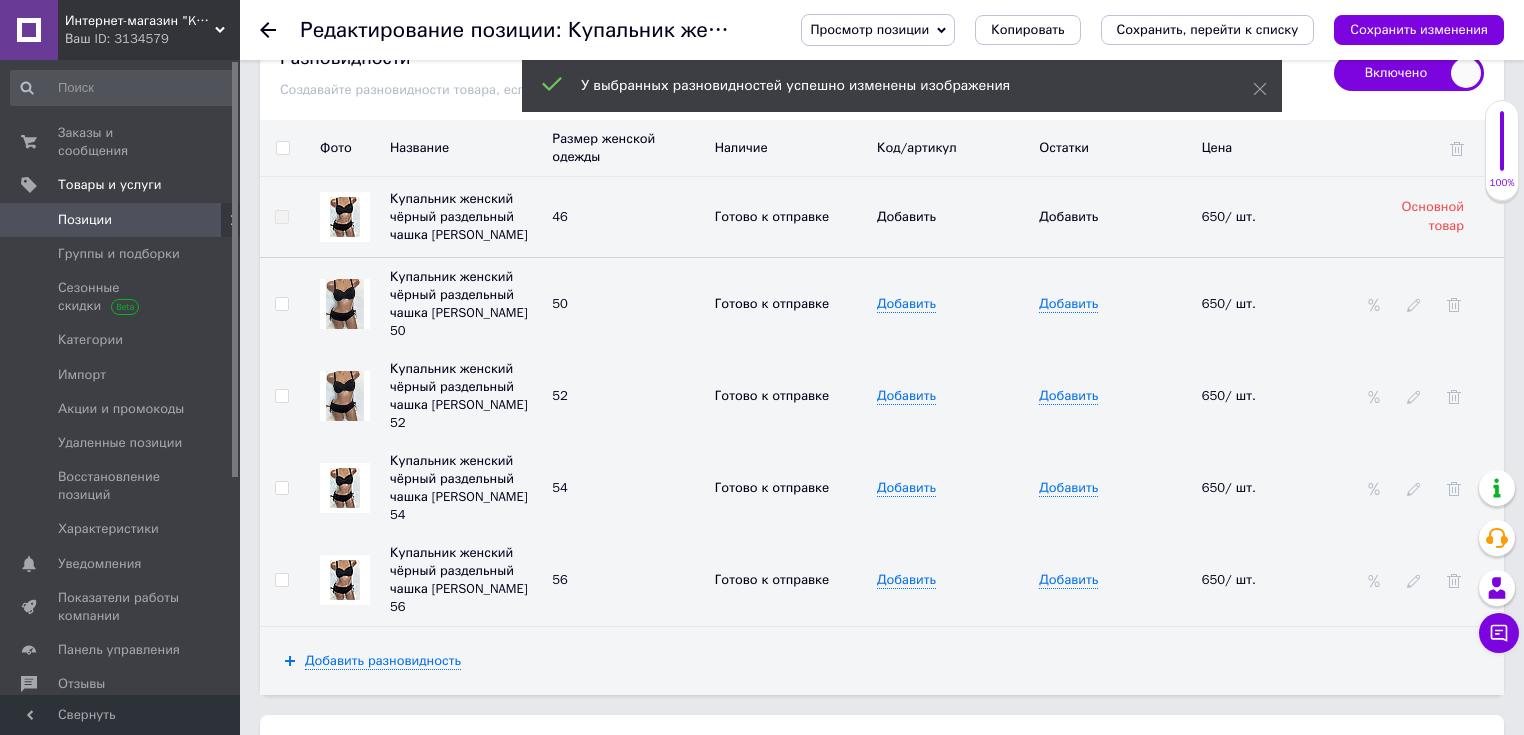 click at bounding box center [345, 488] 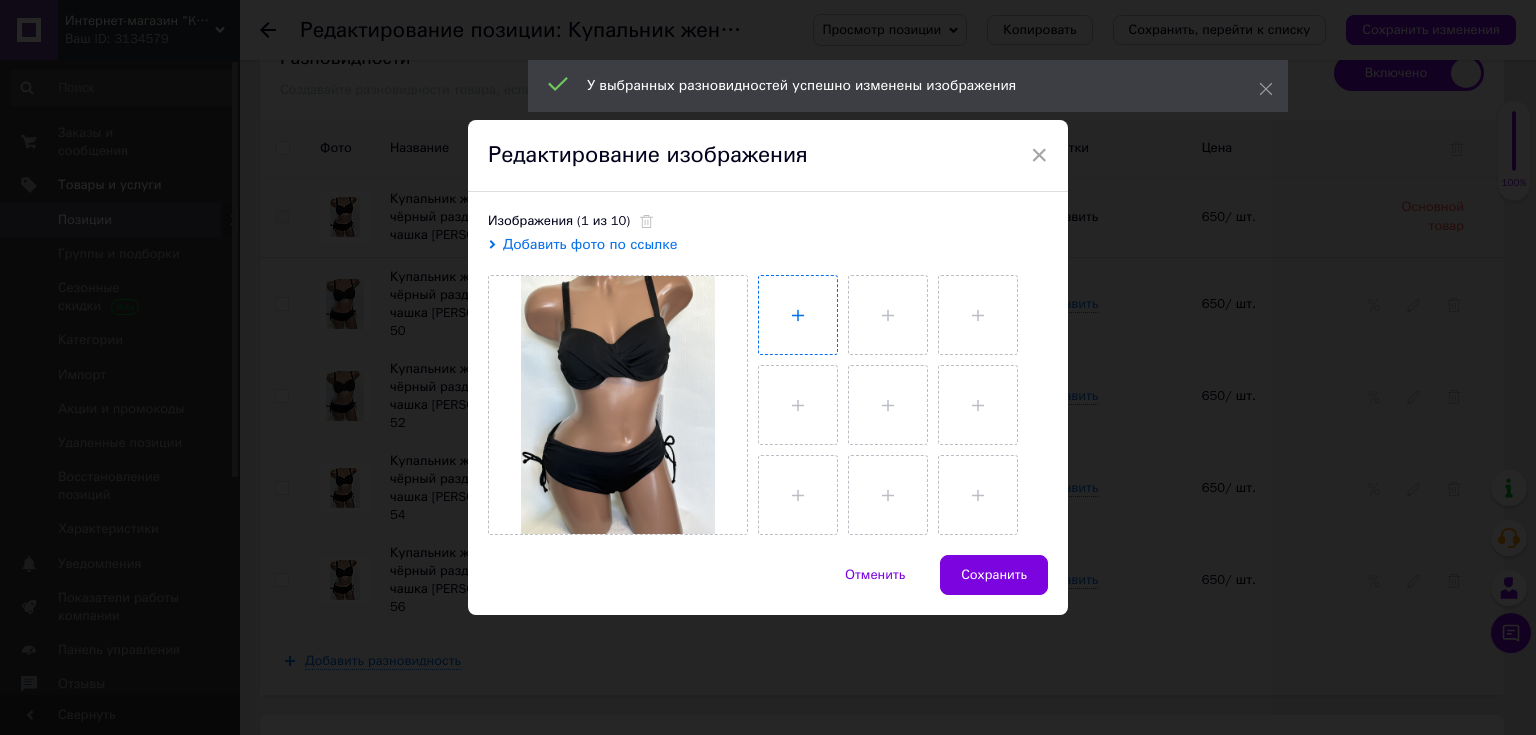 click at bounding box center (798, 315) 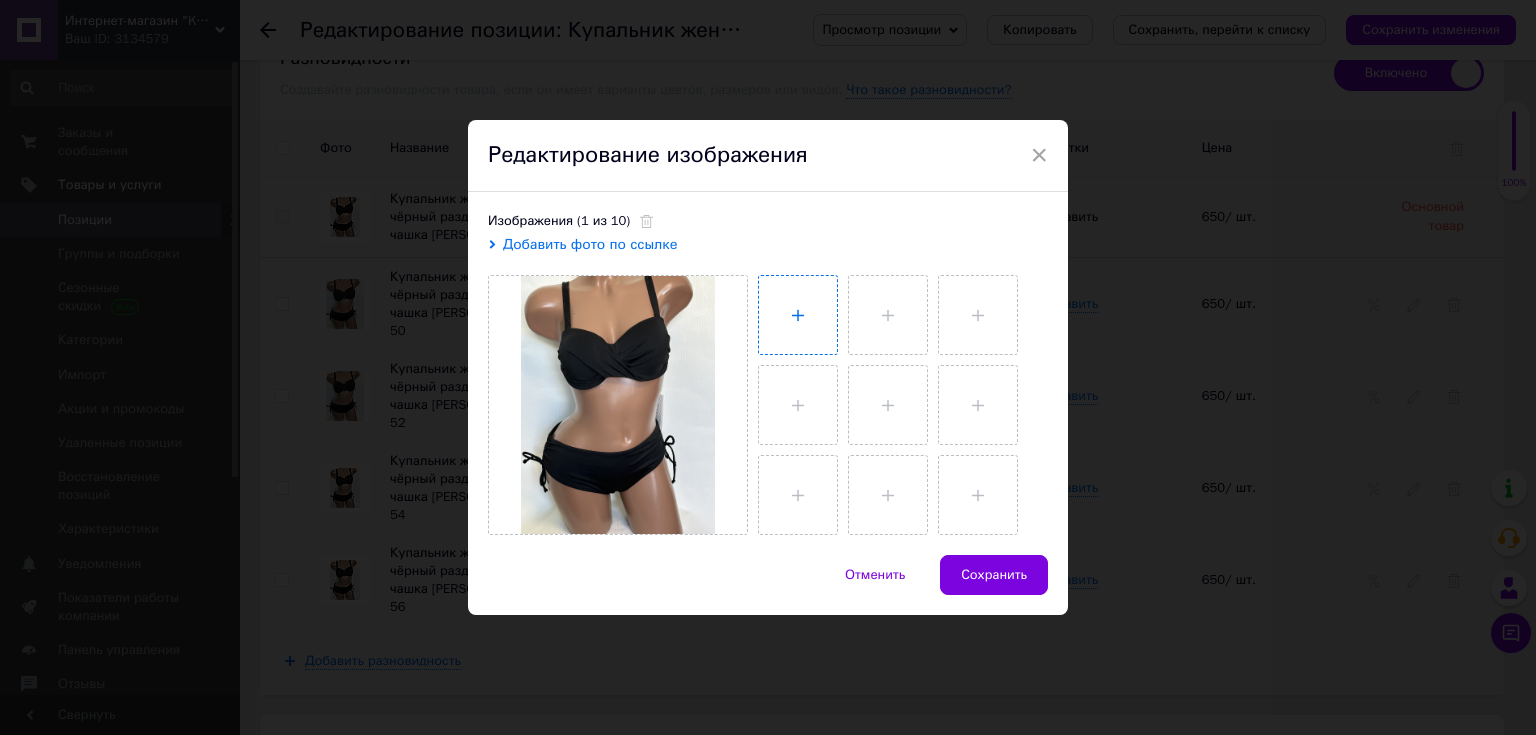 type on "C:\fakepath\IMG_6752.JPG" 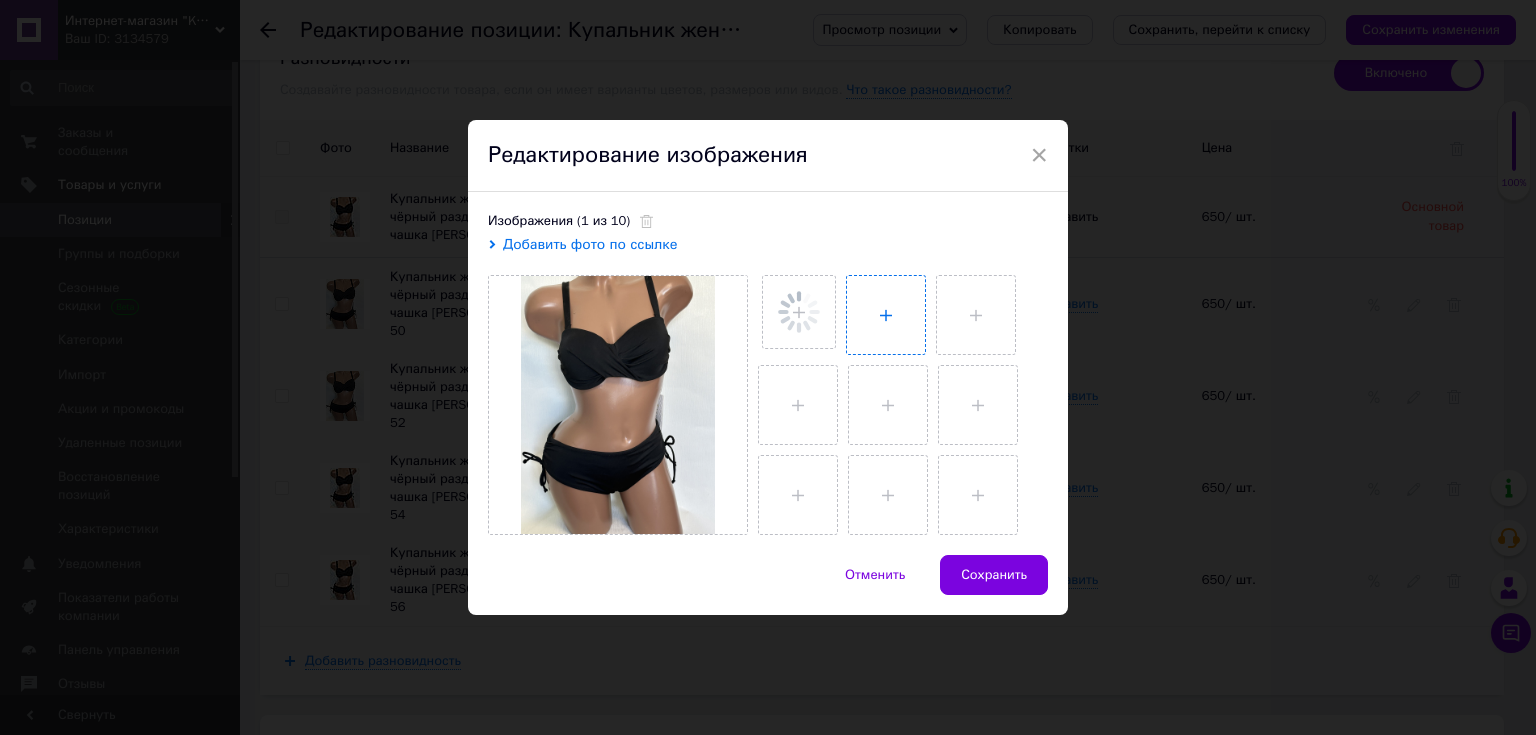 click at bounding box center [886, 315] 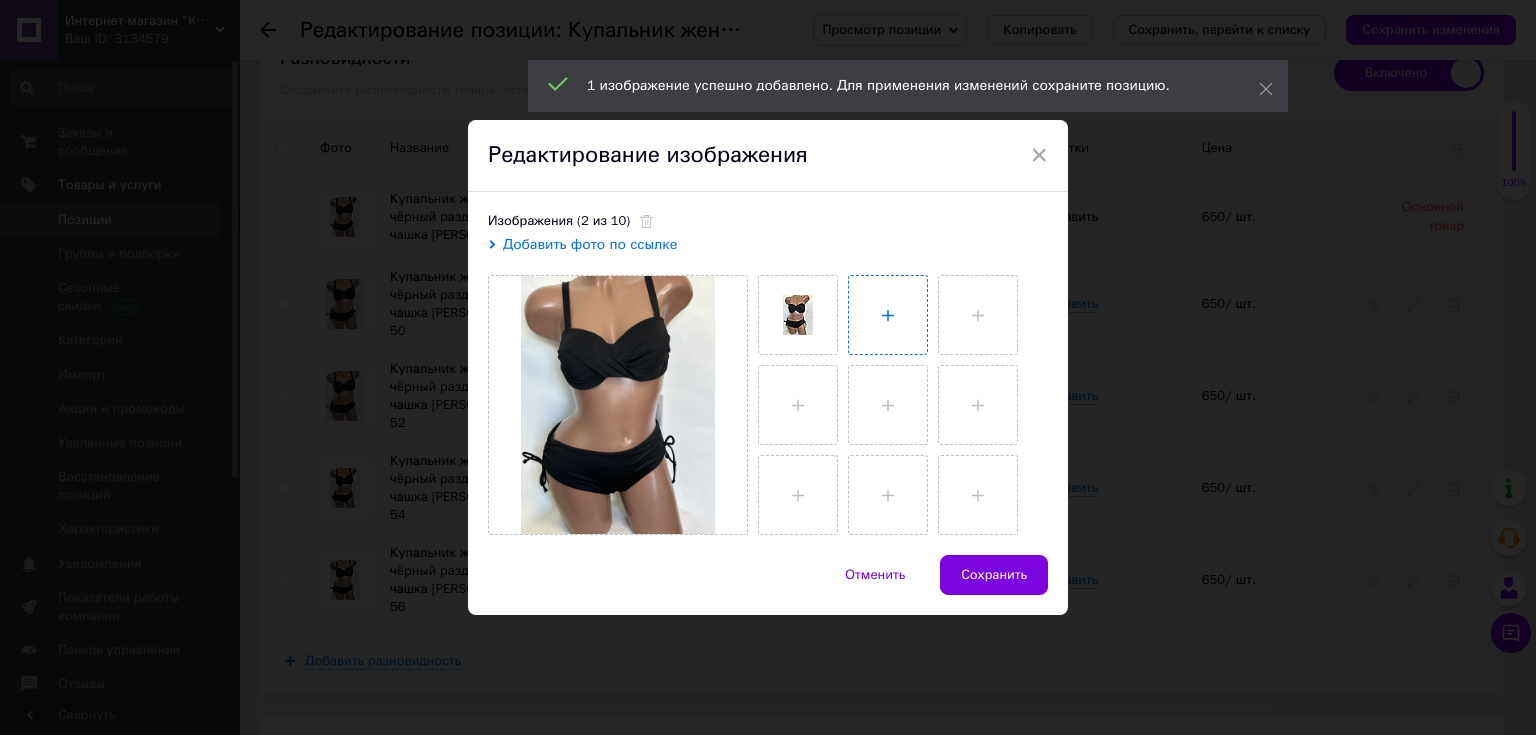 type on "C:\fakepath\IMG_6754.JPG" 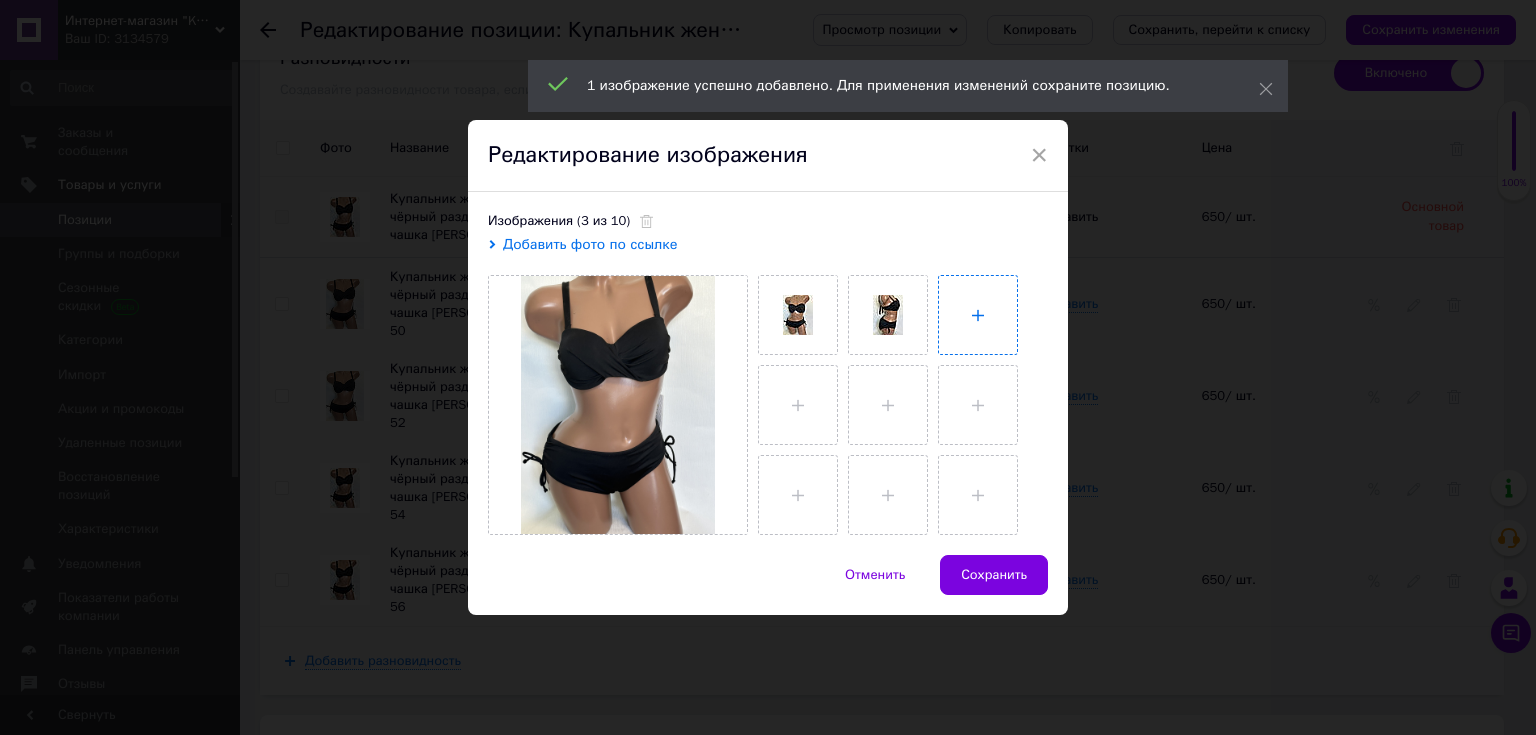 click at bounding box center [978, 315] 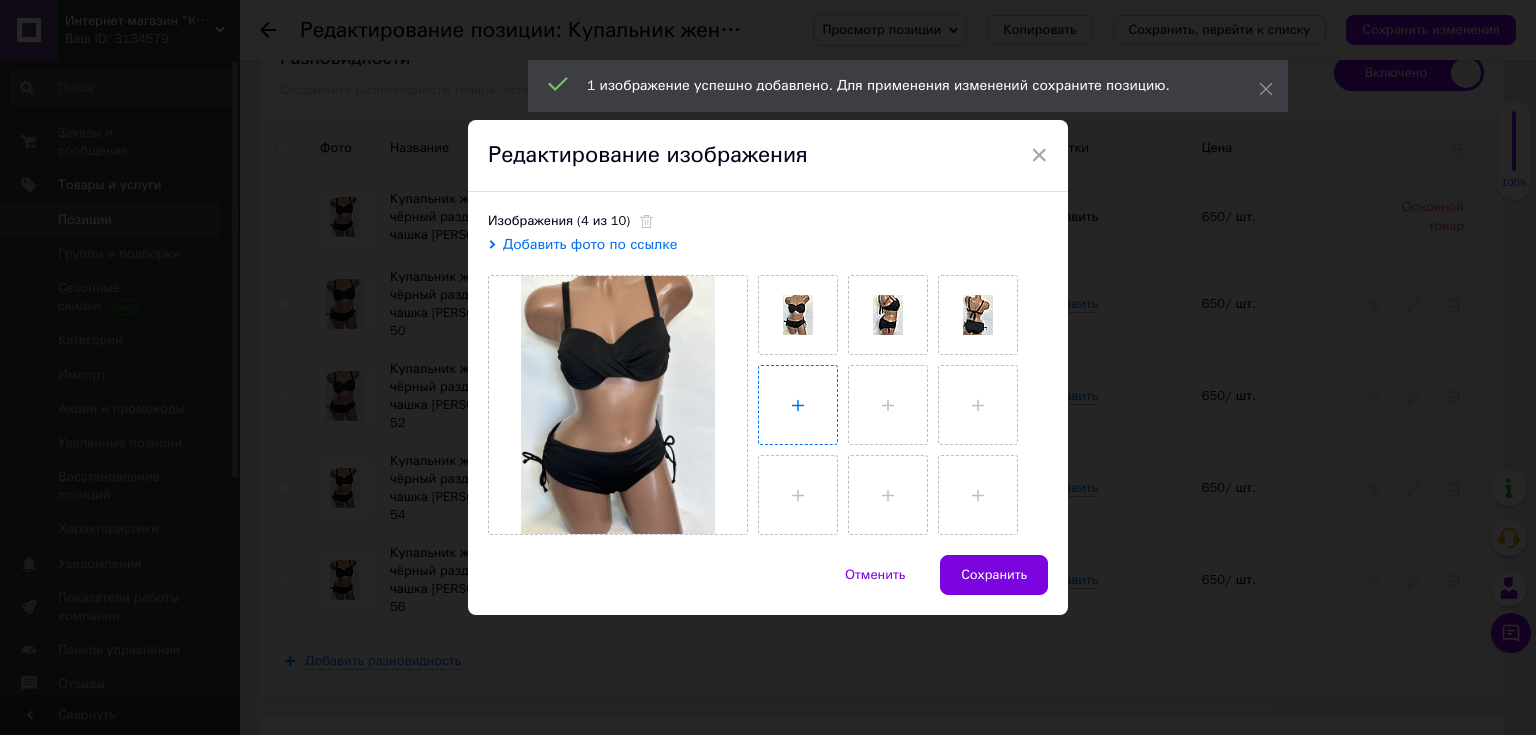 click at bounding box center (798, 405) 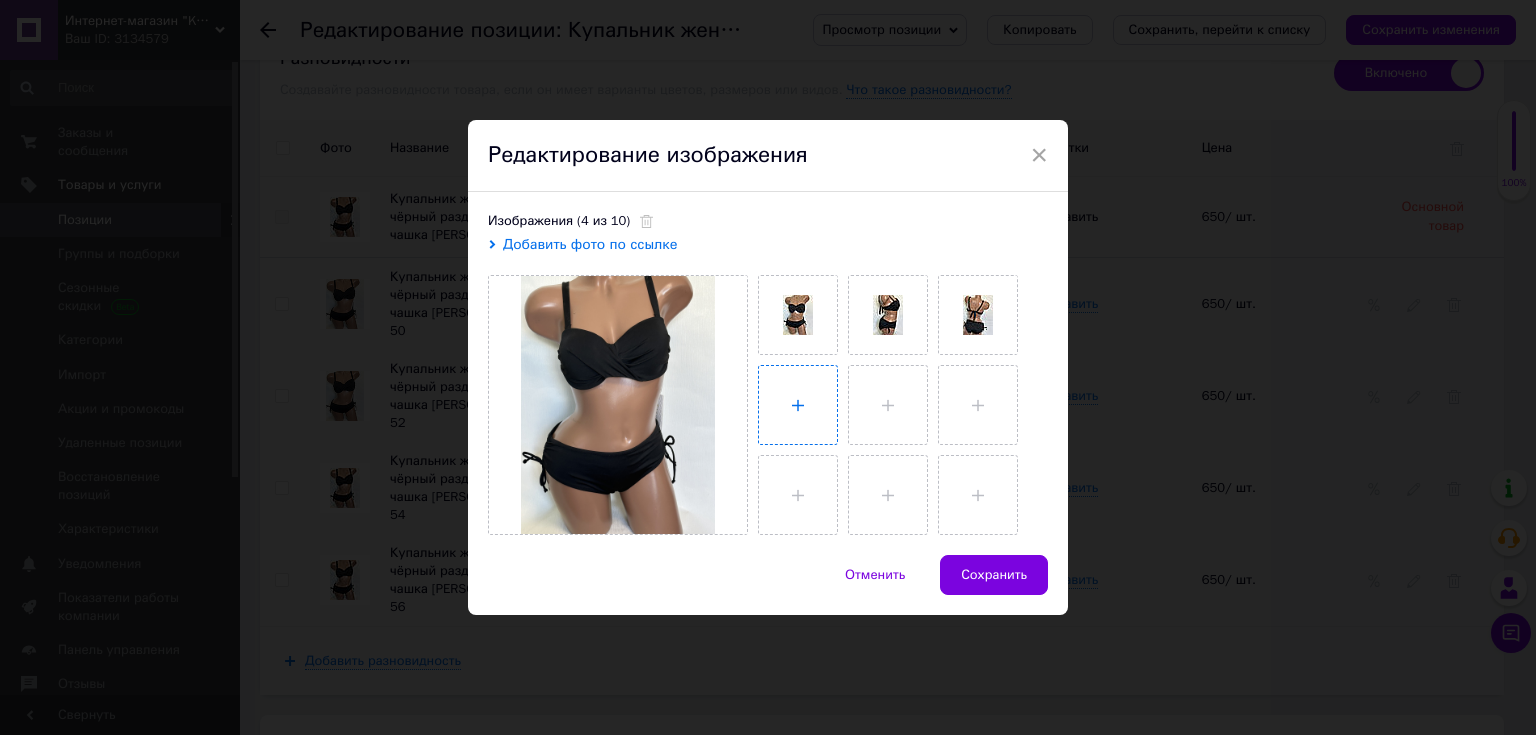 type on "C:\fakepath\IMG_6765.JPG" 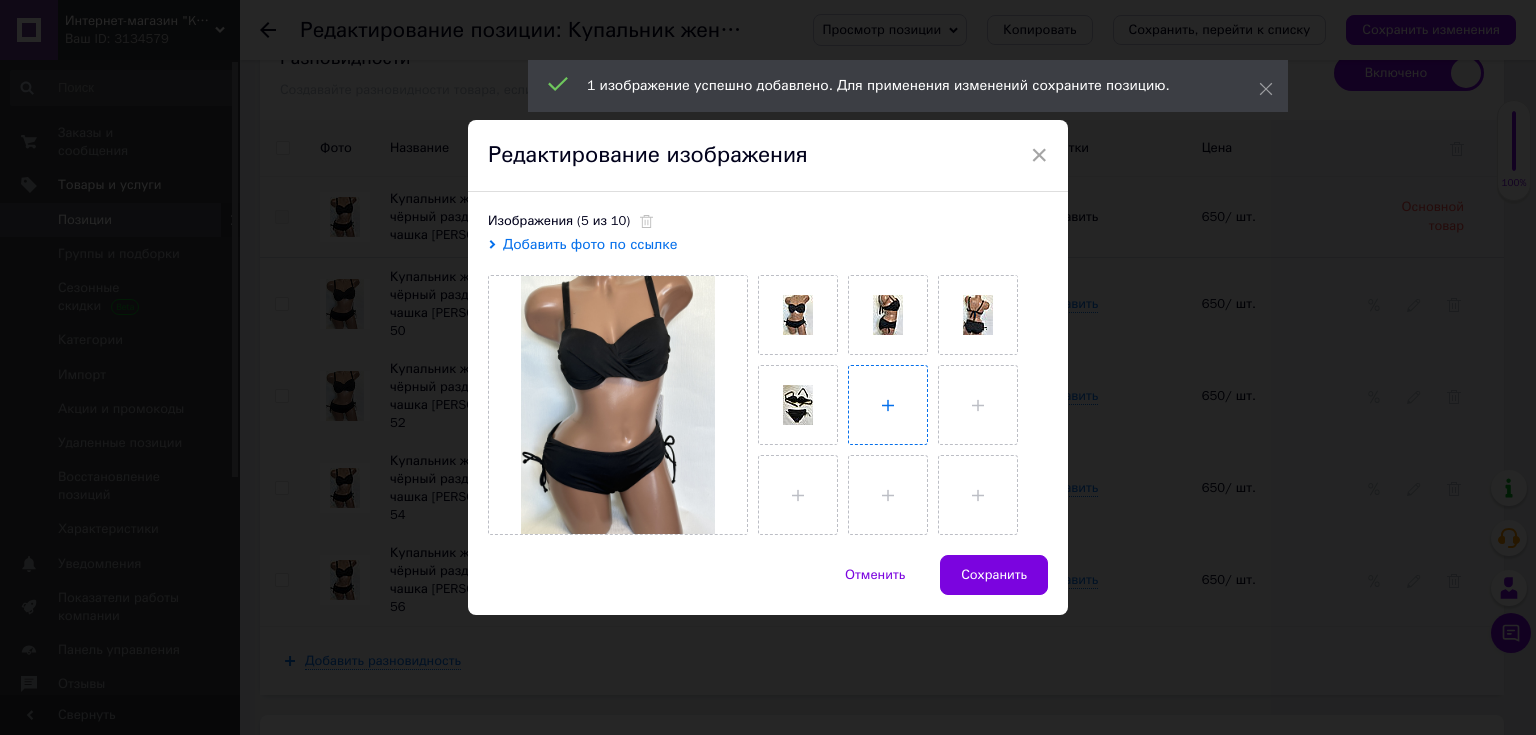 click at bounding box center [888, 405] 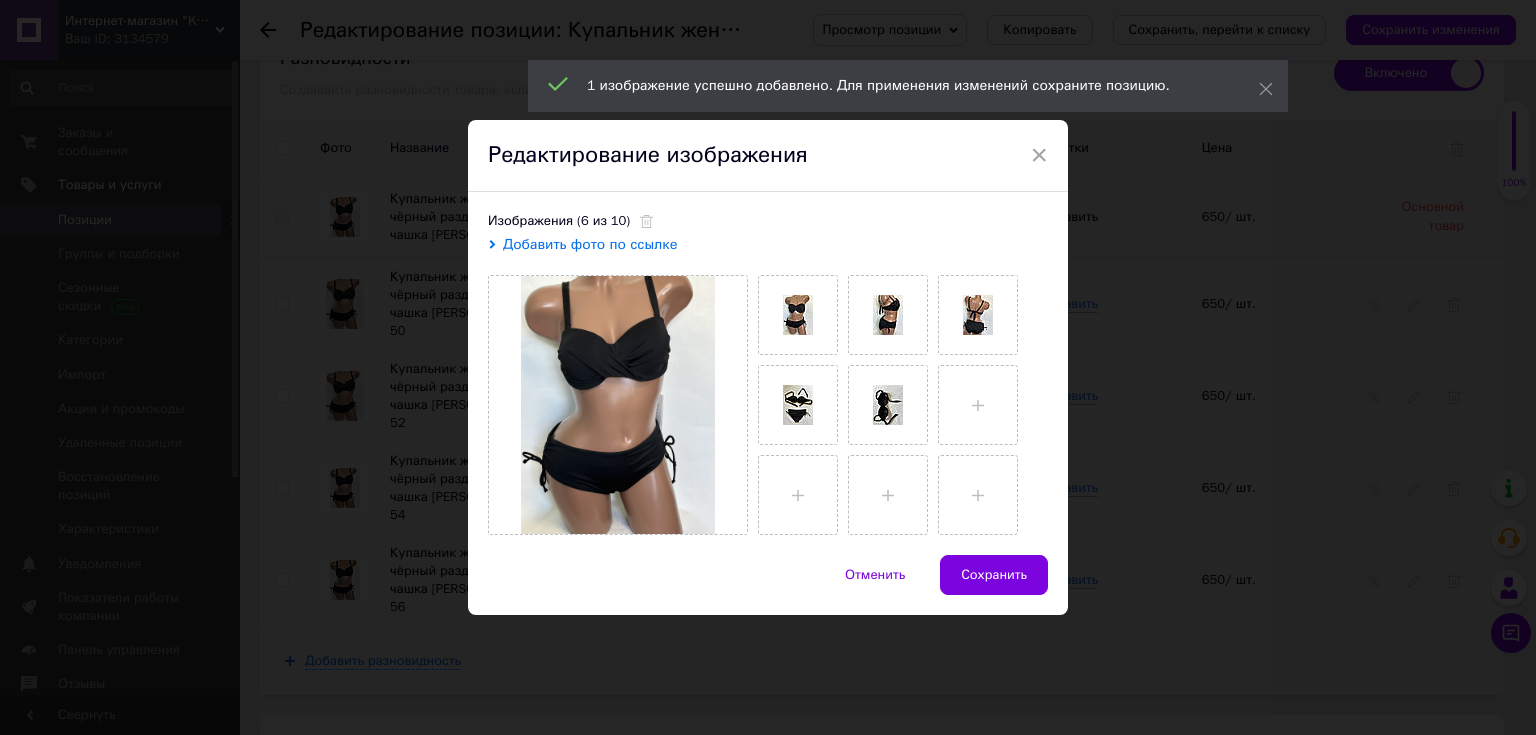 click 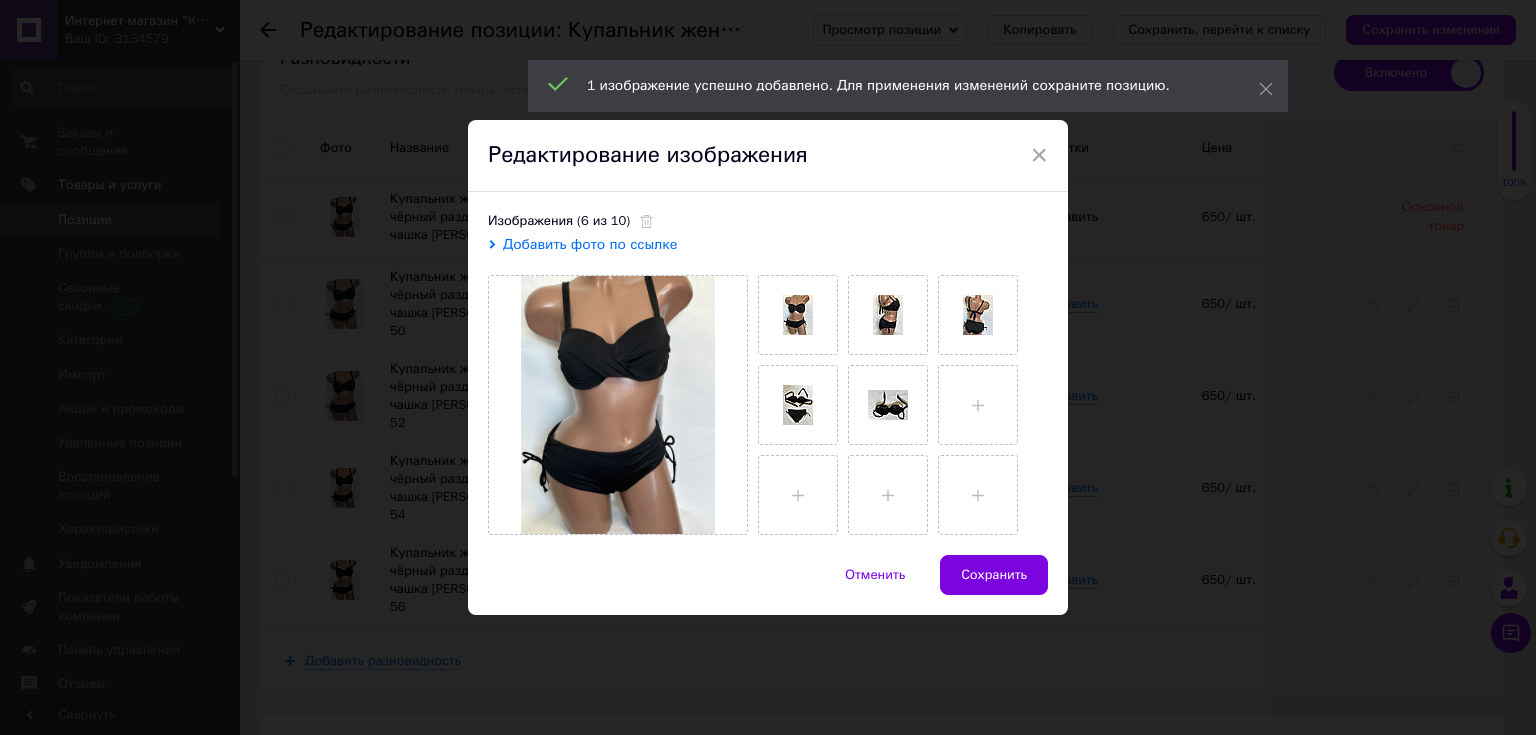 click 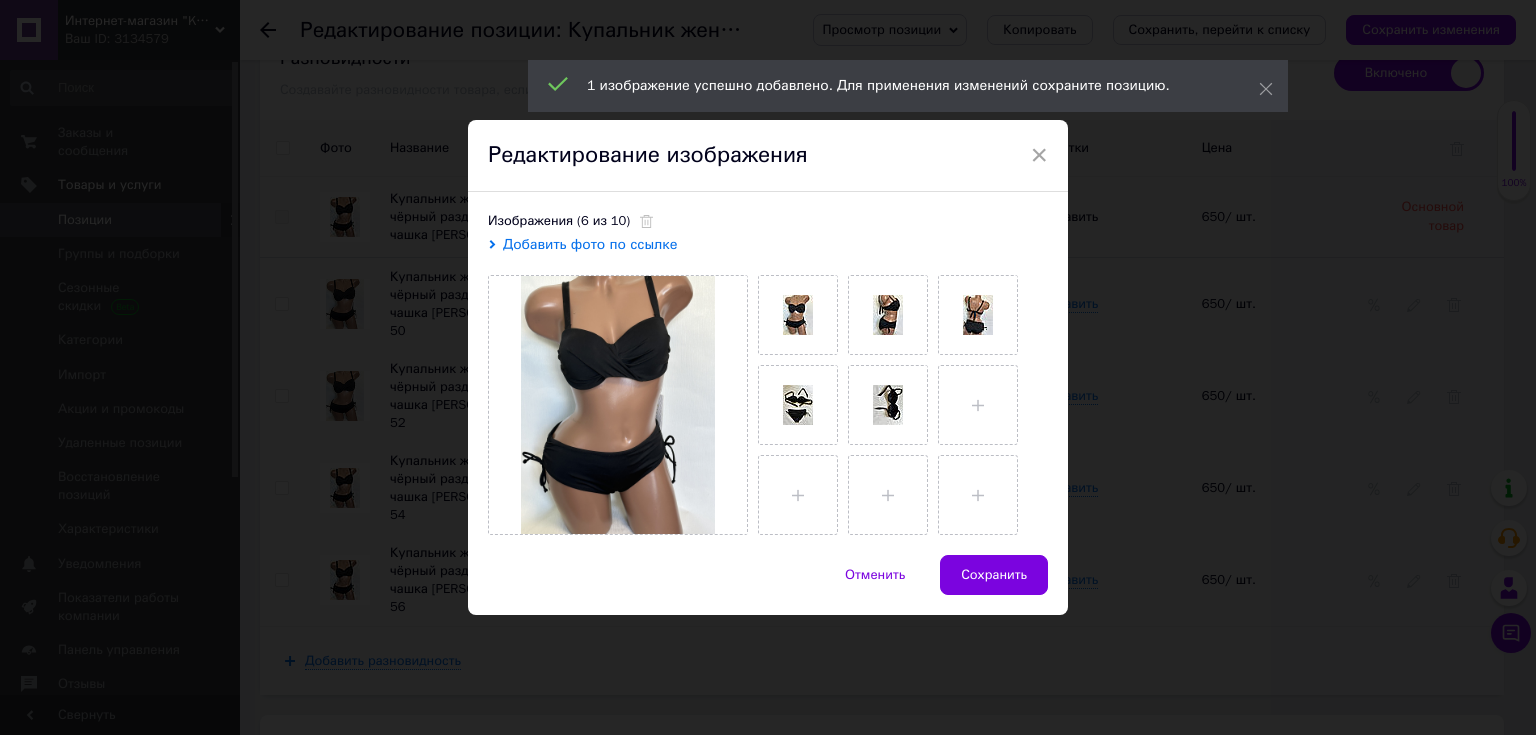 click 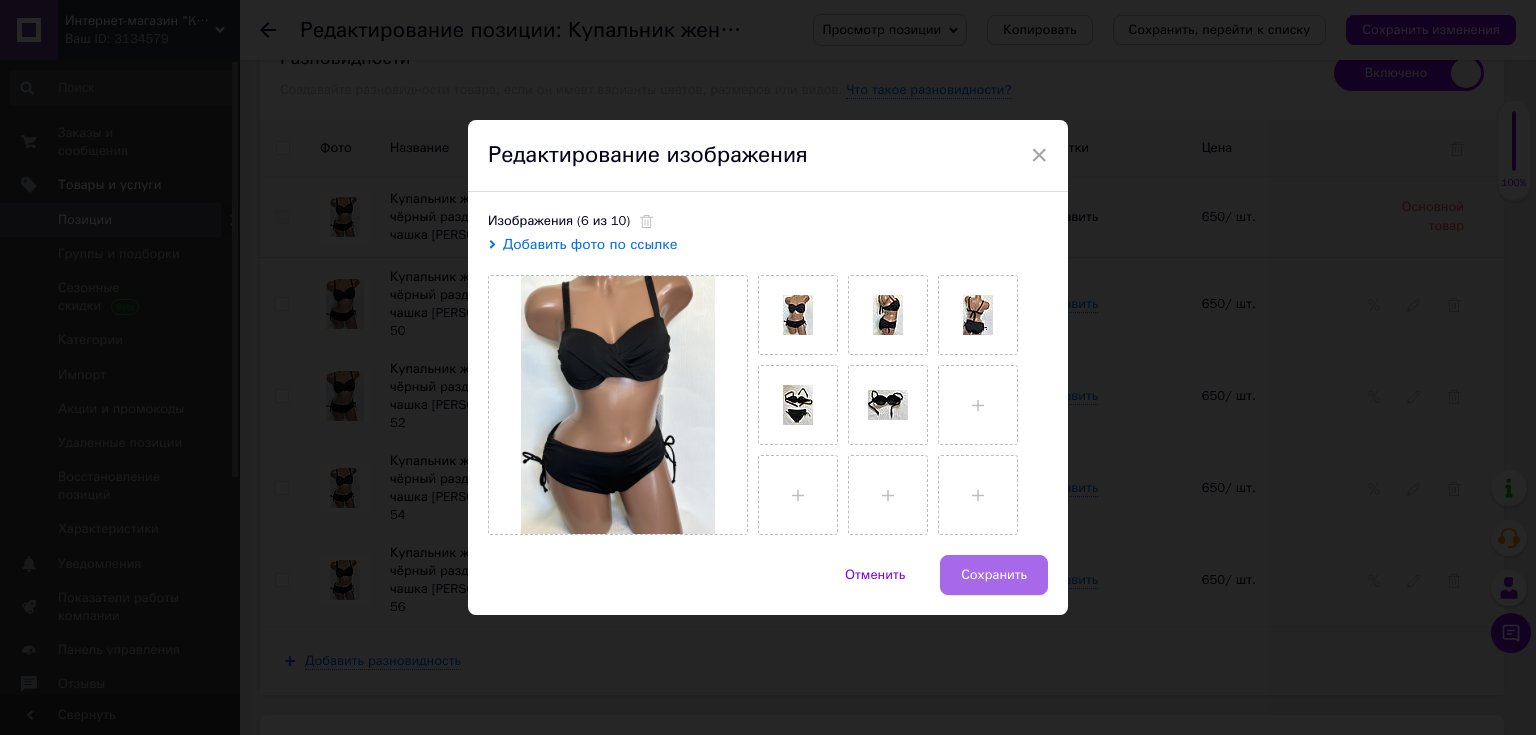 click on "Сохранить" at bounding box center (994, 575) 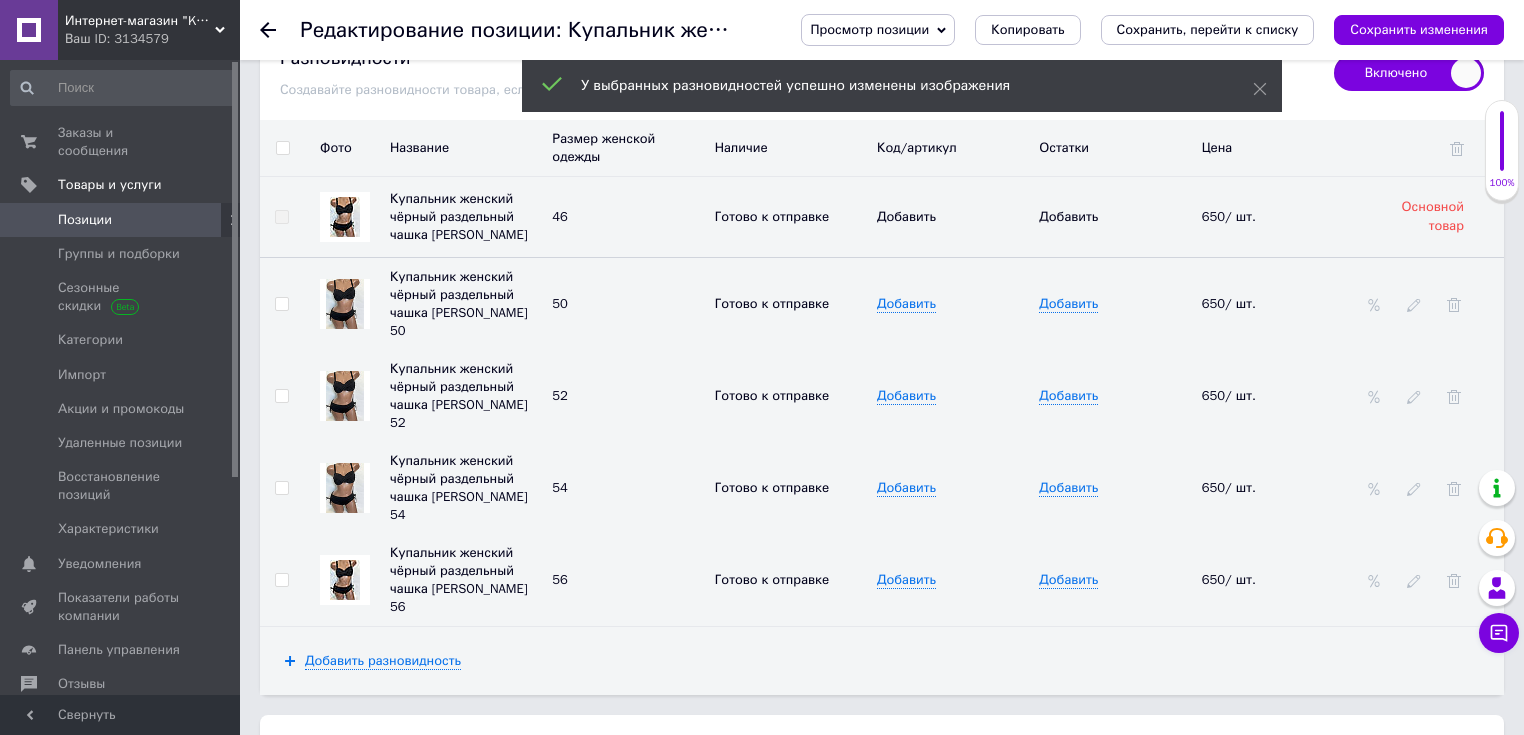 click at bounding box center (345, 488) 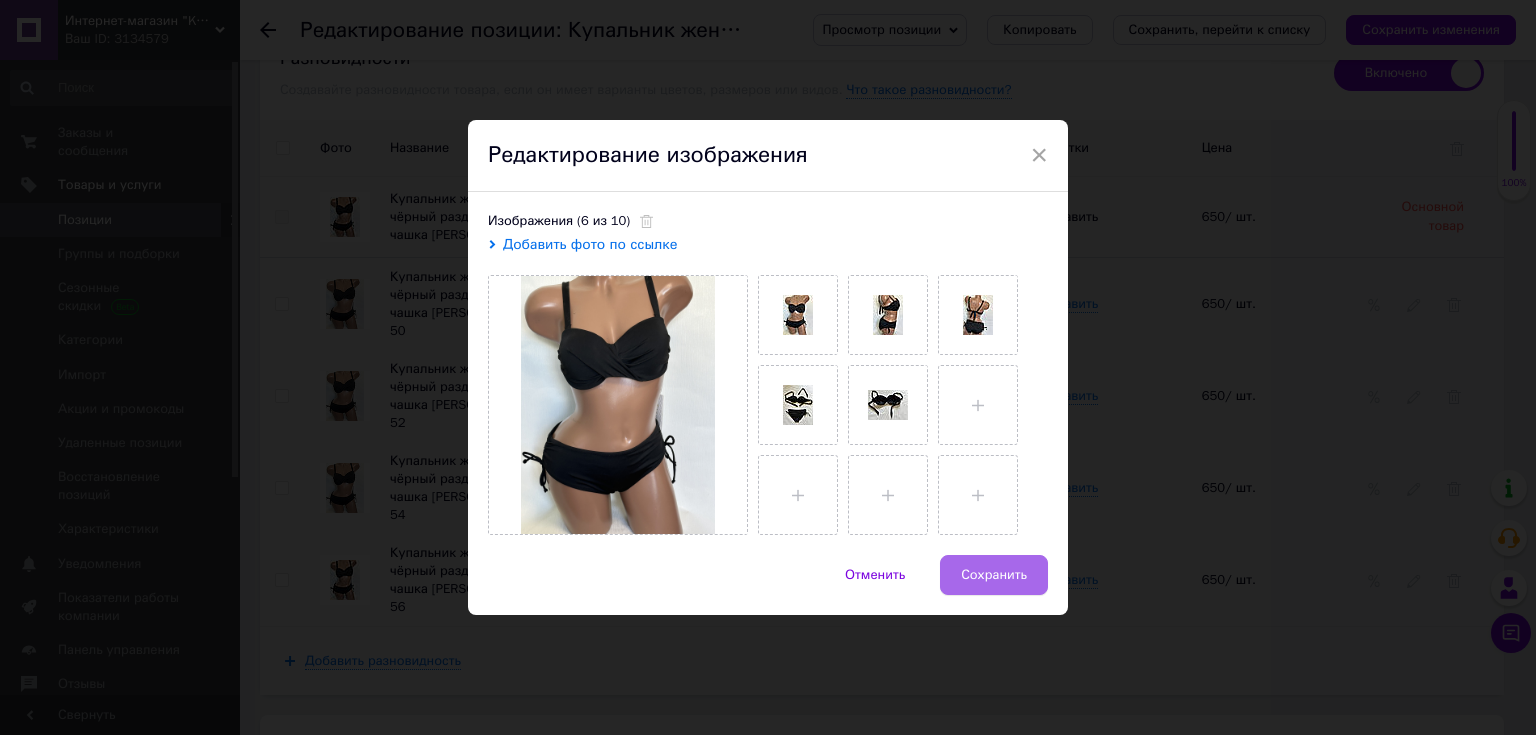 click on "Сохранить" at bounding box center (994, 575) 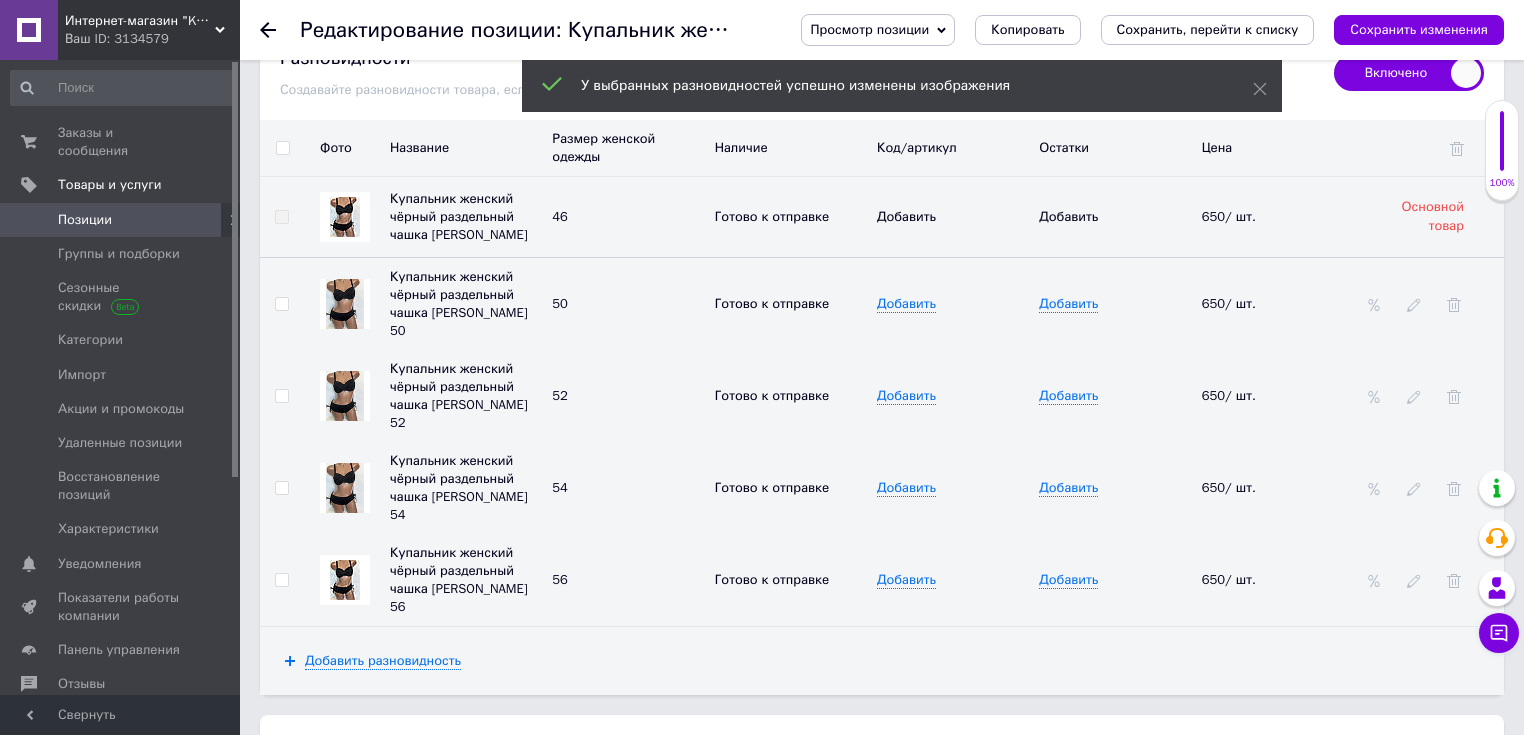 click at bounding box center [345, 580] 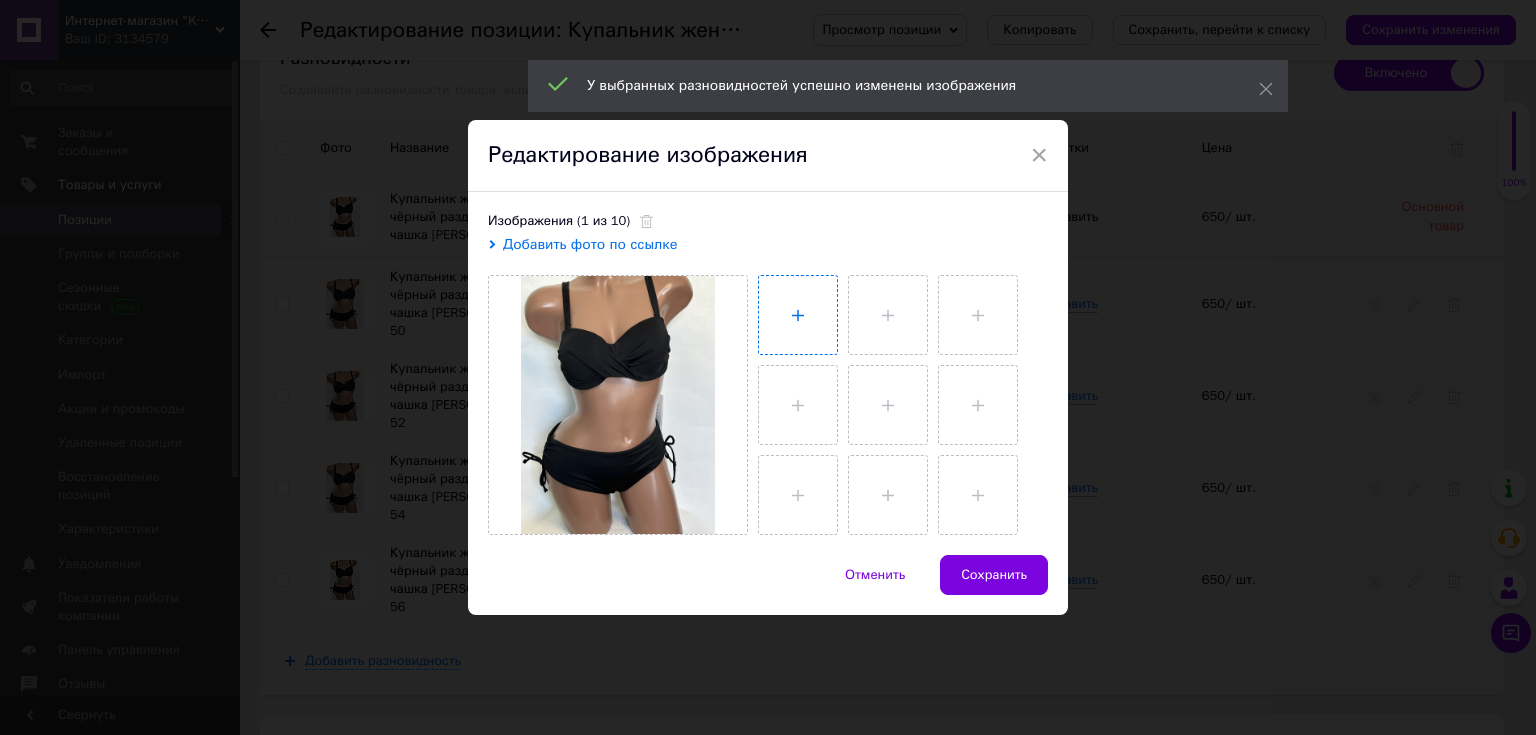 click at bounding box center (798, 315) 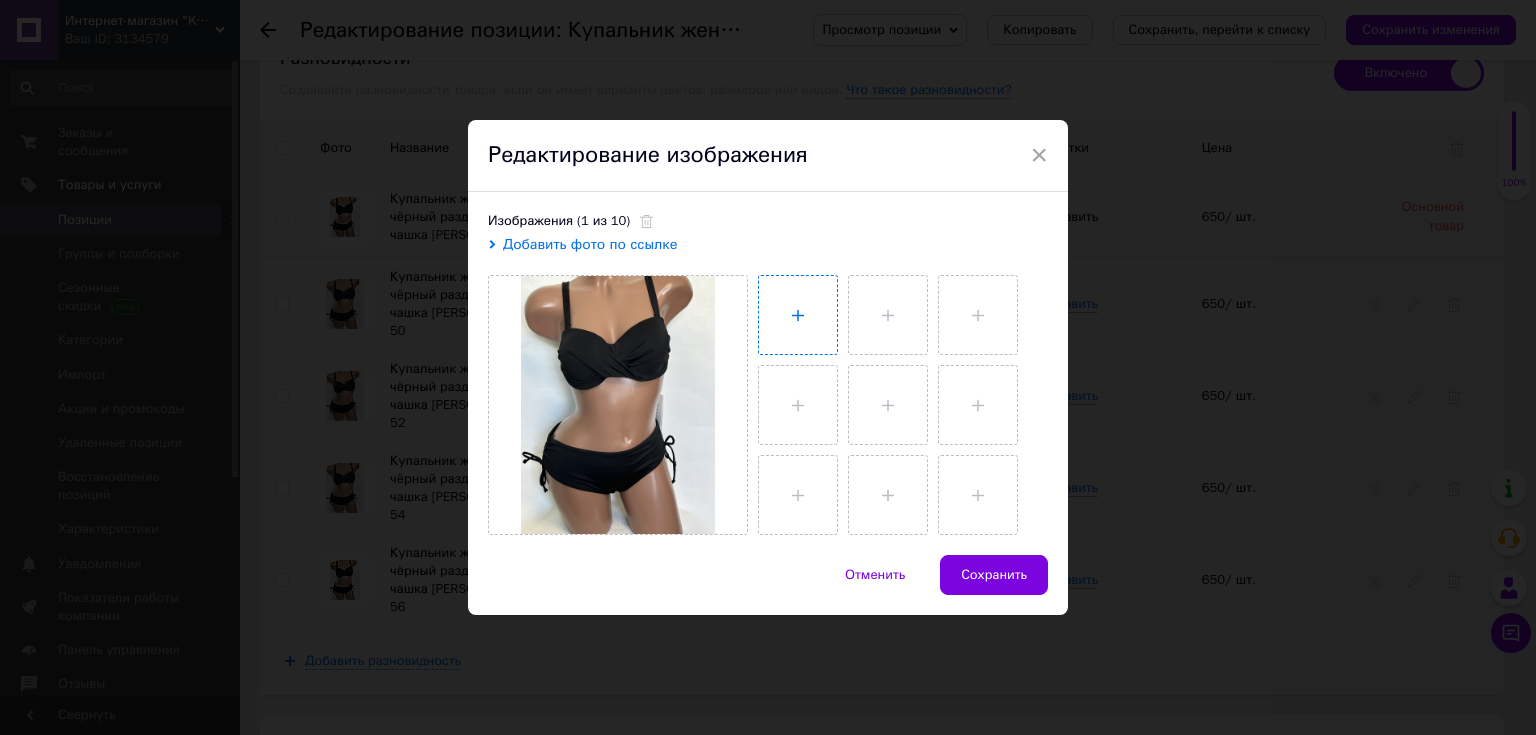 type on "C:\fakepath\IMG_6752.JPG" 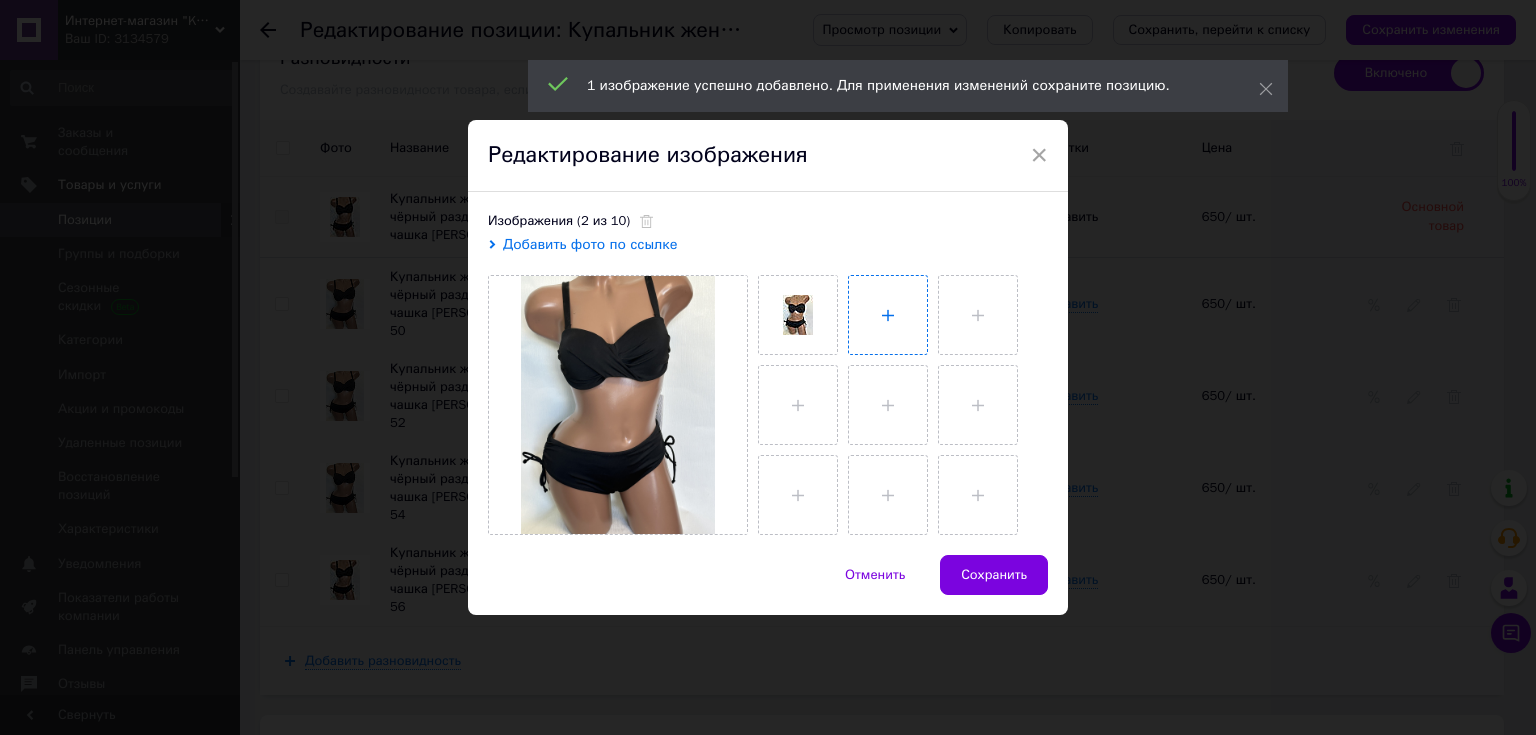 click at bounding box center [888, 315] 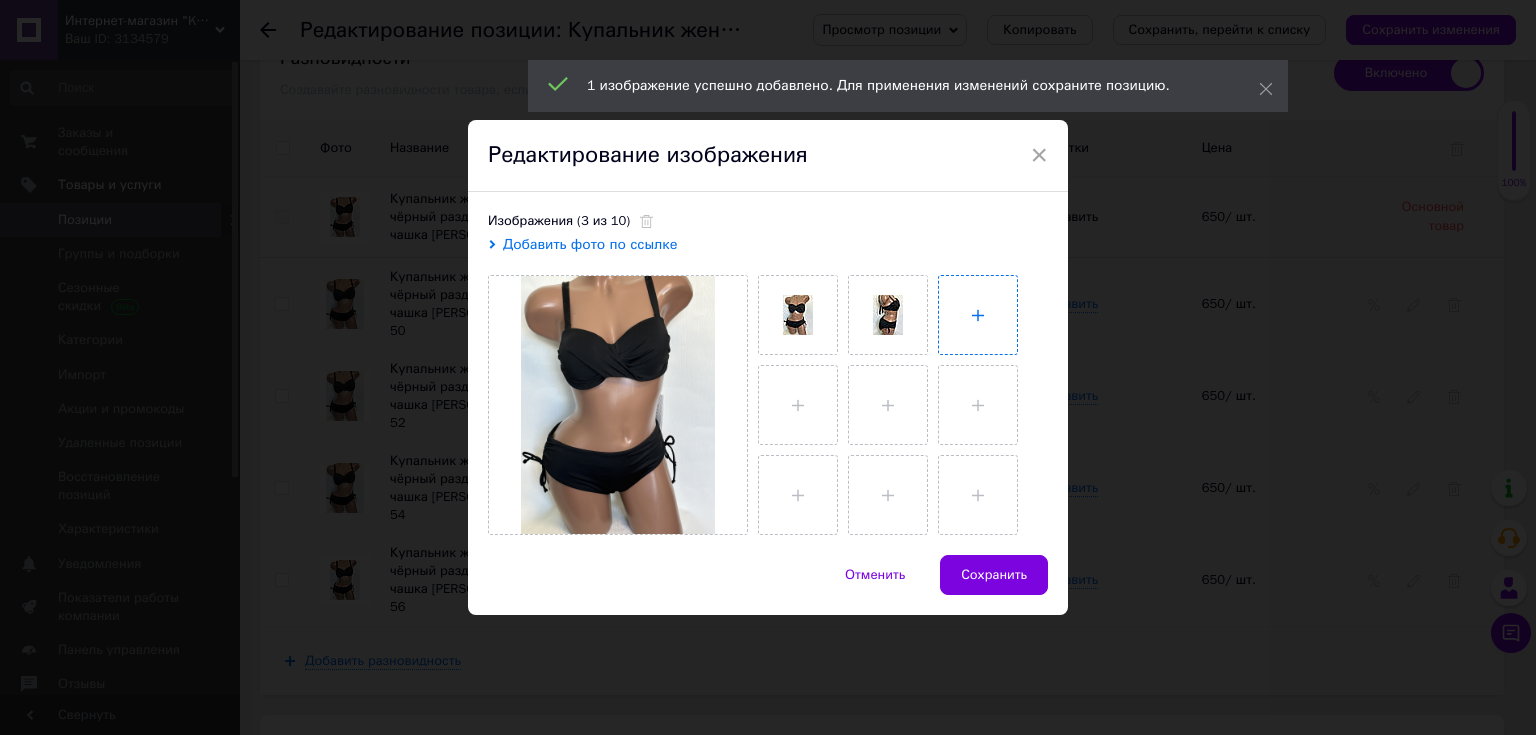 click at bounding box center (978, 315) 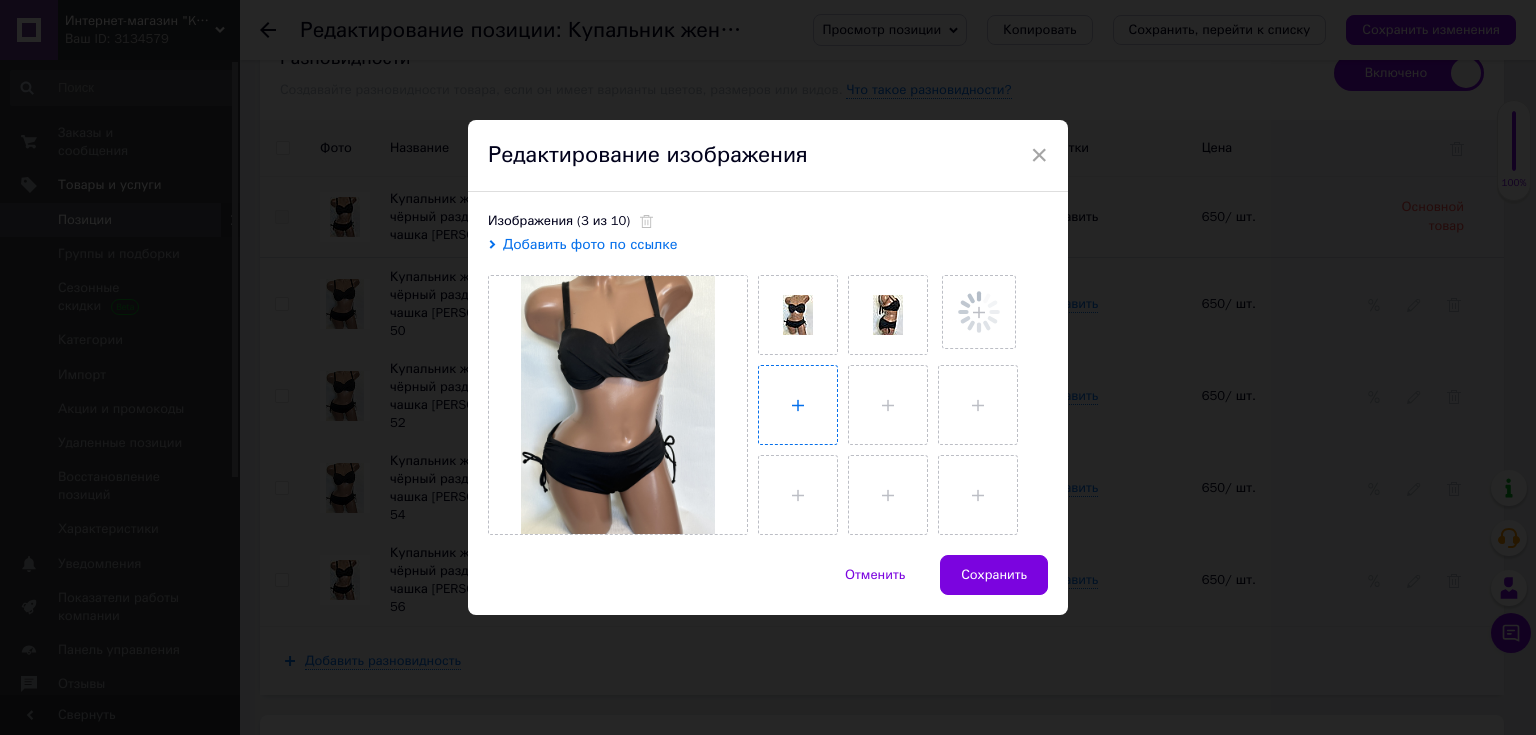 click at bounding box center (798, 405) 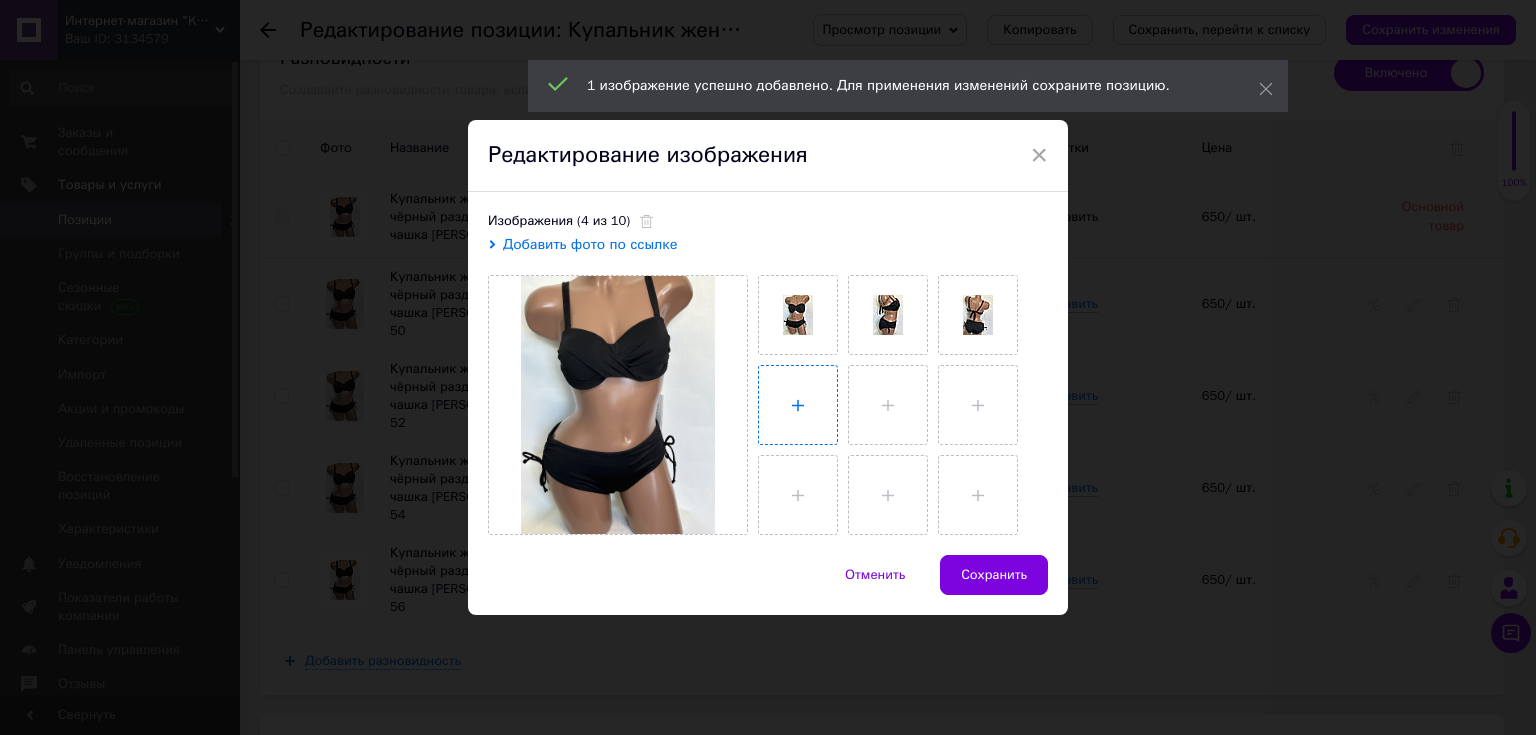 type on "C:\fakepath\IMG_6765.JPG" 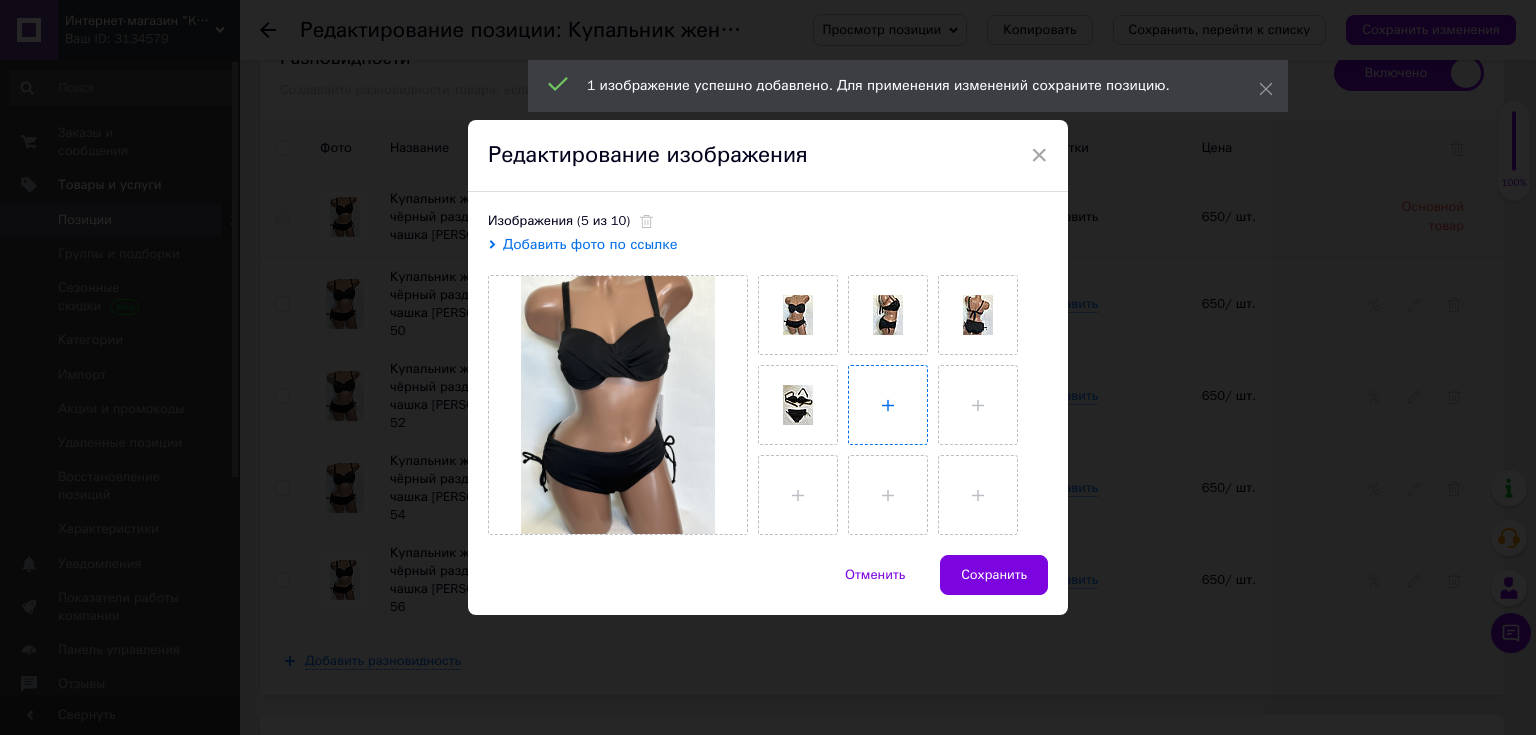 click at bounding box center (888, 405) 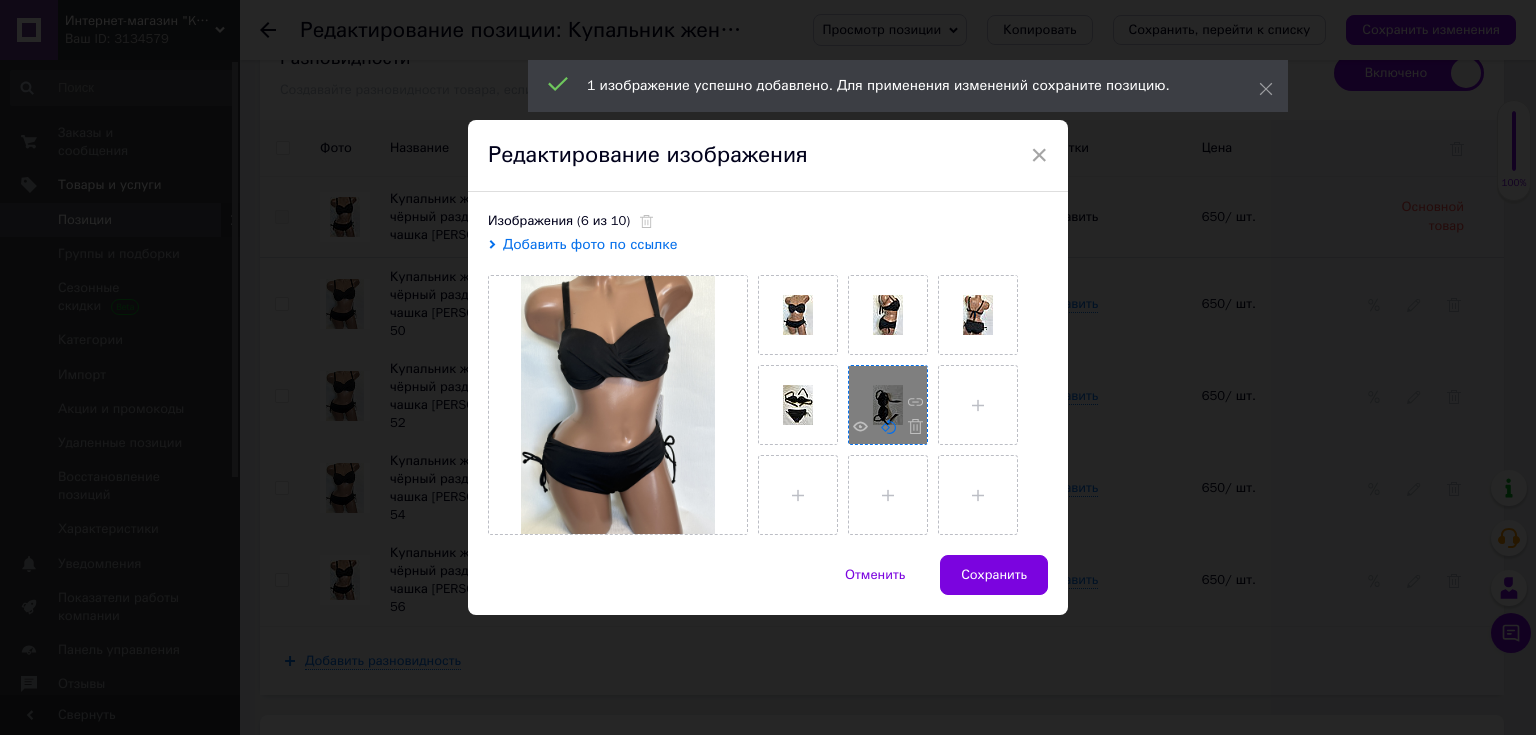 click 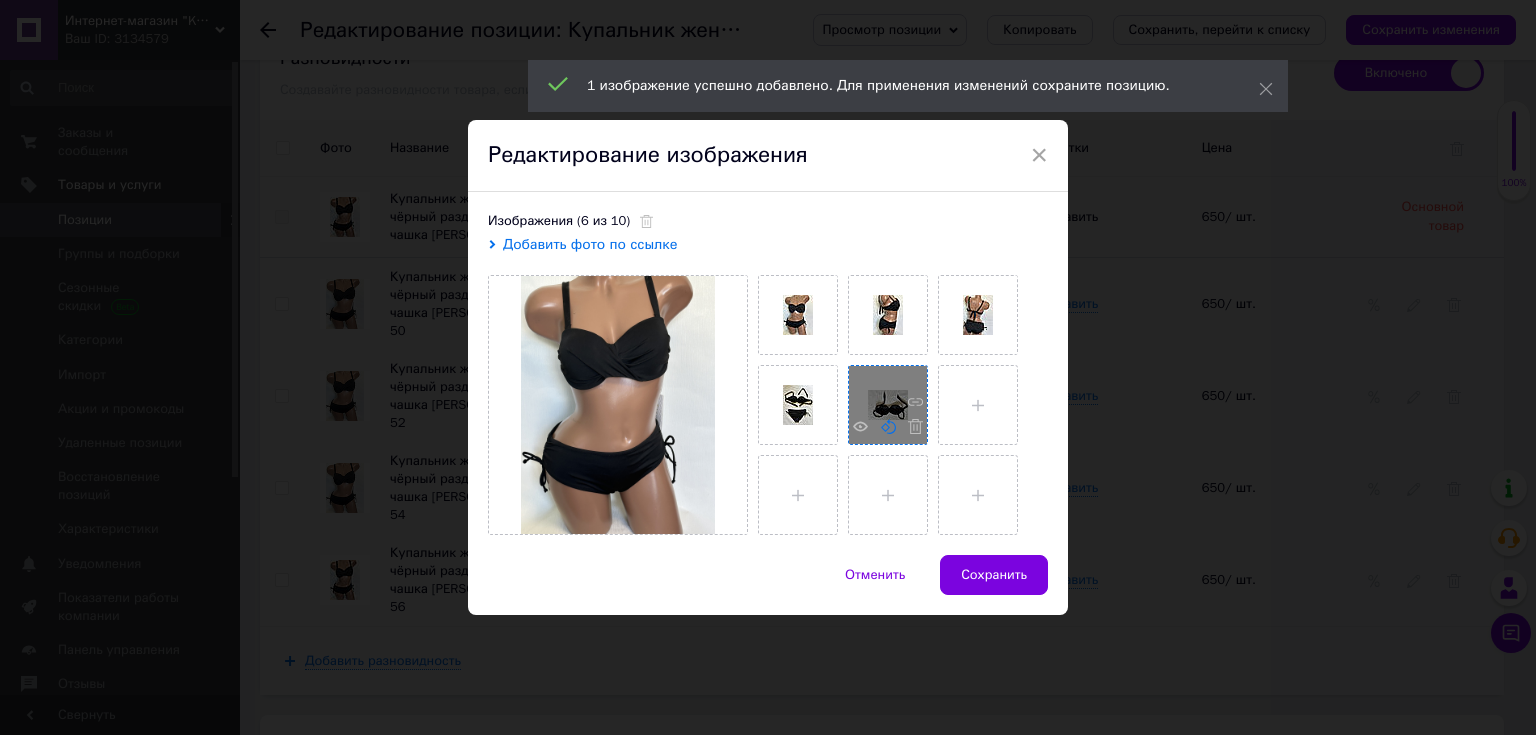 click 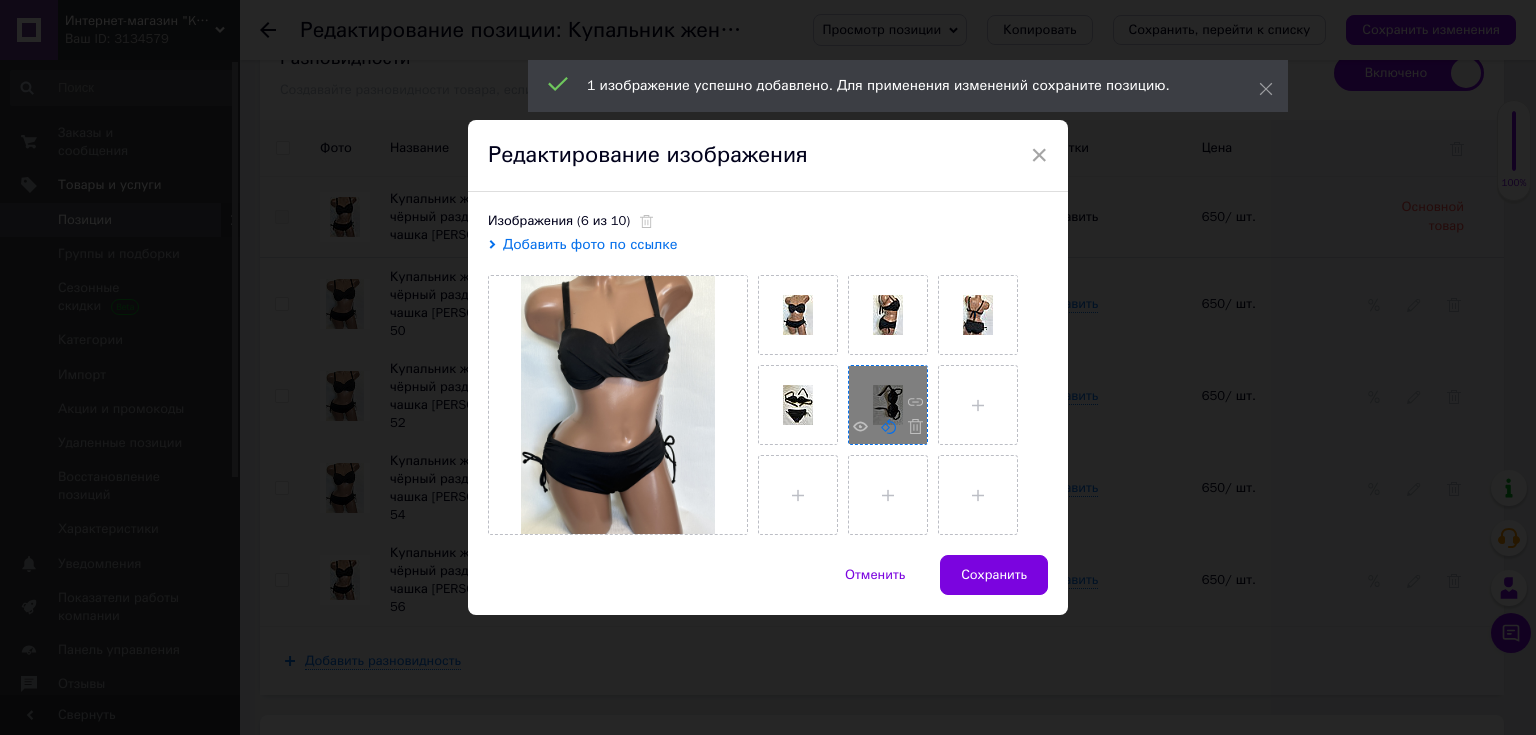 click 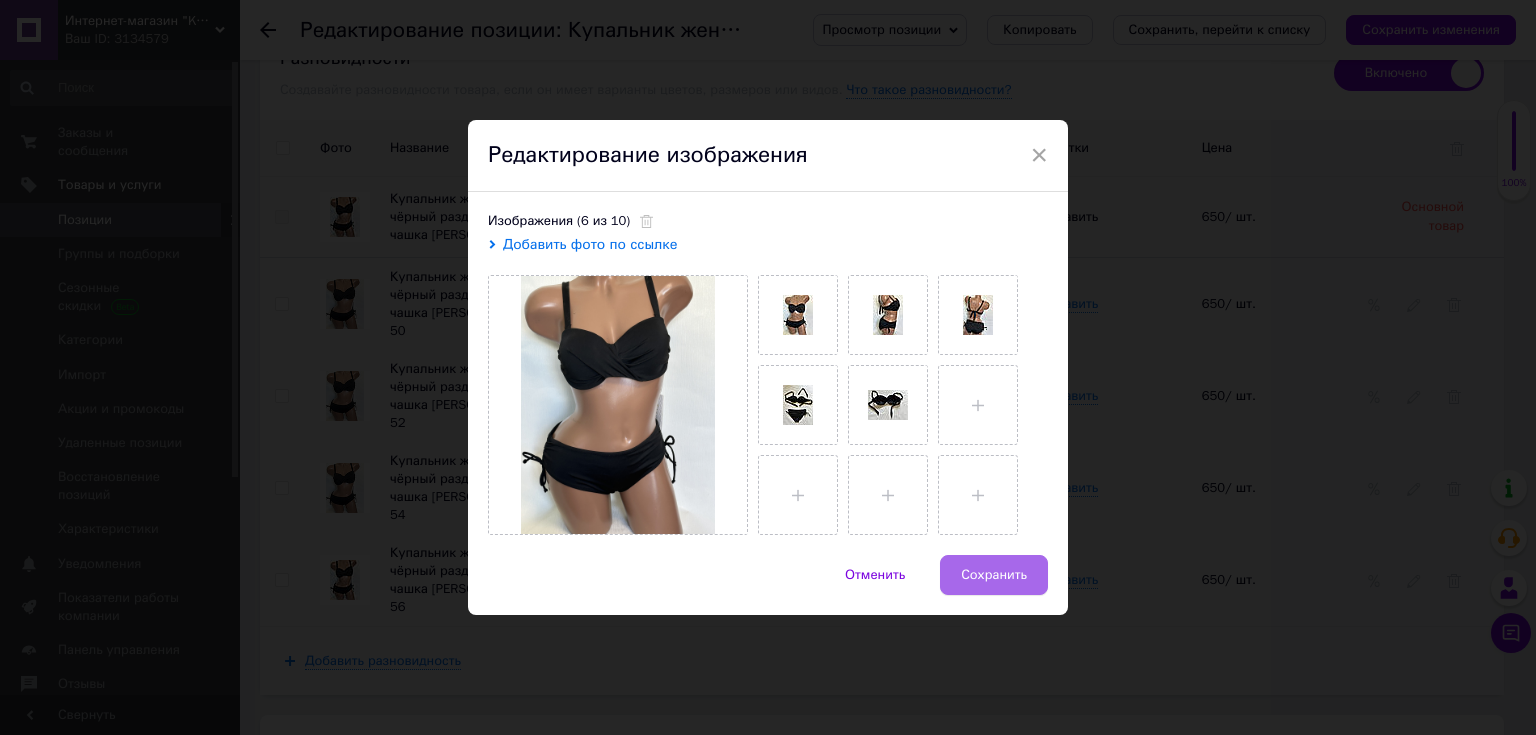click on "Сохранить" at bounding box center (994, 575) 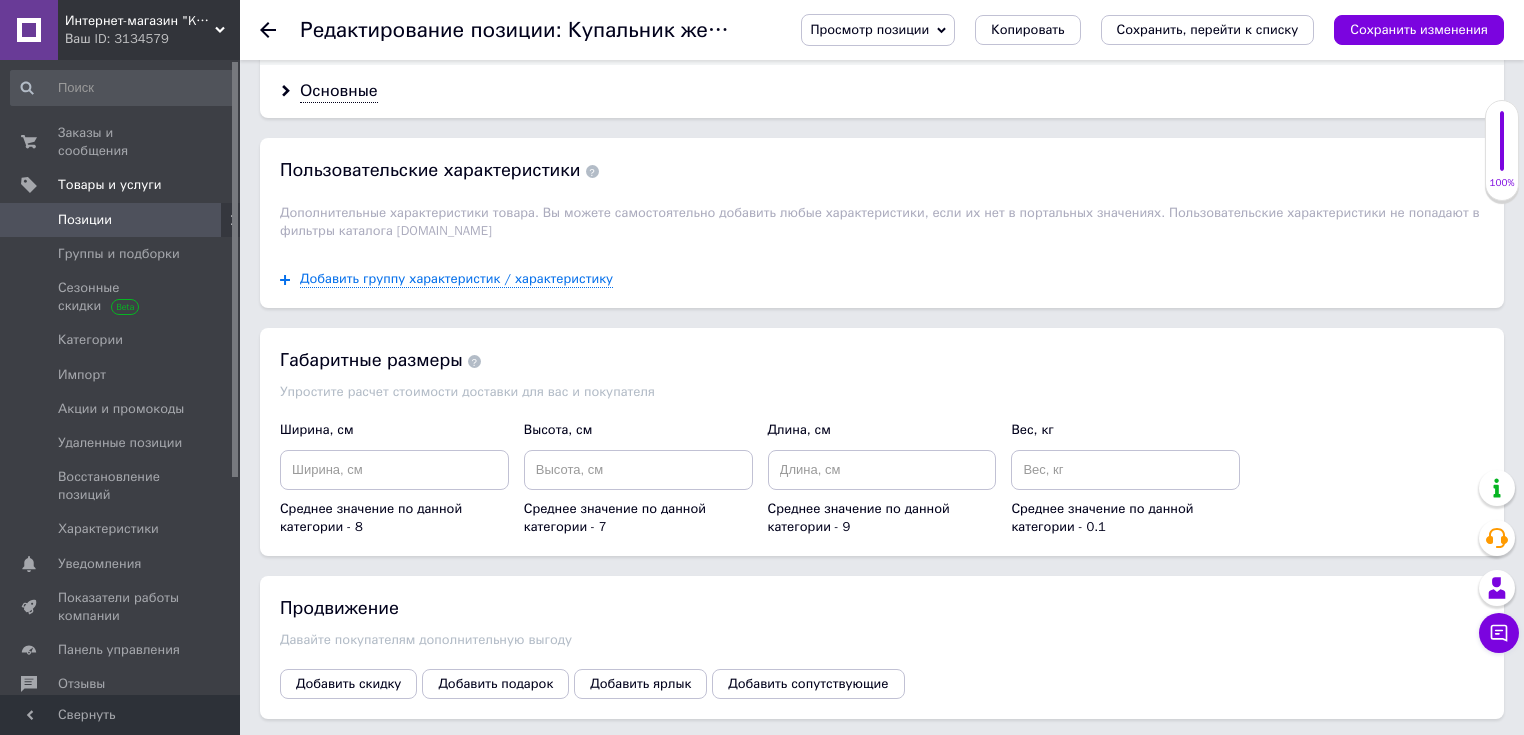 scroll, scrollTop: 2184, scrollLeft: 0, axis: vertical 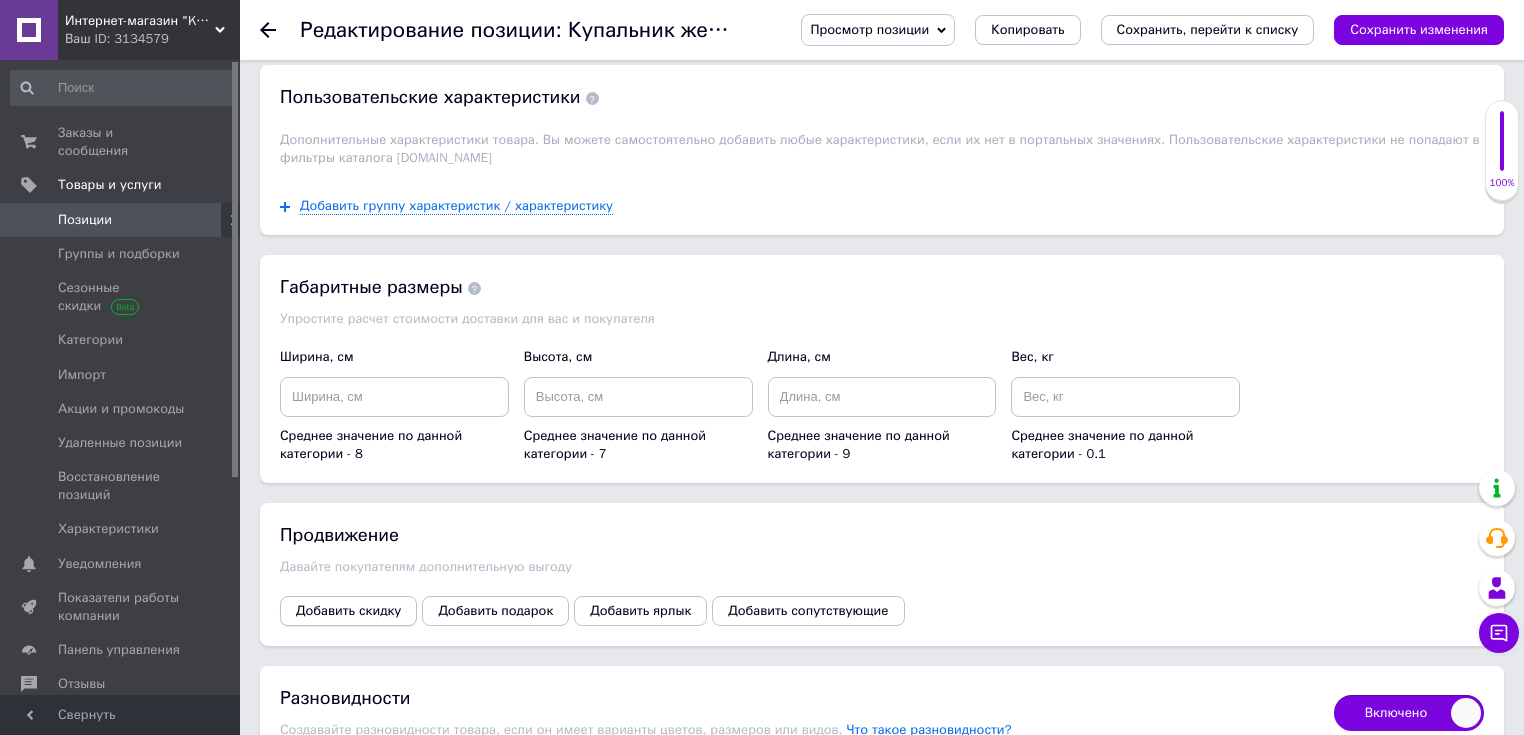 click on "Добавить скидку" at bounding box center [348, 611] 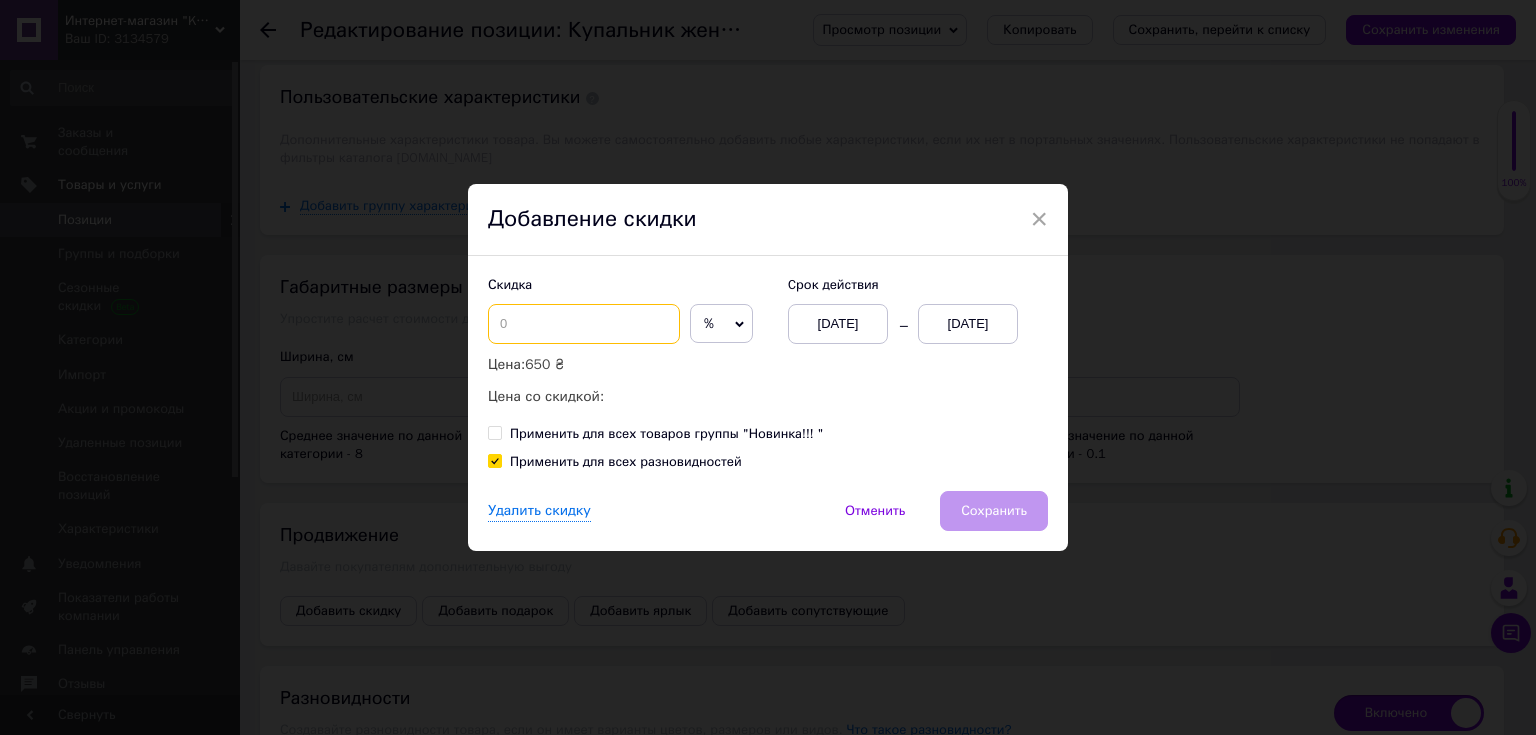 click at bounding box center [584, 324] 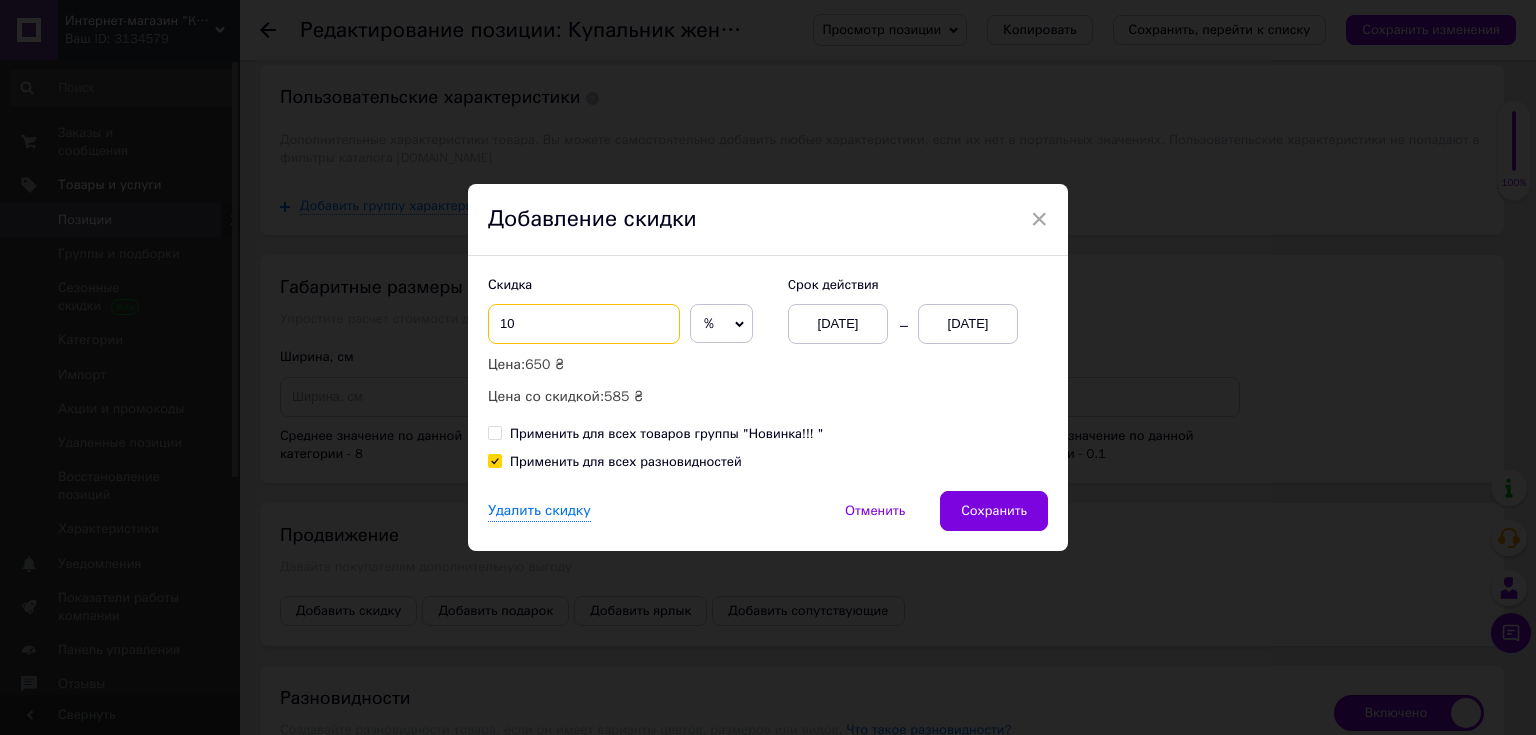 type on "1" 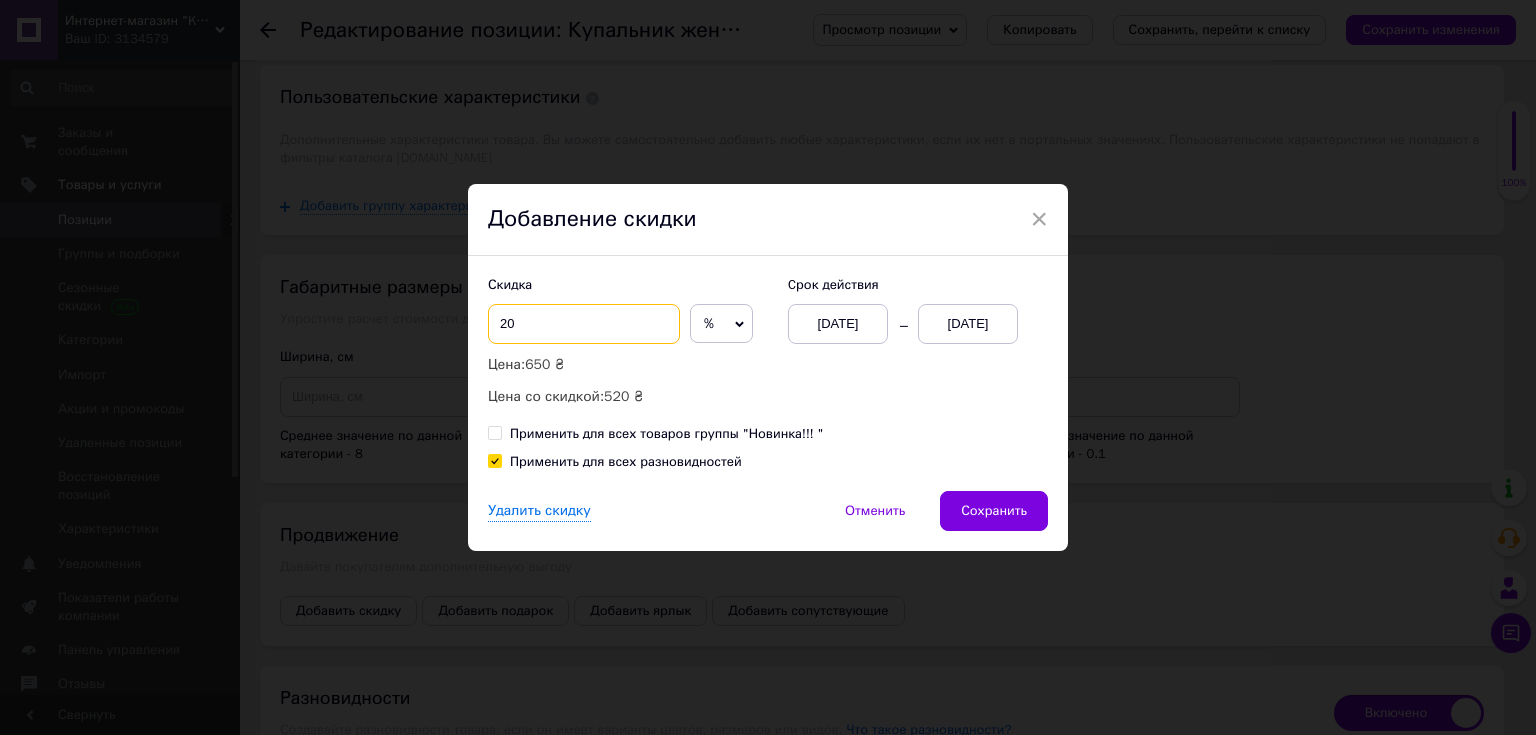 type on "20" 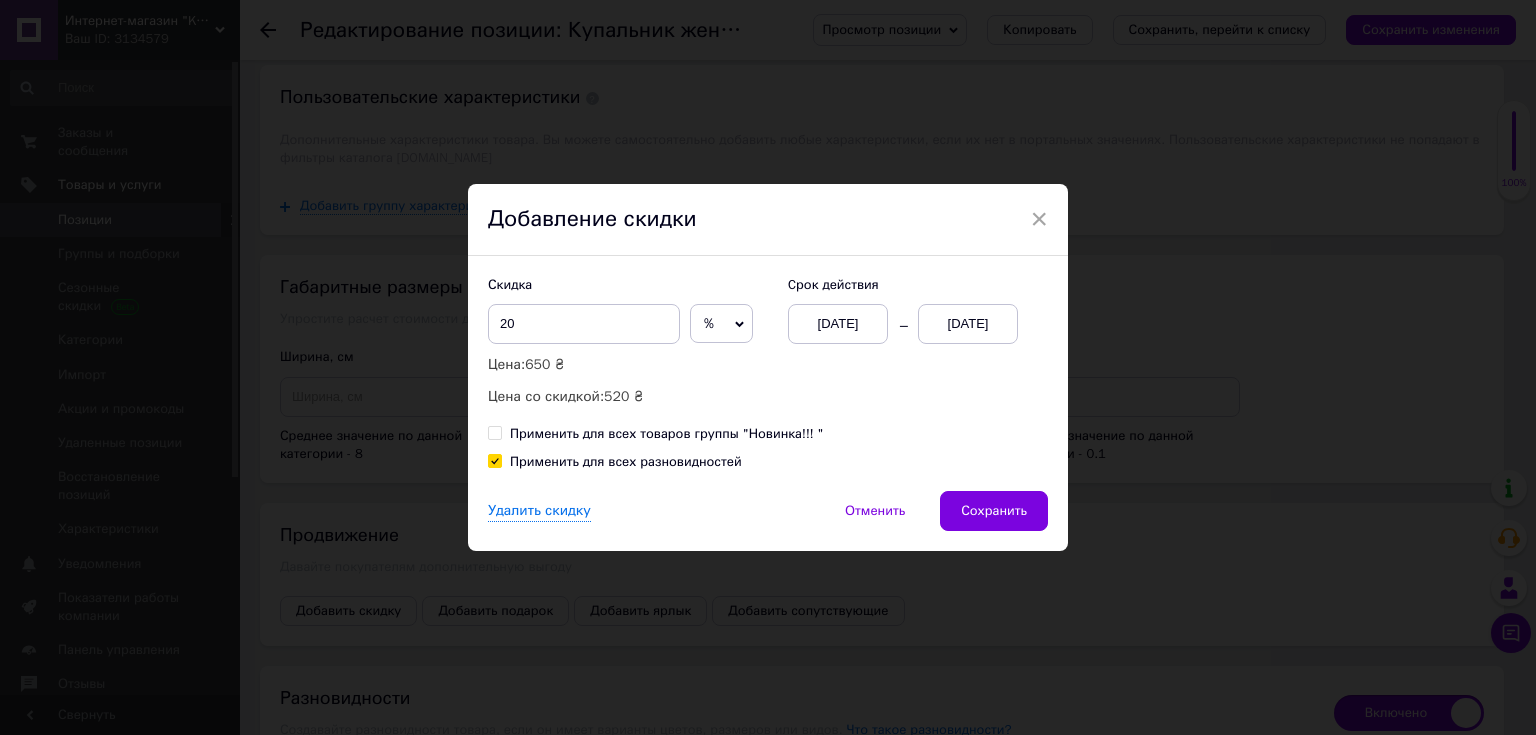 click on "[DATE]" at bounding box center (968, 324) 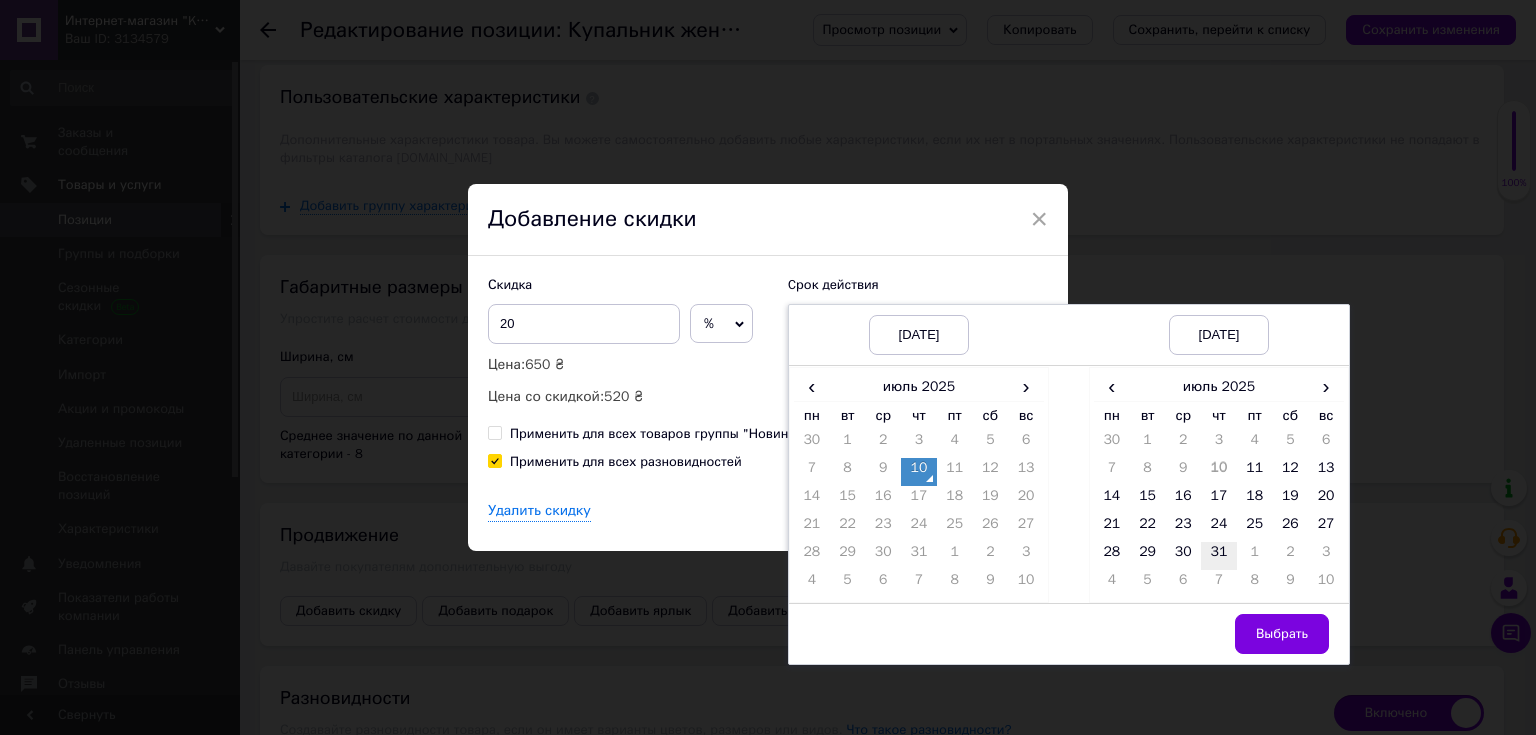 click on "31" at bounding box center (1219, 556) 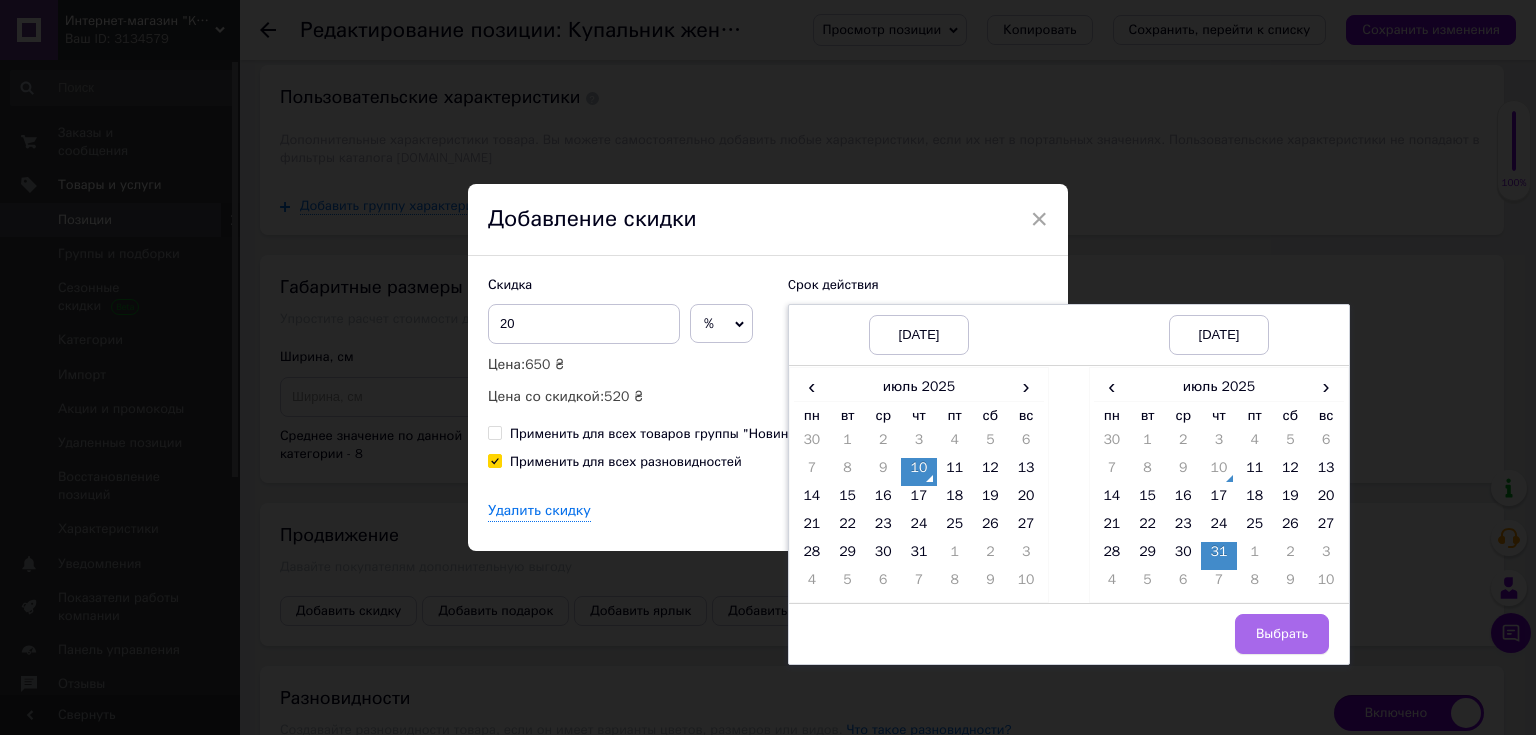 click on "Выбрать" at bounding box center [1282, 634] 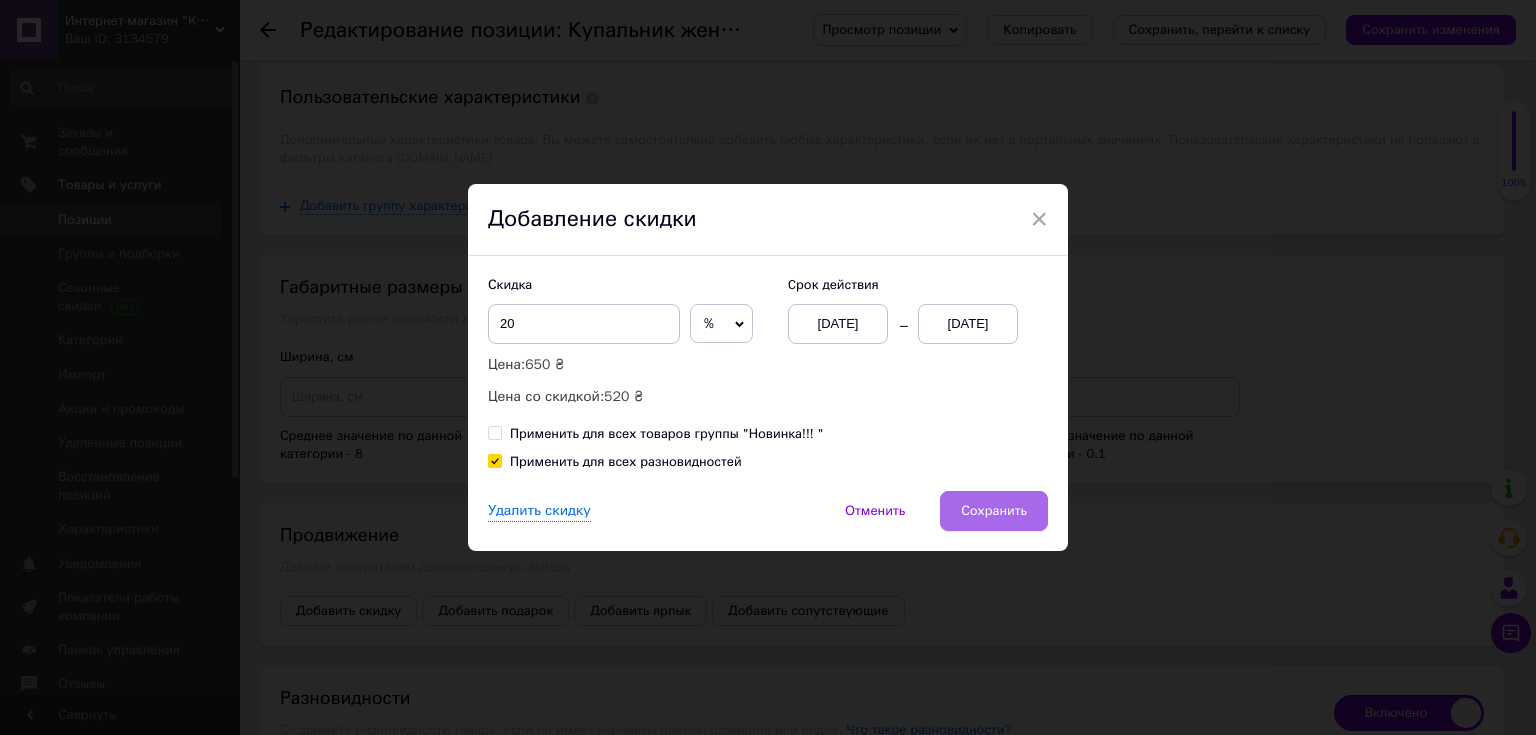 click on "Сохранить" at bounding box center [994, 511] 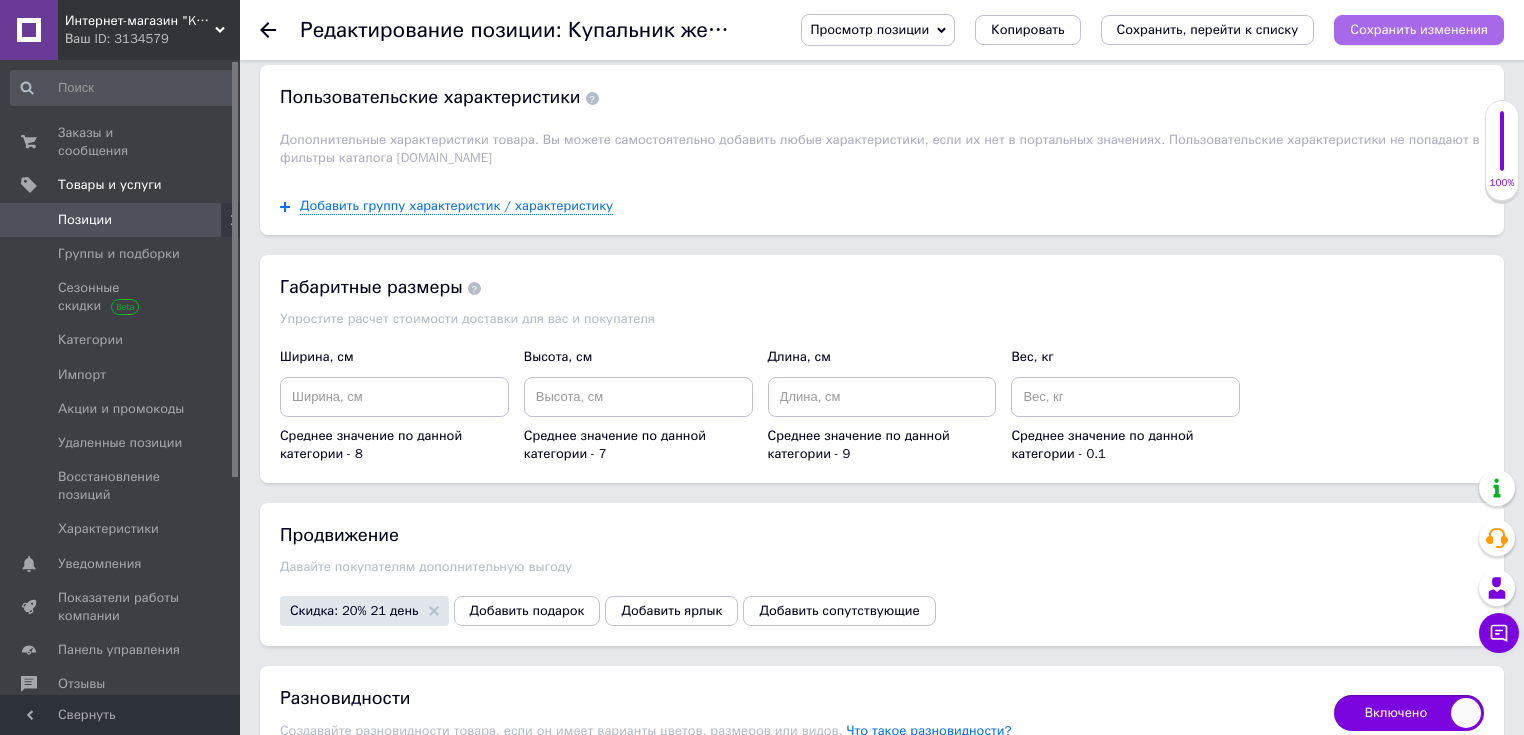 click on "Сохранить изменения" at bounding box center [1419, 29] 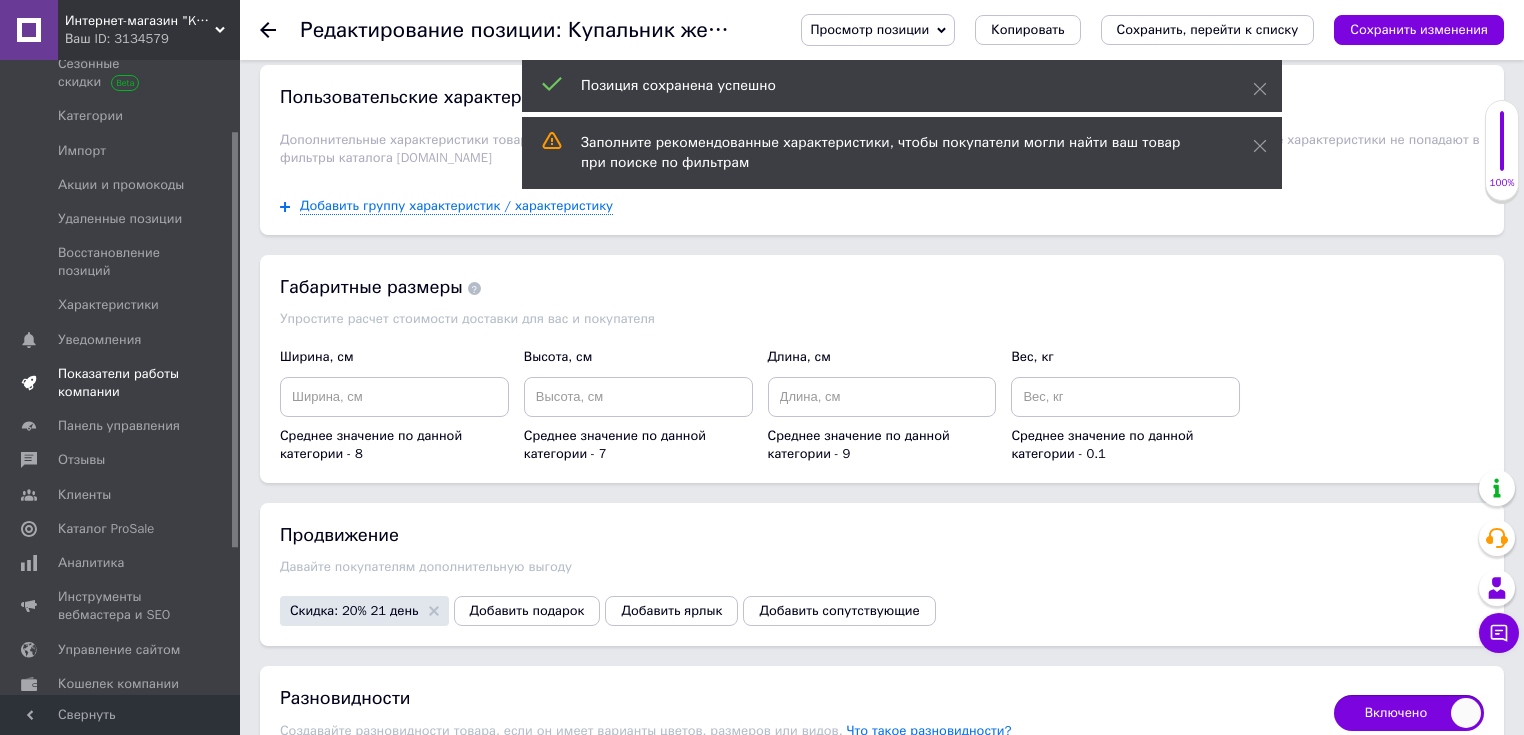scroll, scrollTop: 240, scrollLeft: 0, axis: vertical 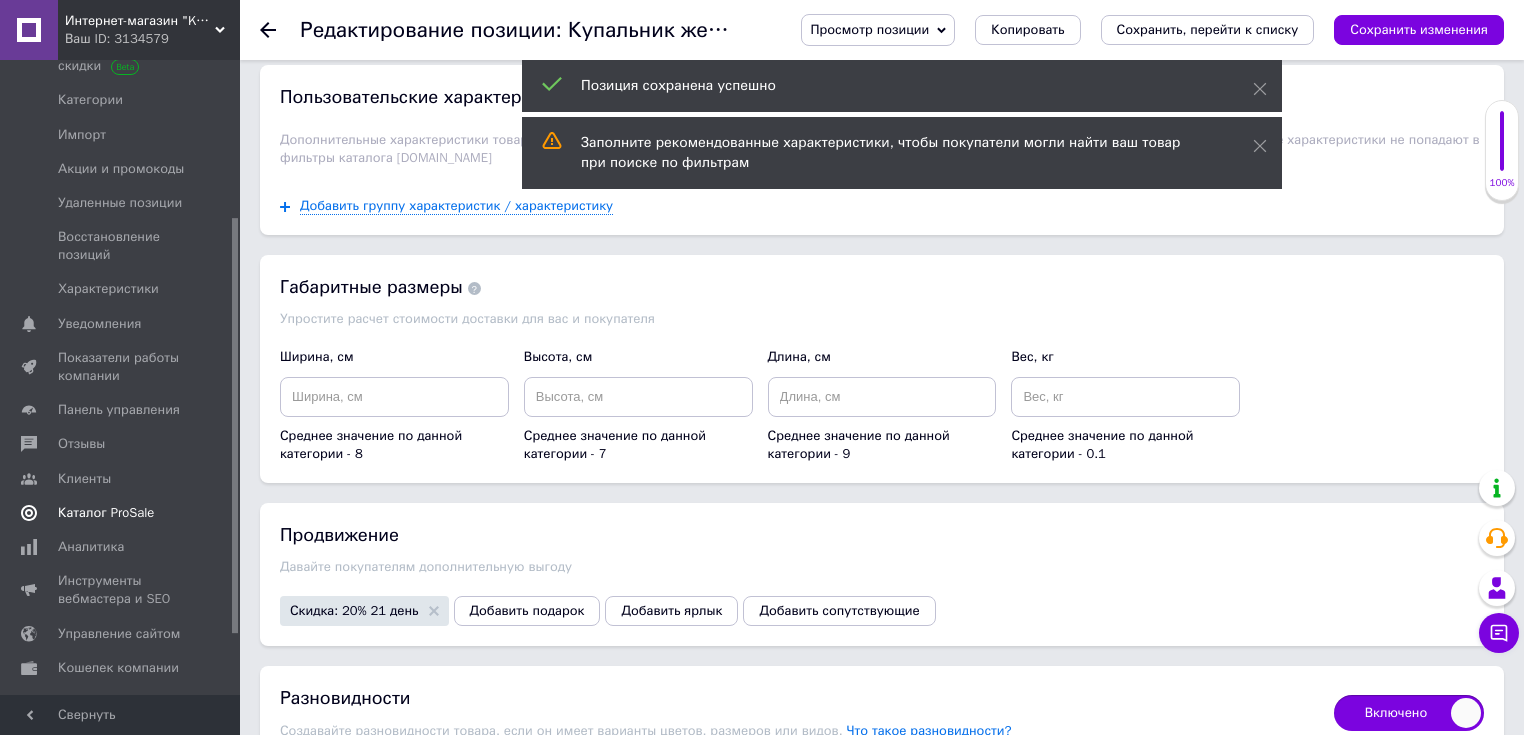 click on "Каталог ProSale" at bounding box center [123, 513] 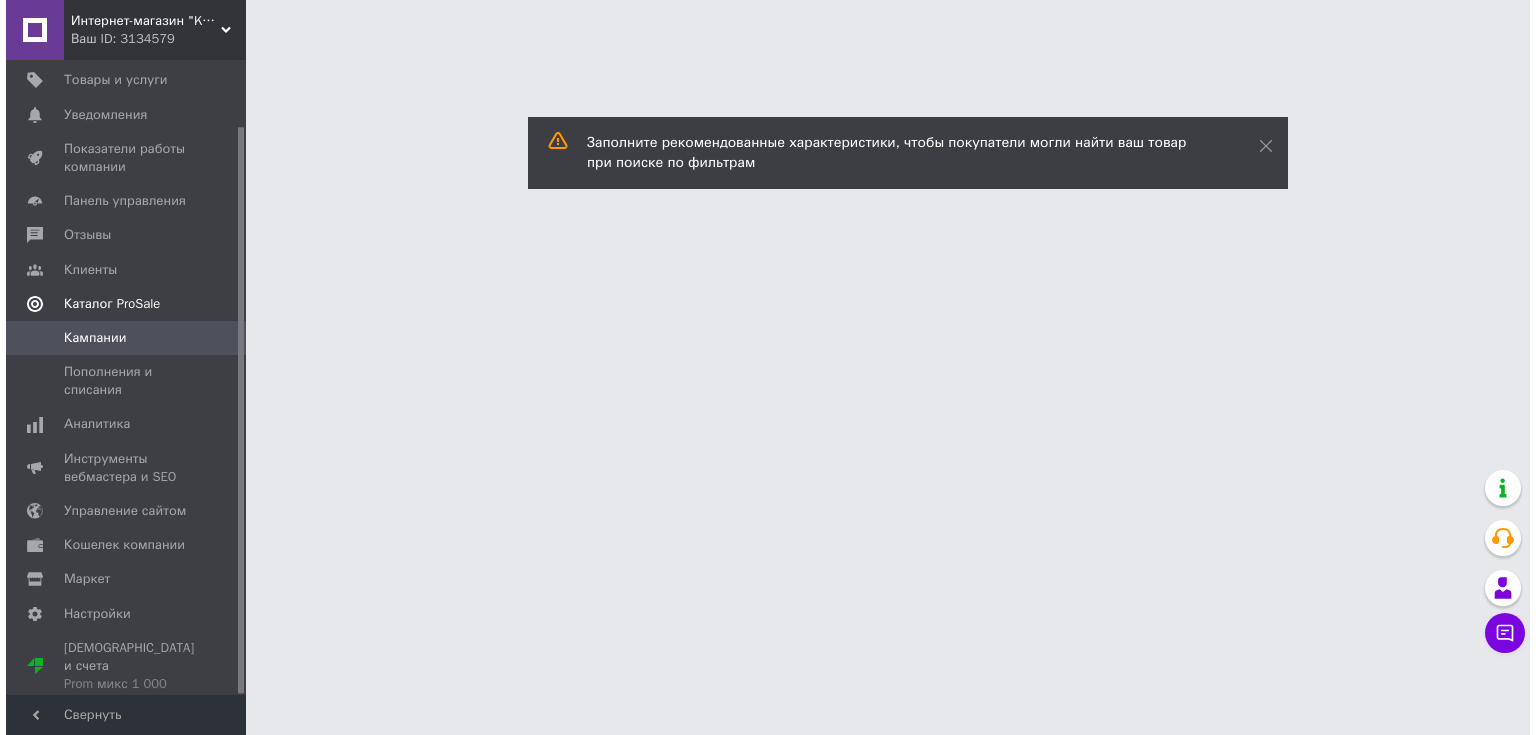 scroll, scrollTop: 0, scrollLeft: 0, axis: both 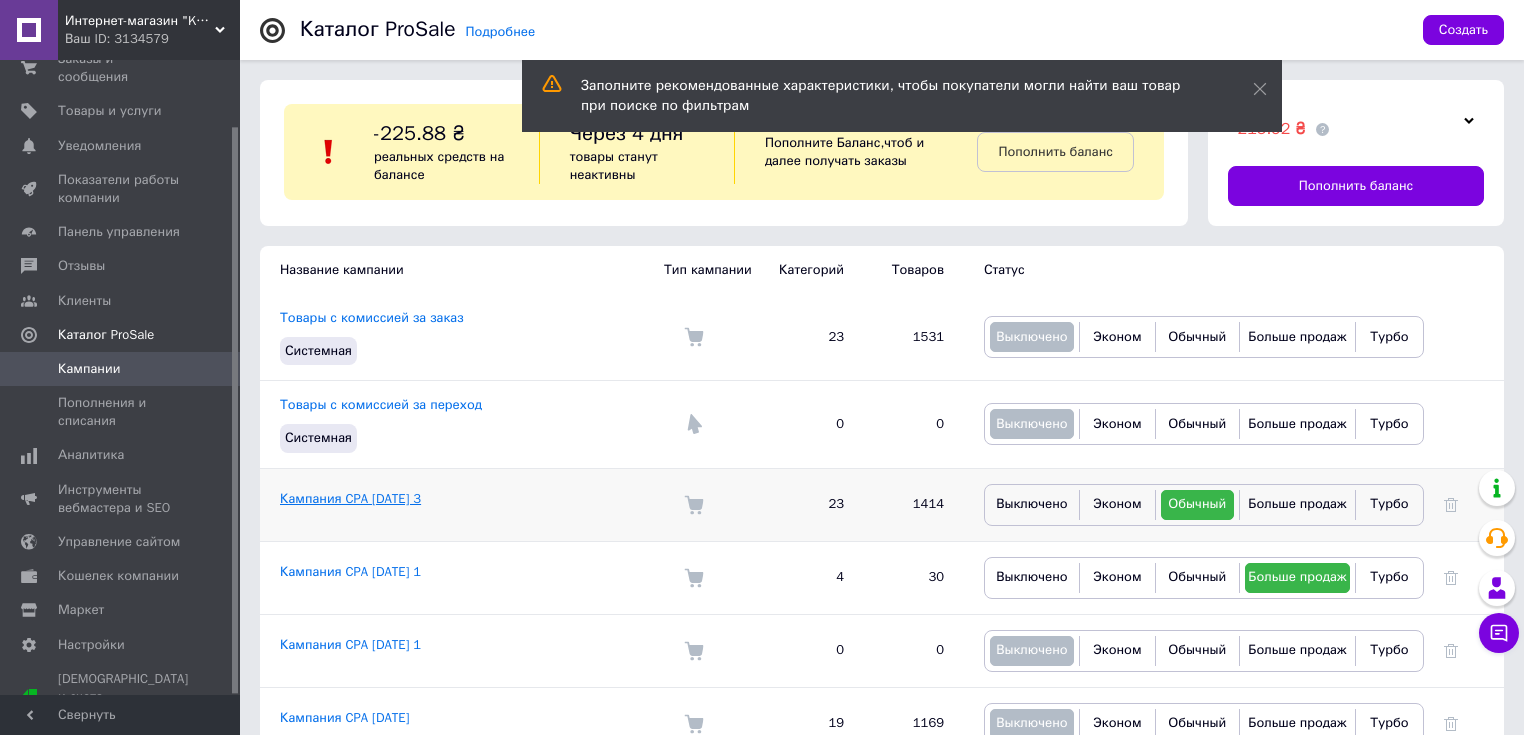click on "Кампания CPA [DATE] 3" at bounding box center (350, 498) 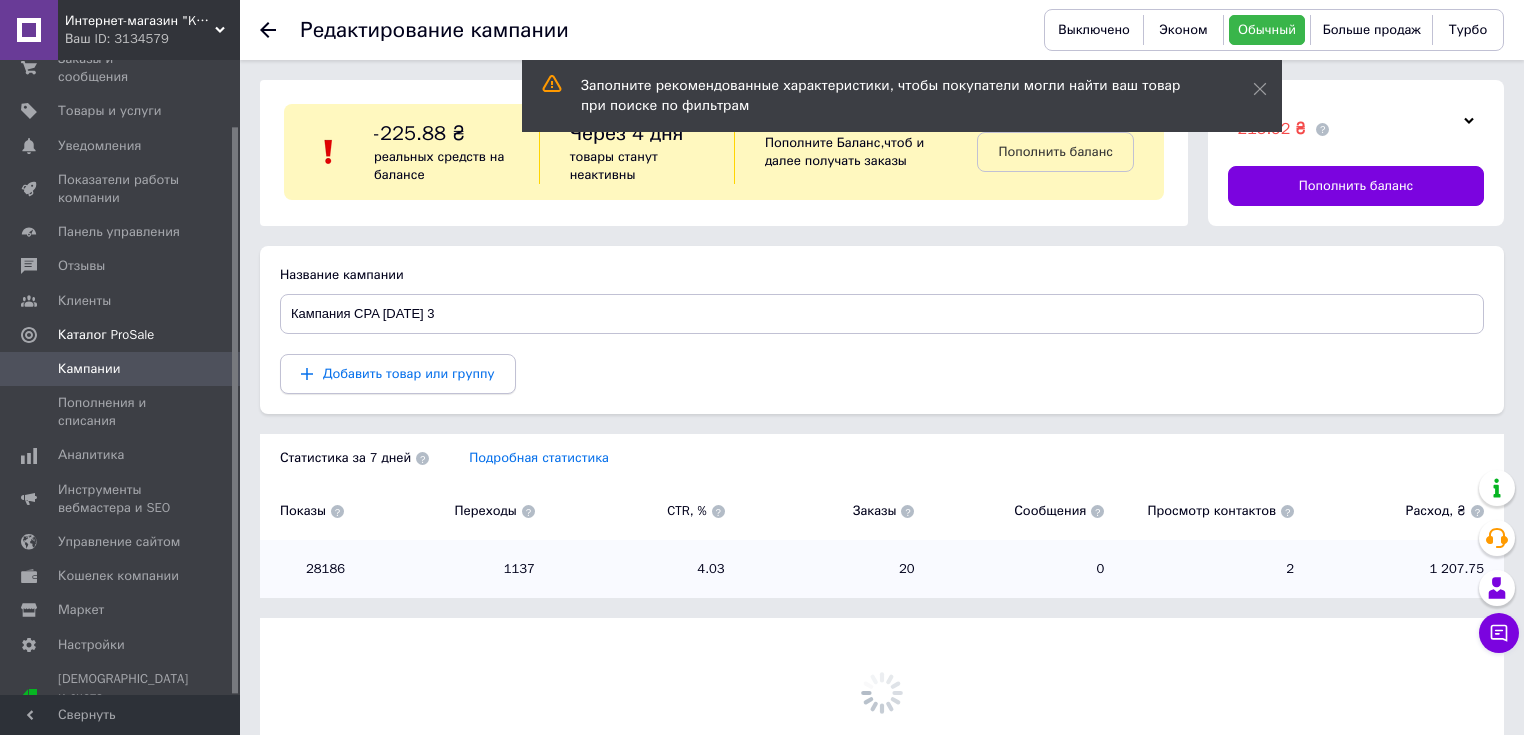 click on "Добавить товар или группу" at bounding box center [409, 373] 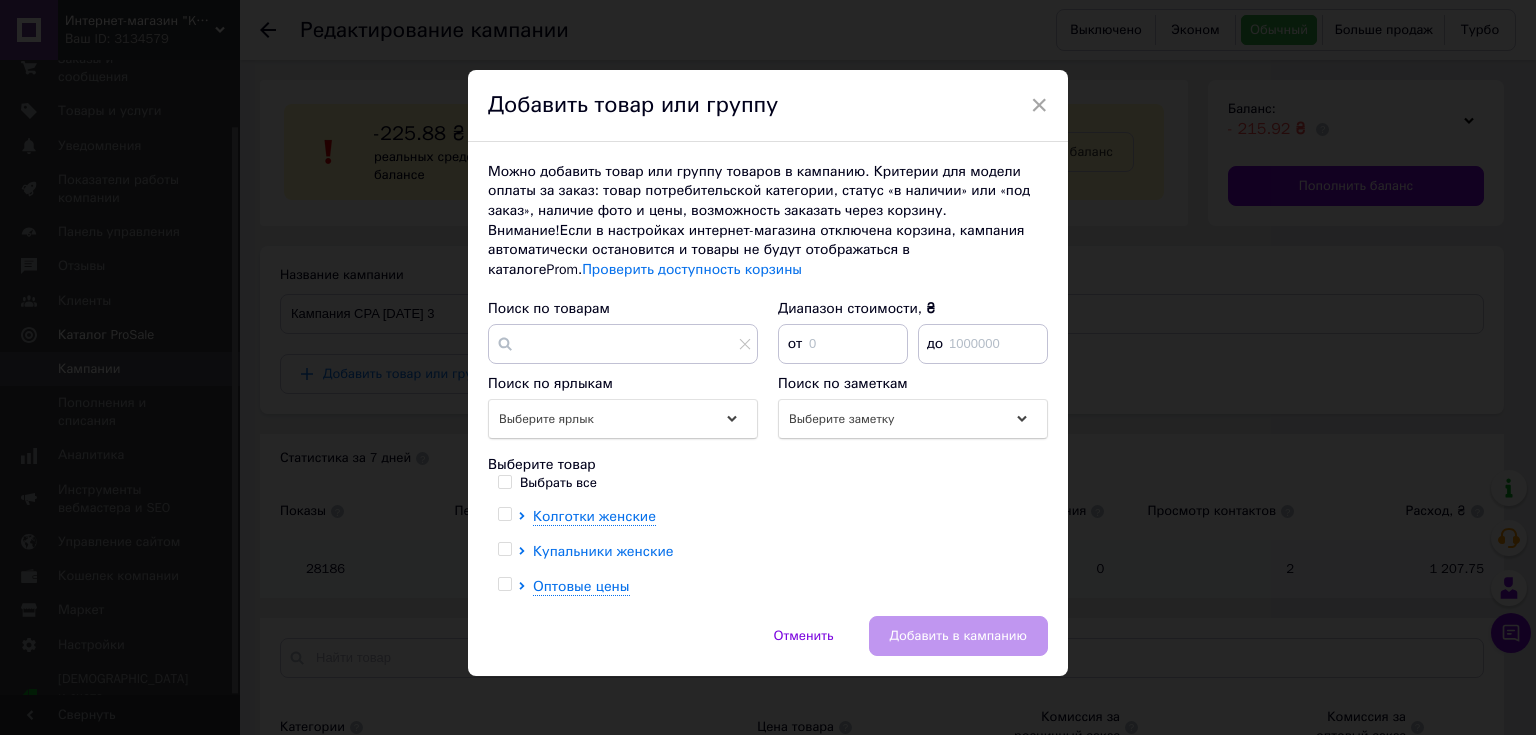 click on "Купальники женские" at bounding box center (603, 551) 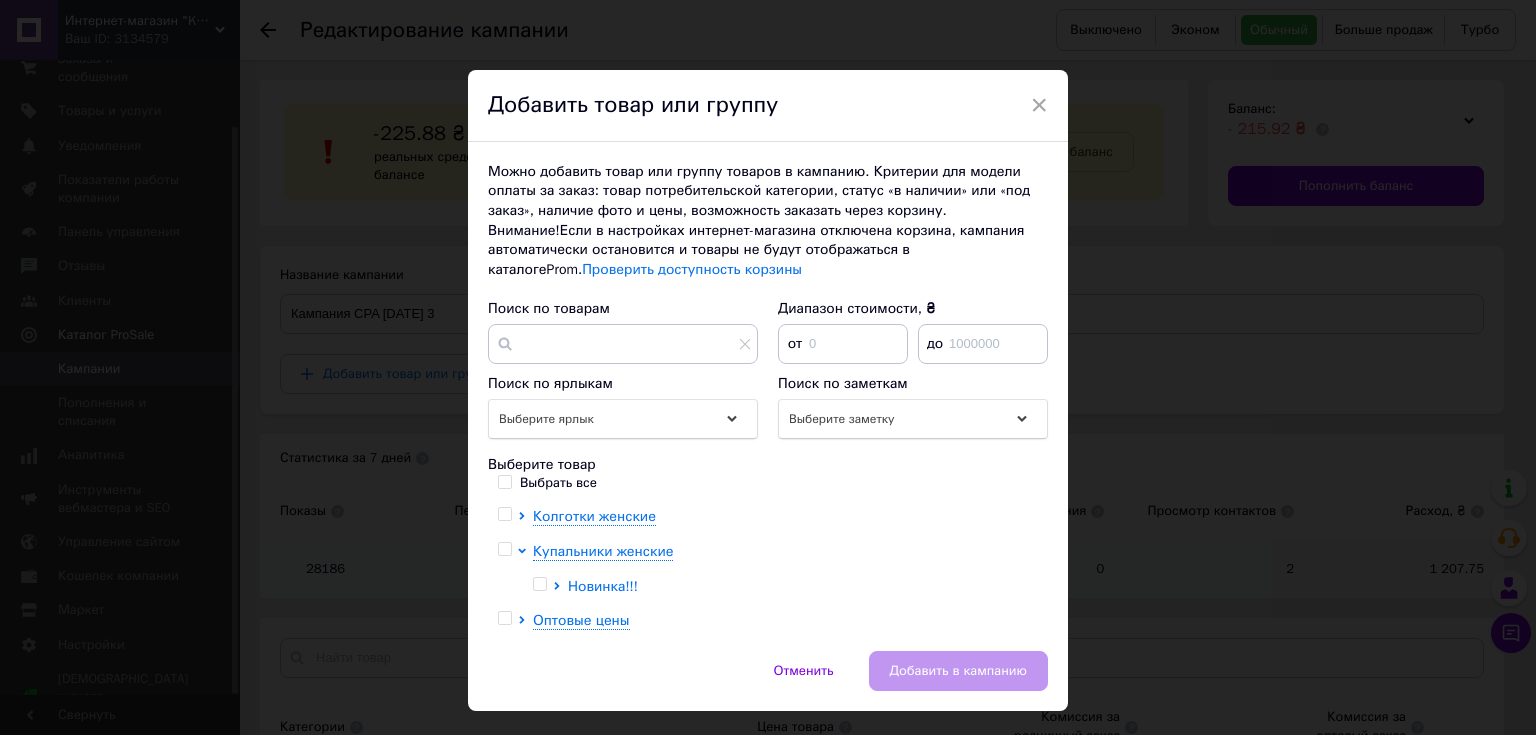 click on "Новинка!!!" at bounding box center [603, 586] 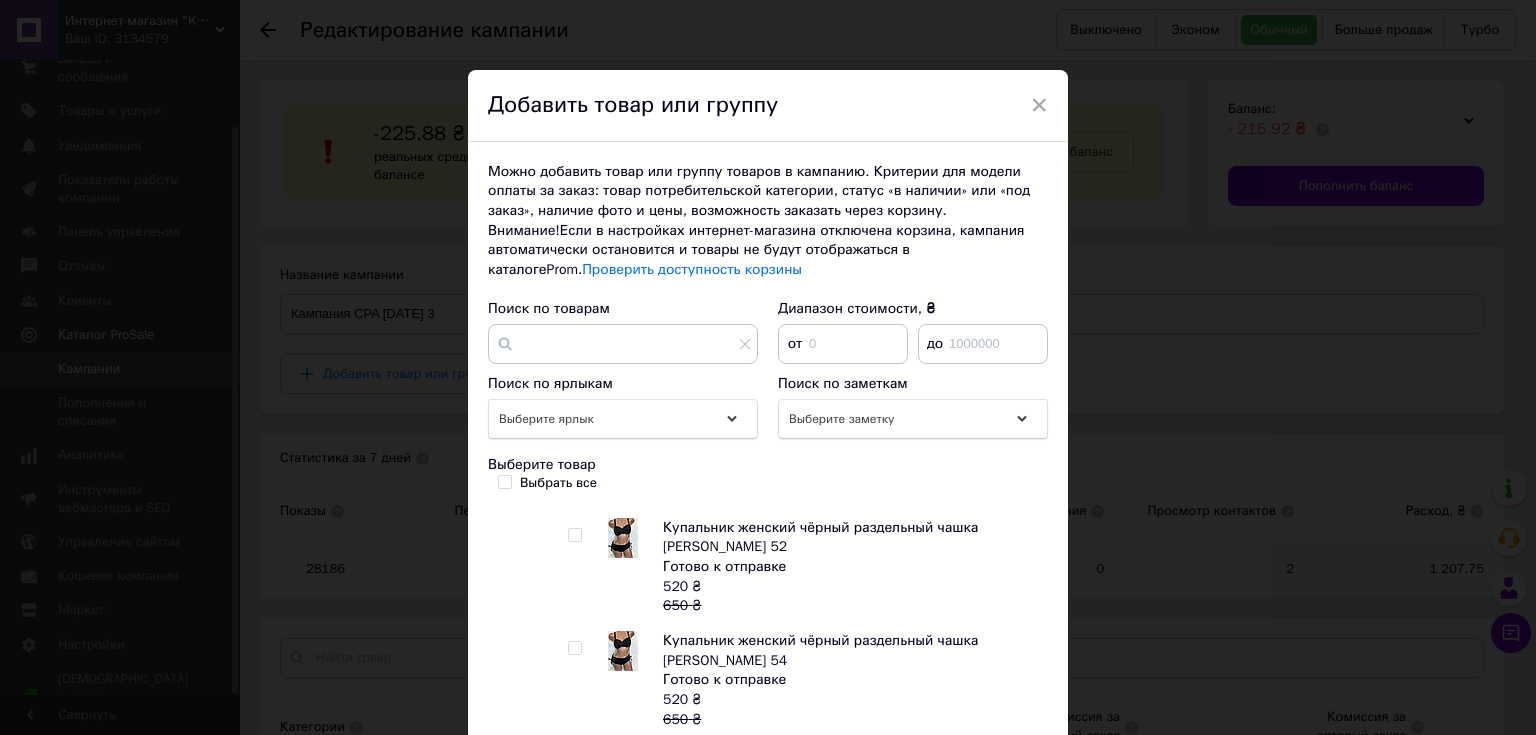 scroll, scrollTop: 0, scrollLeft: 0, axis: both 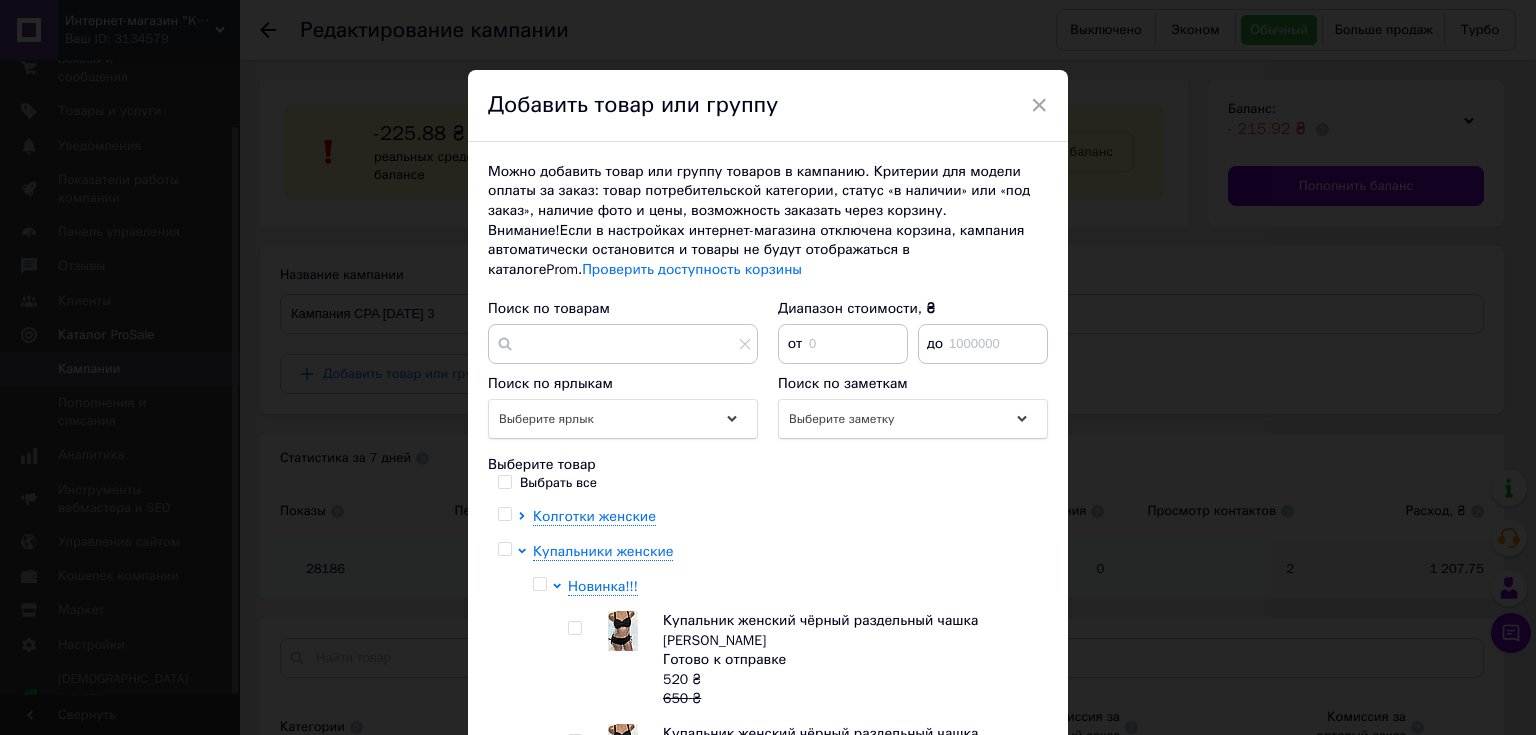 click at bounding box center (539, 584) 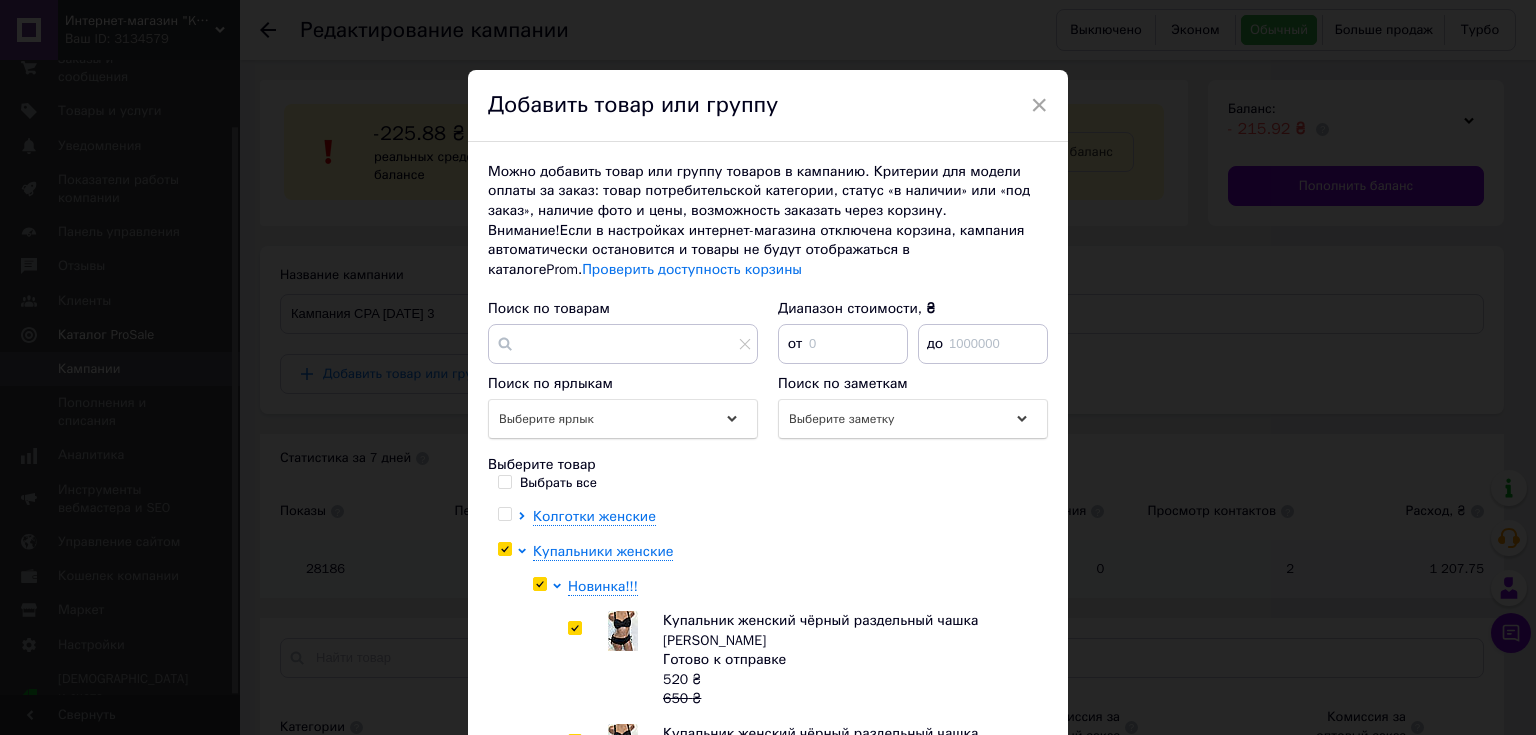 checkbox on "true" 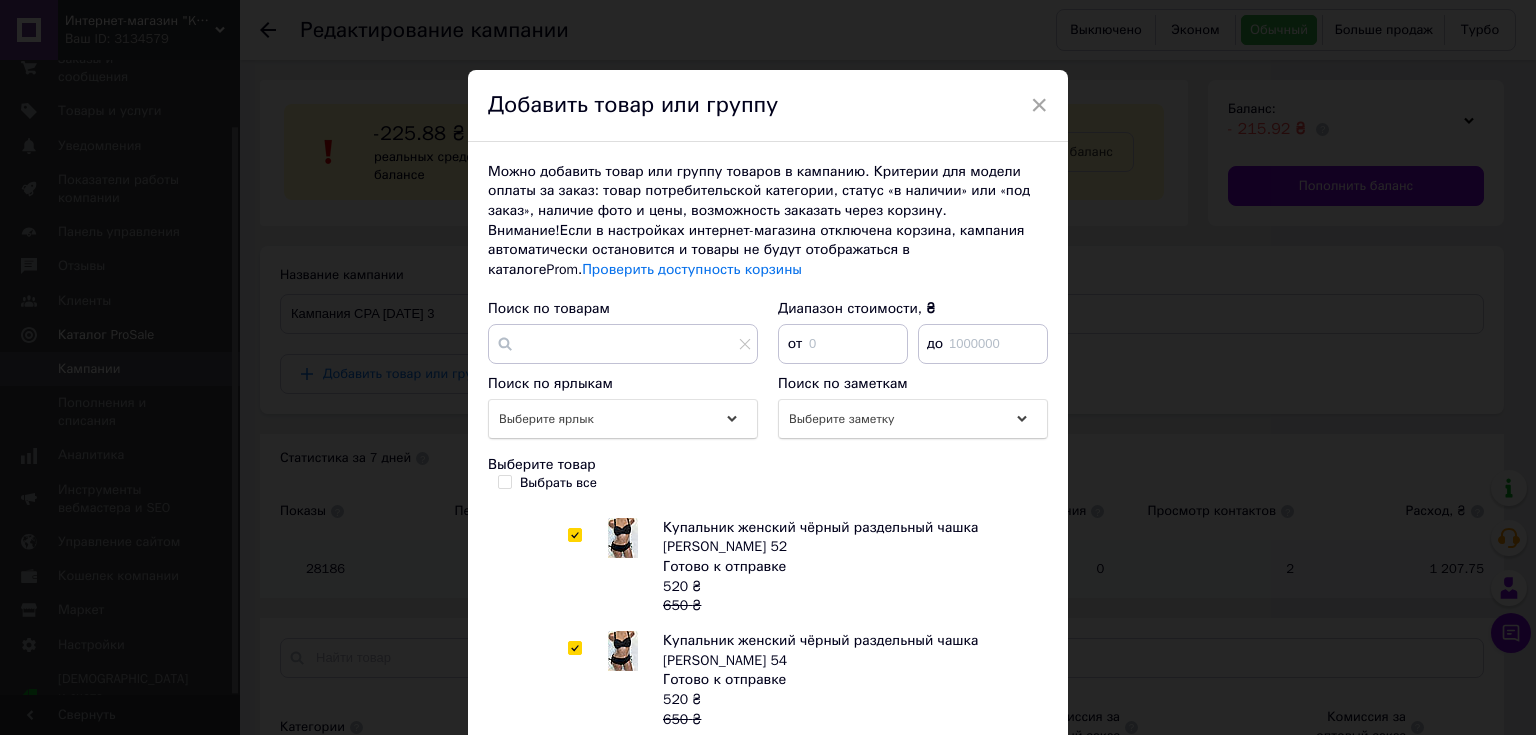 scroll, scrollTop: 322, scrollLeft: 0, axis: vertical 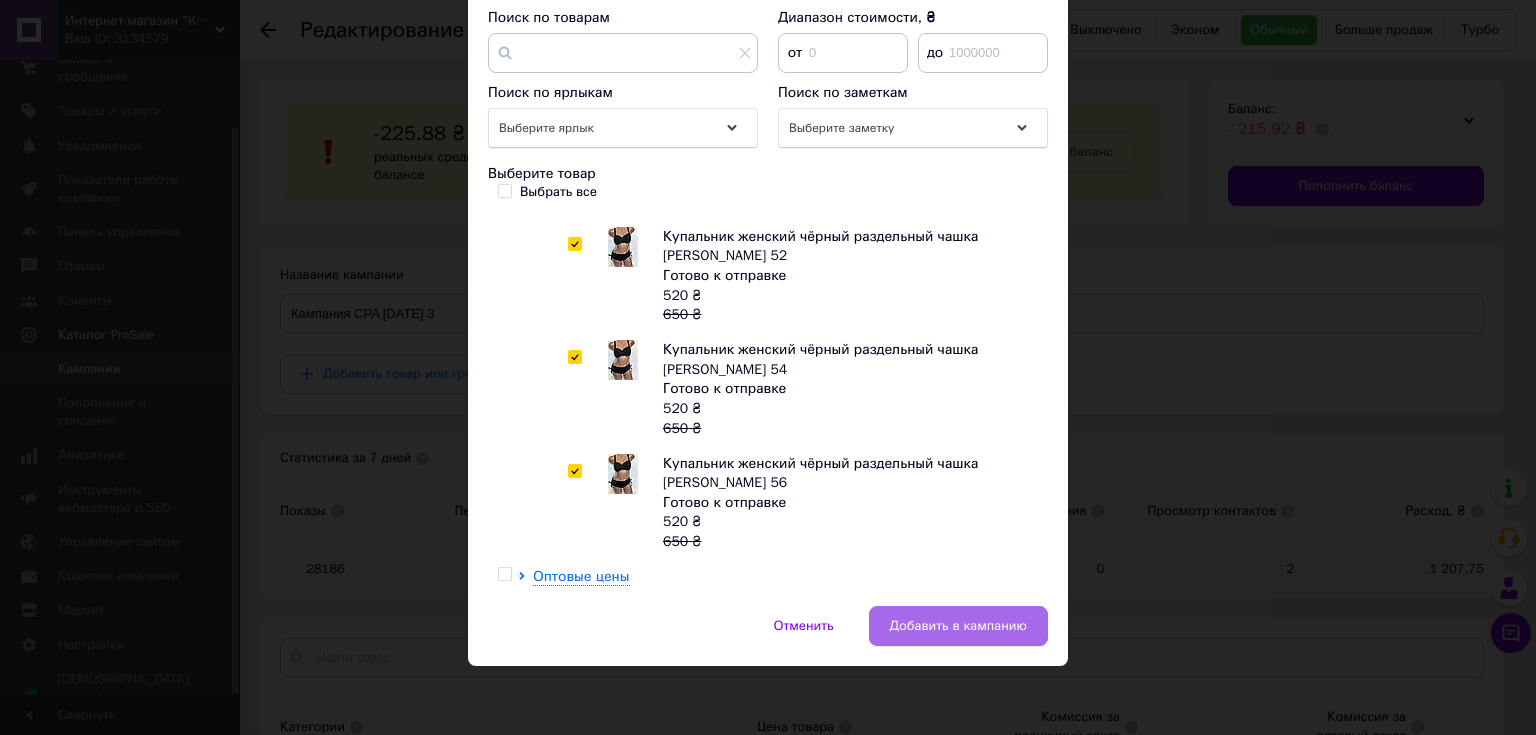 click on "Добавить в кампанию" at bounding box center (958, 626) 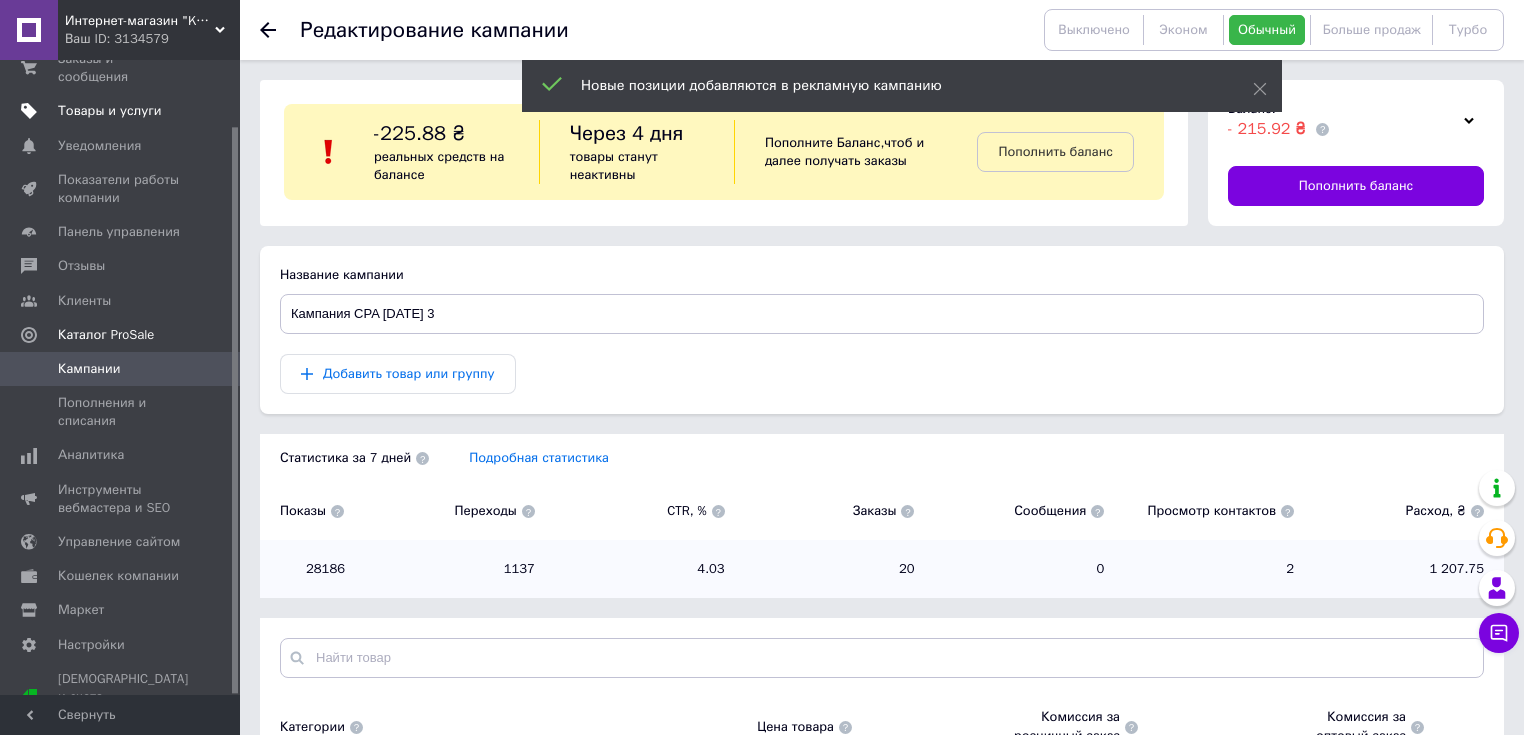 click on "Товары и услуги" at bounding box center (110, 111) 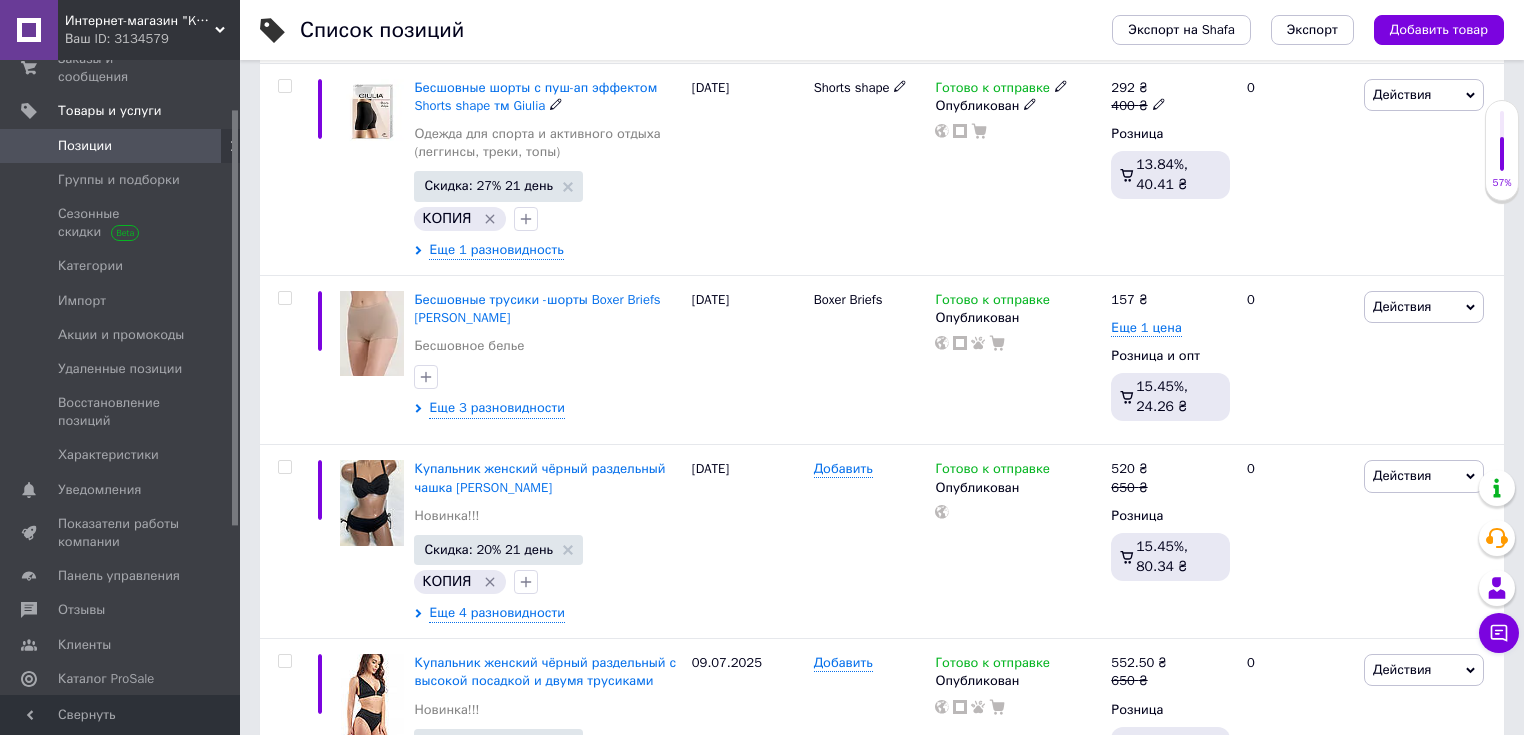 scroll, scrollTop: 400, scrollLeft: 0, axis: vertical 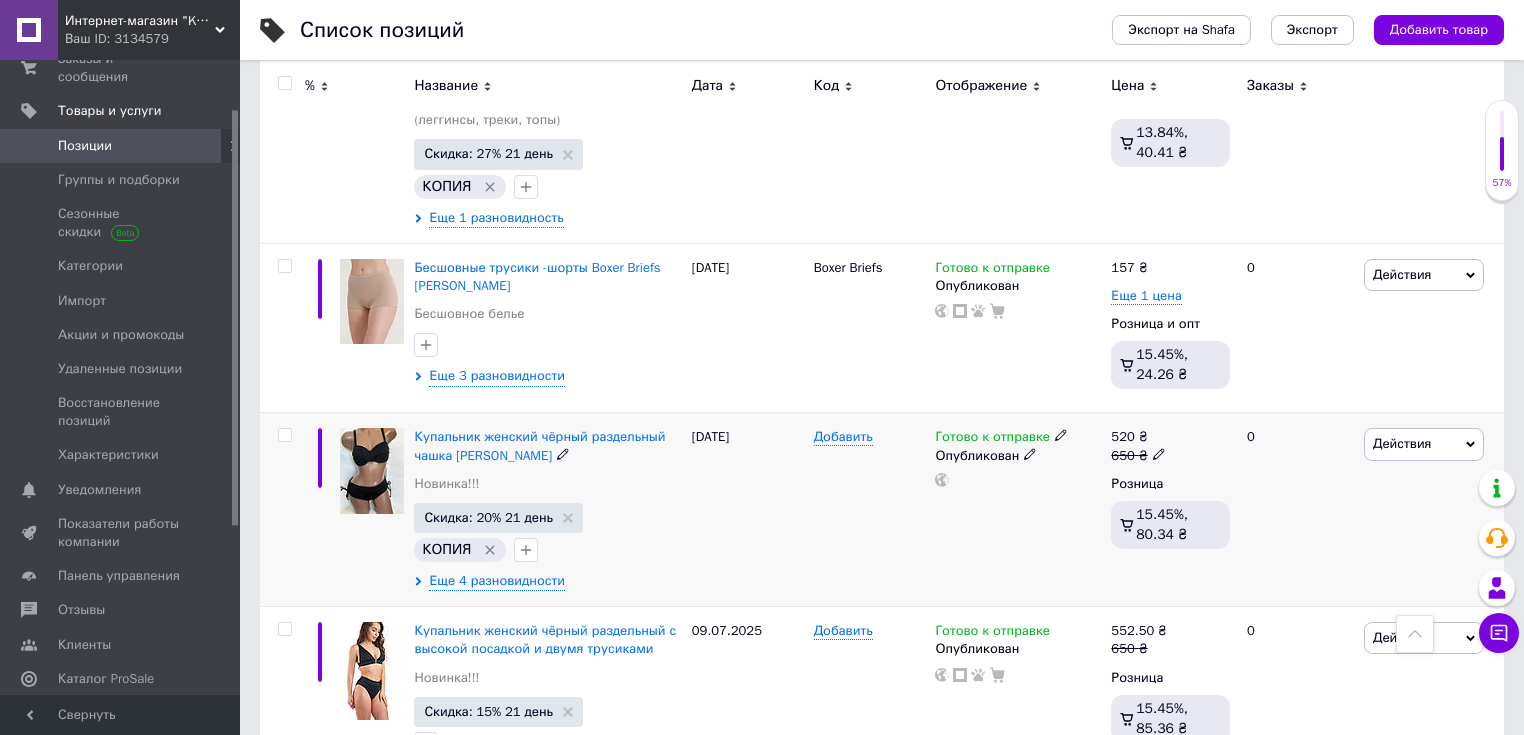 click on "Купальник женский чёрный  раздельный  чашка [PERSON_NAME] Новинка!!!   Скидка: 20% 21 день КОПИЯ   Еще 4 разновидности" at bounding box center [547, 510] 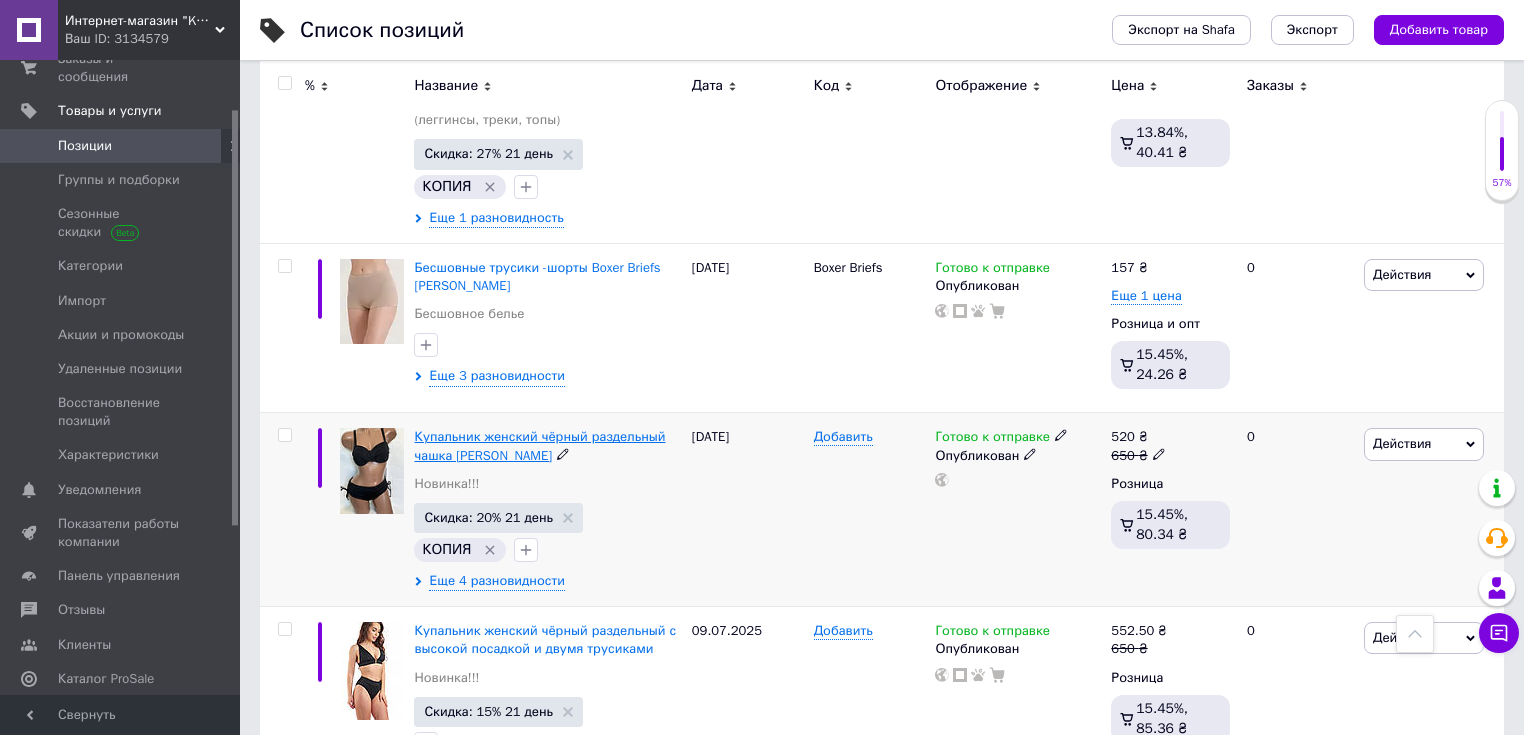 click on "Купальник женский чёрный  раздельный  чашка [PERSON_NAME]" at bounding box center (539, 445) 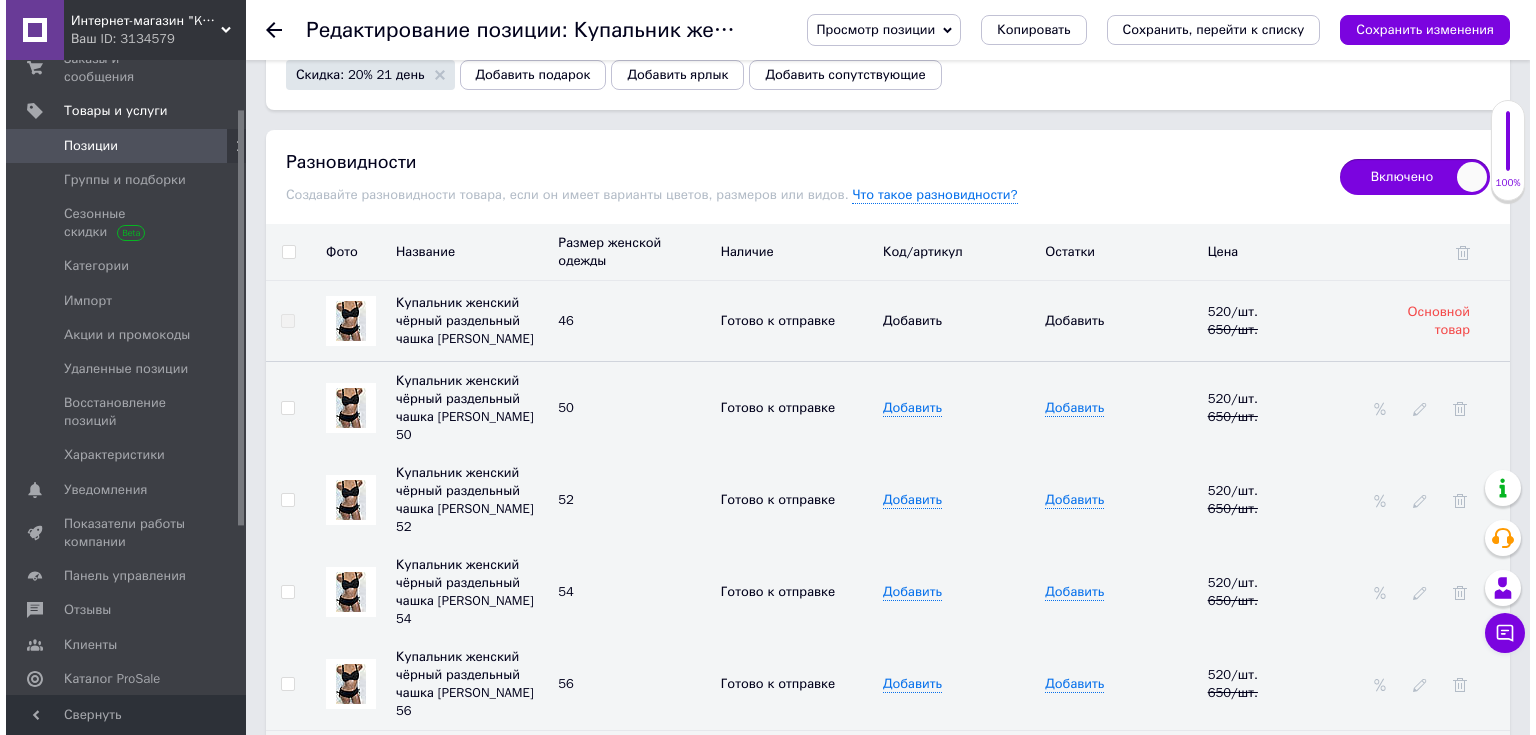 scroll, scrollTop: 2800, scrollLeft: 0, axis: vertical 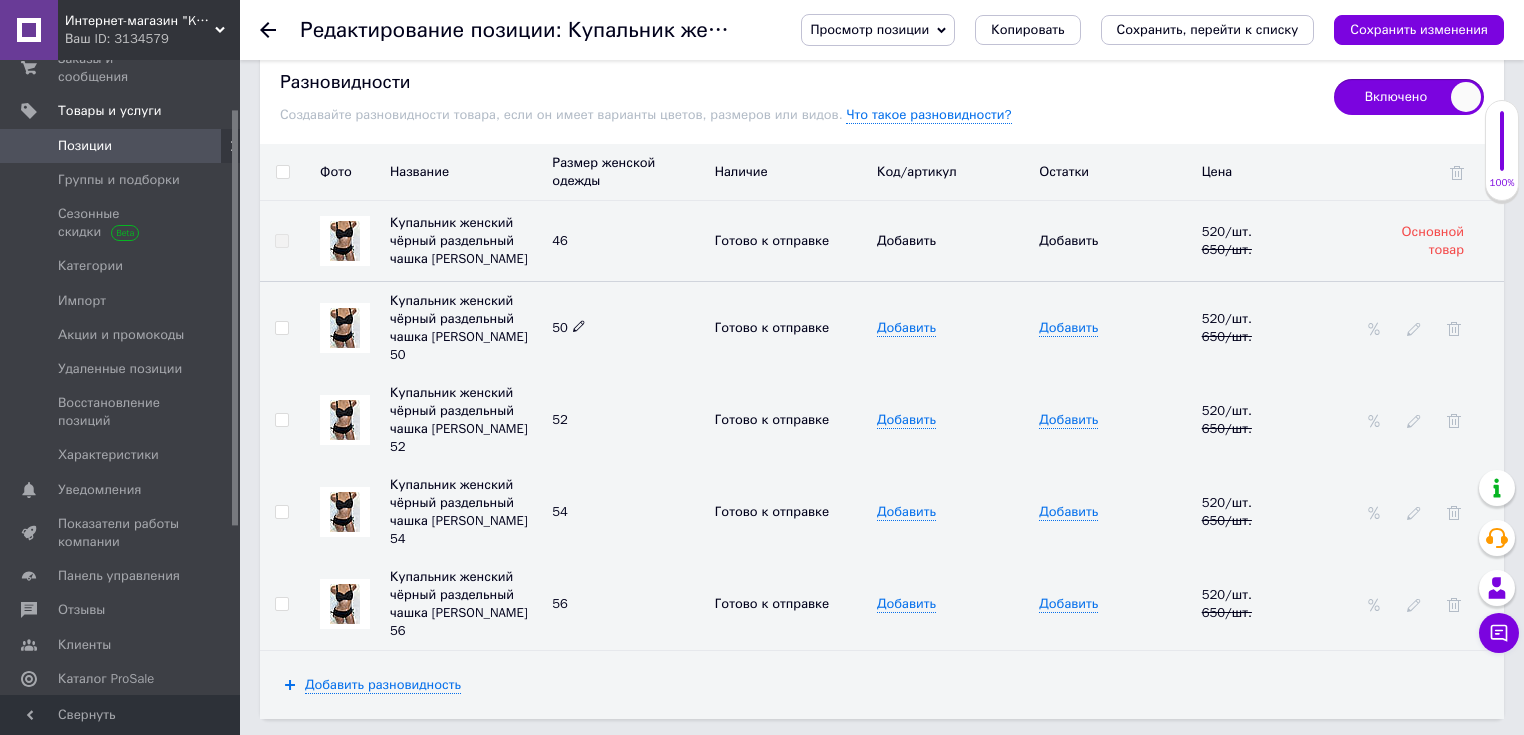 click 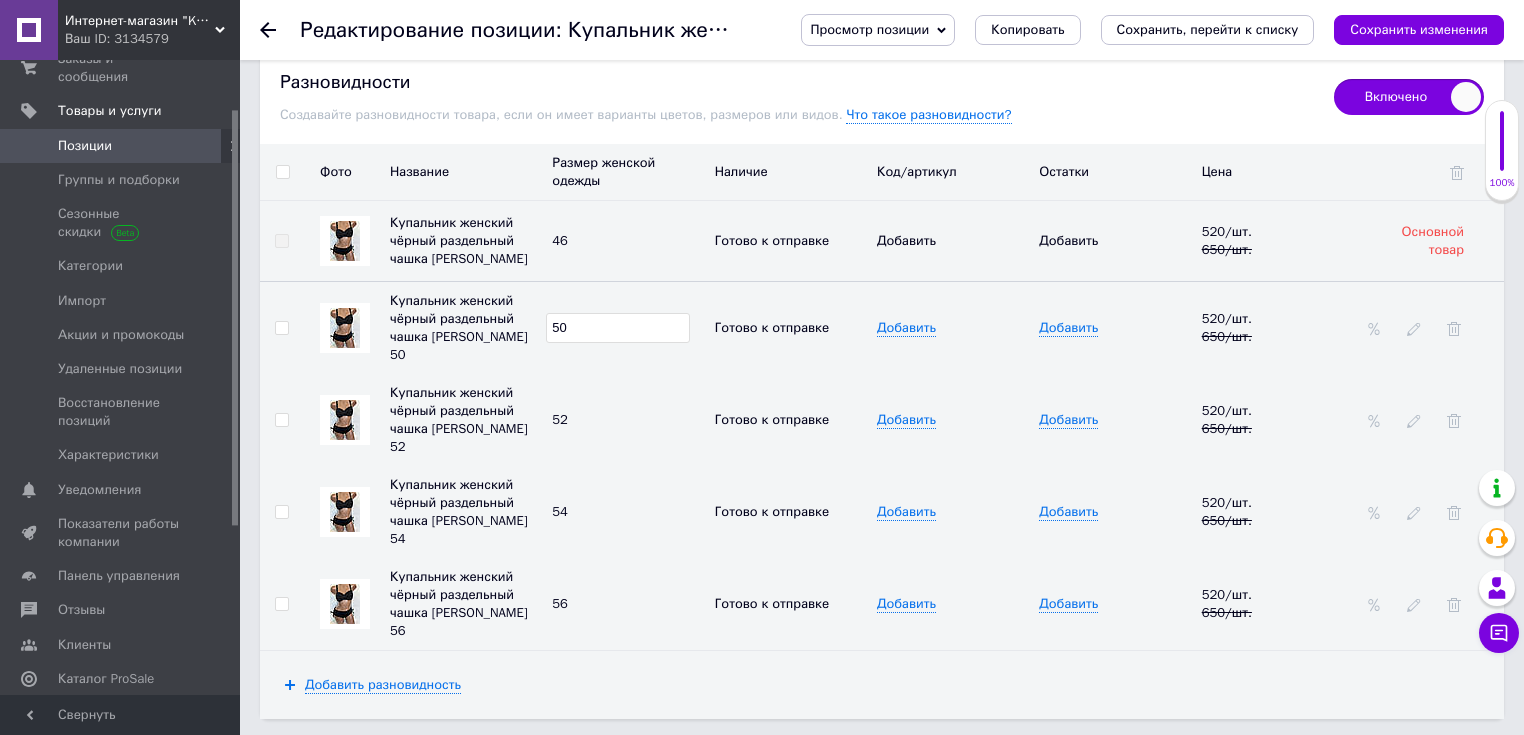 drag, startPoint x: 578, startPoint y: 313, endPoint x: 552, endPoint y: 315, distance: 26.076809 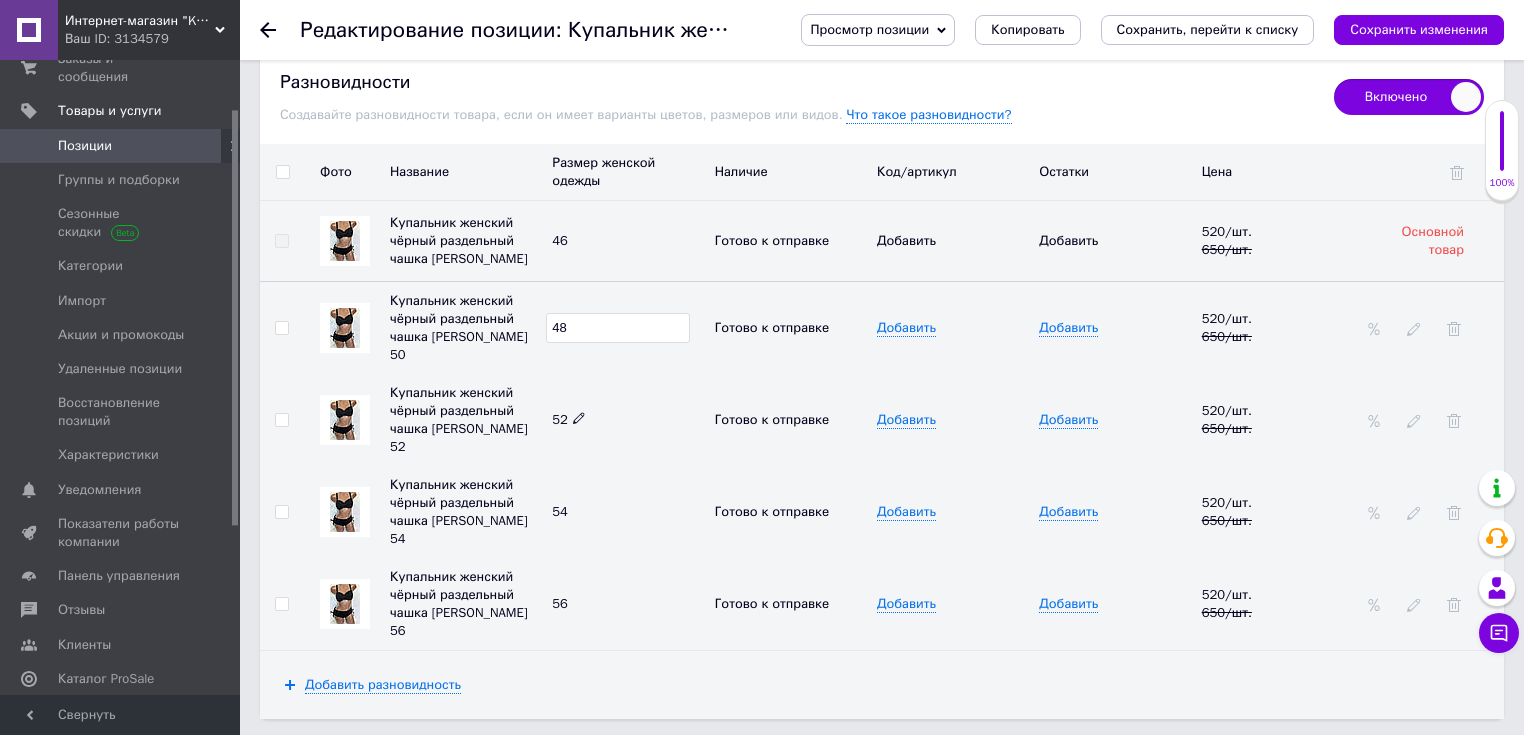 type on "48" 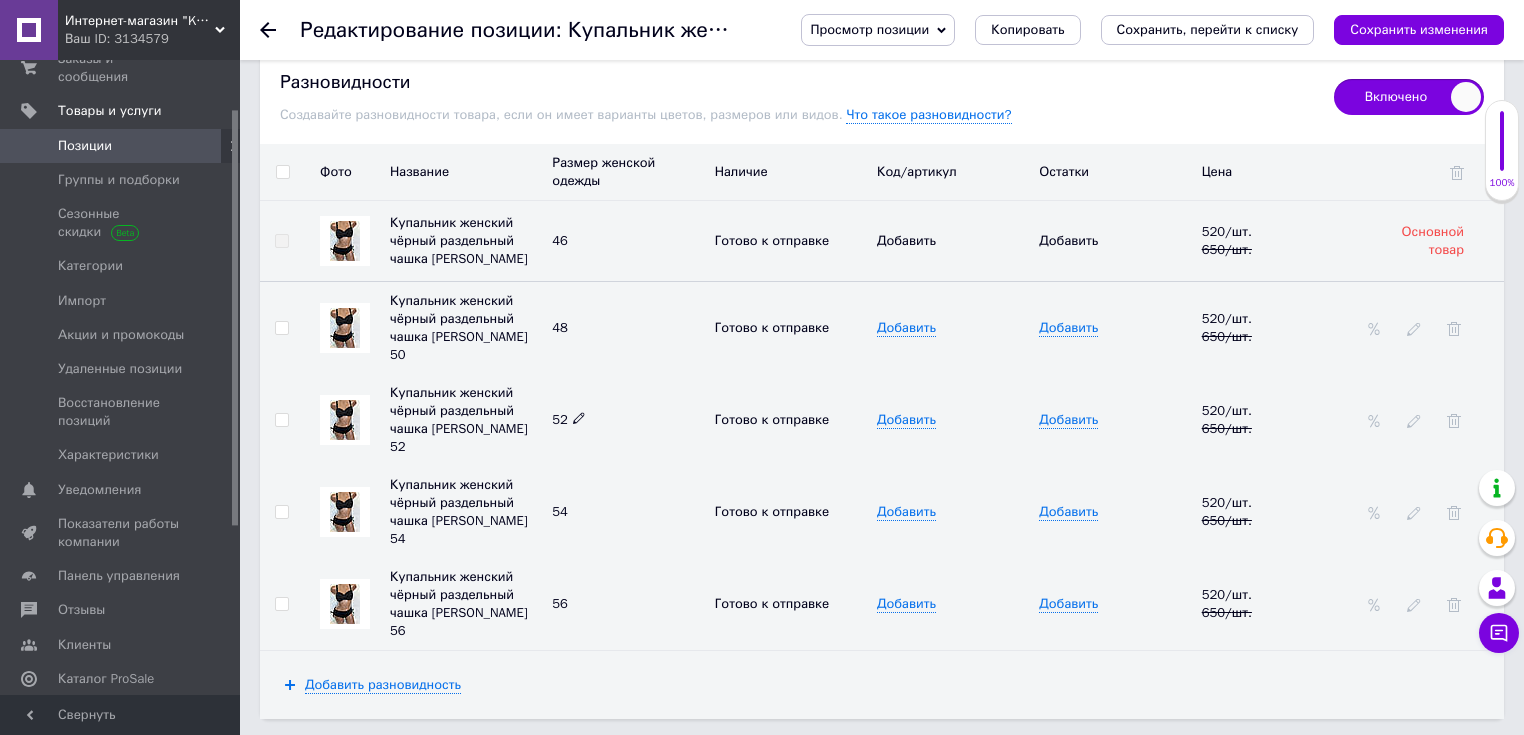 click 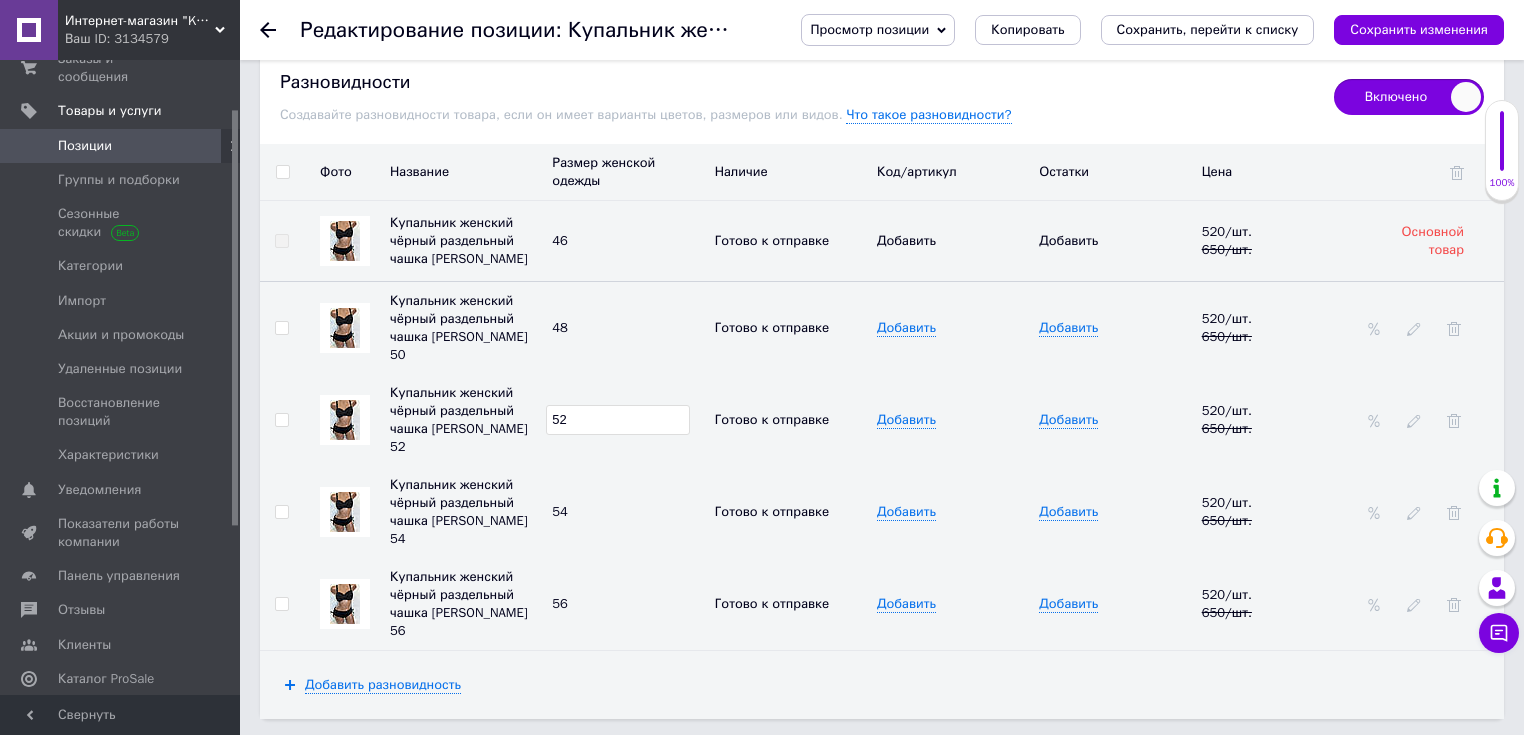 drag, startPoint x: 564, startPoint y: 388, endPoint x: 548, endPoint y: 393, distance: 16.763054 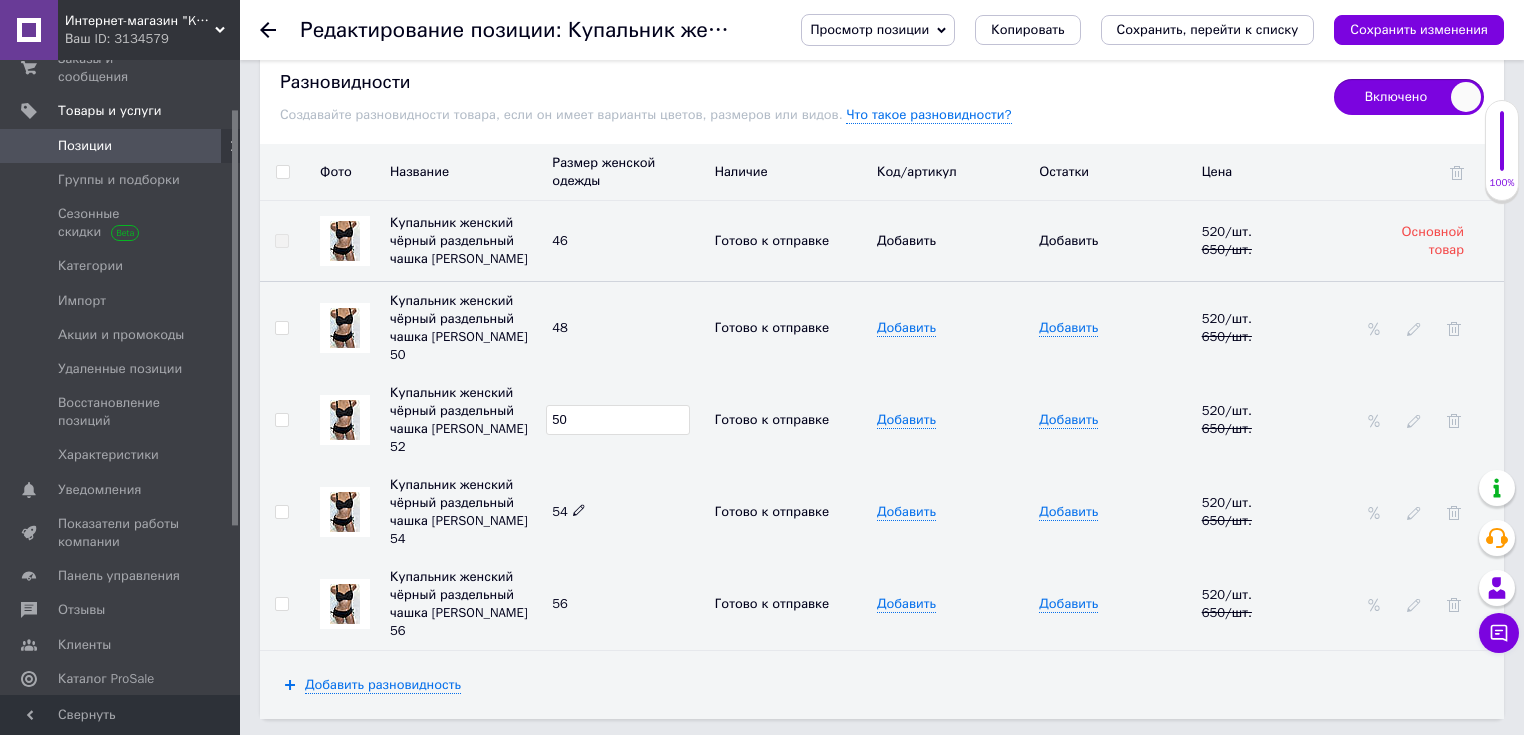 type on "50" 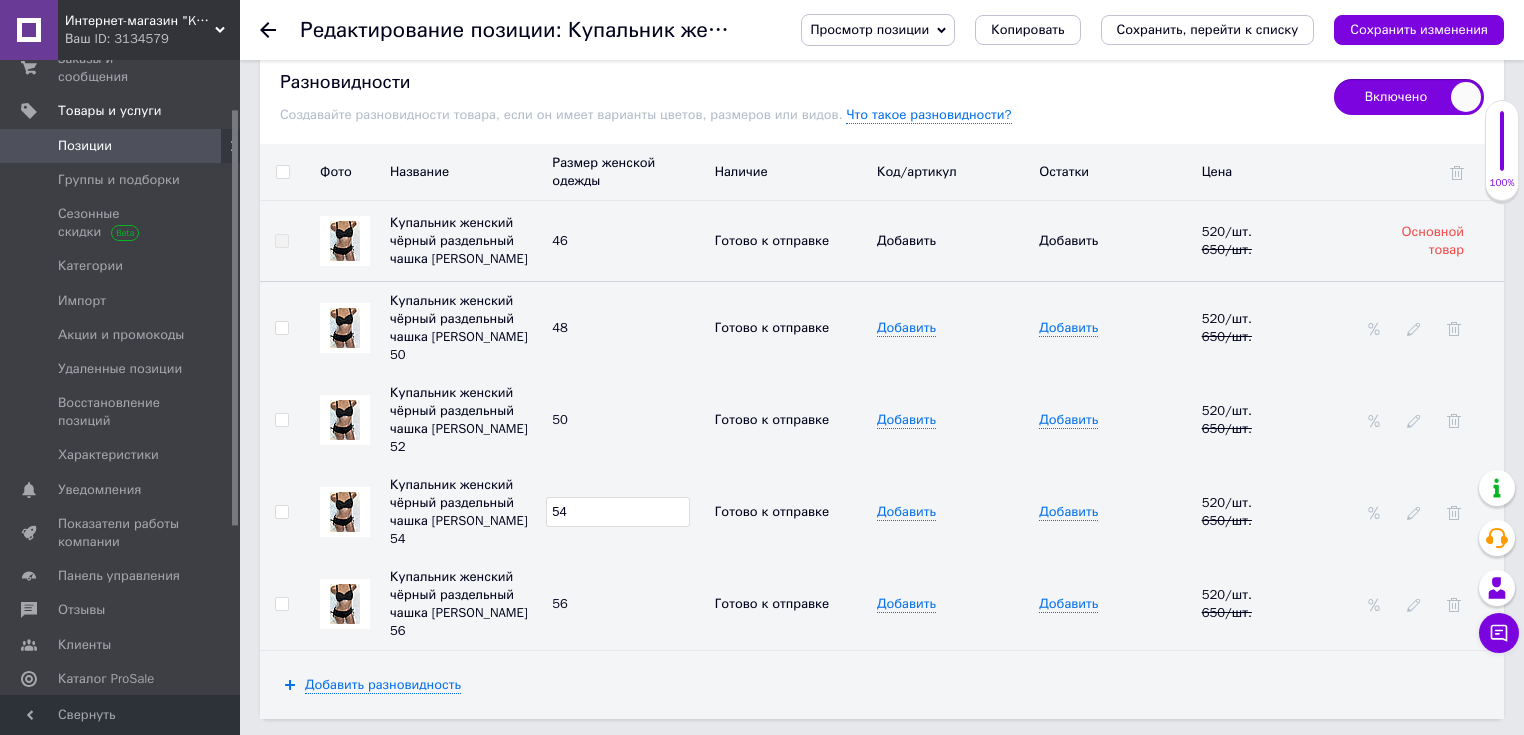 drag, startPoint x: 580, startPoint y: 468, endPoint x: 562, endPoint y: 477, distance: 20.12461 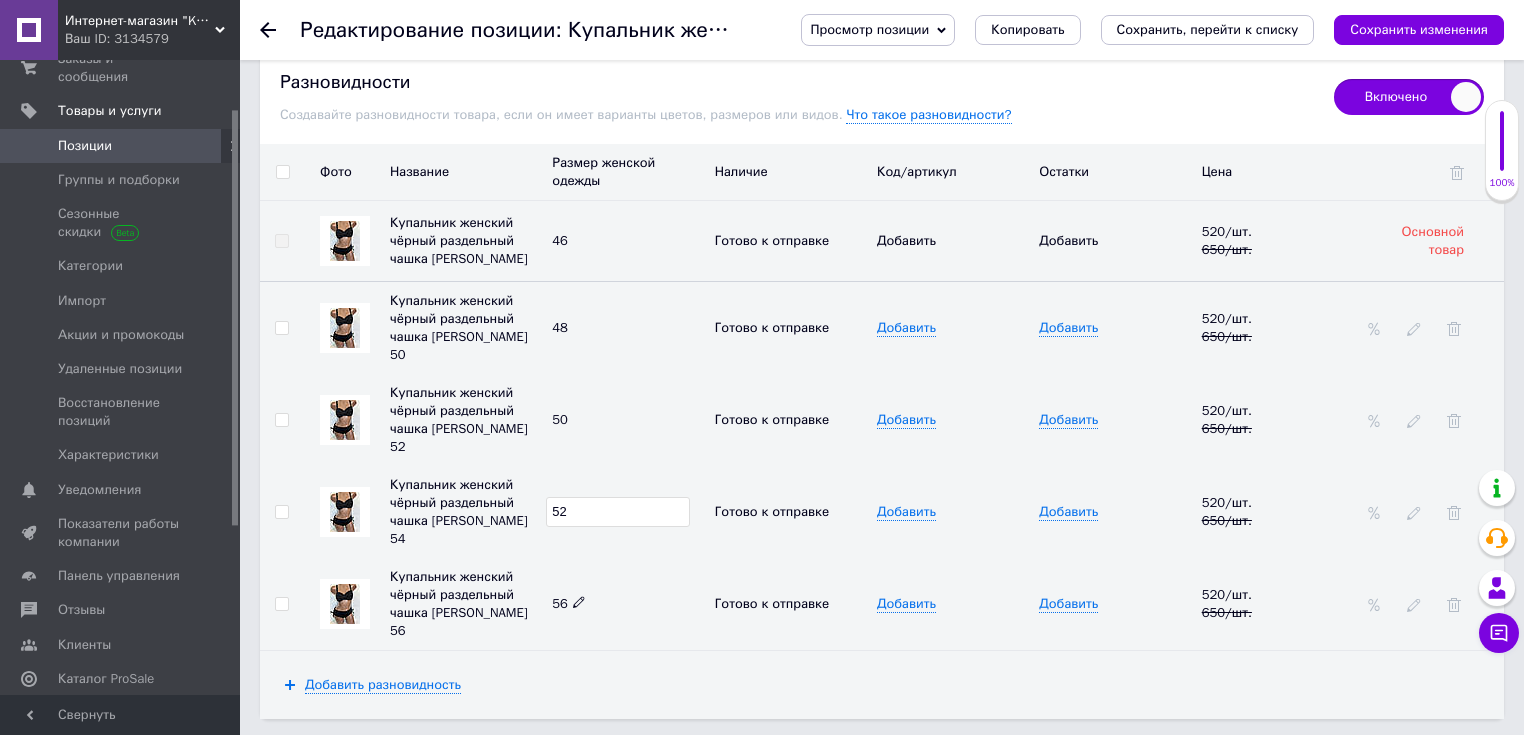 type on "52" 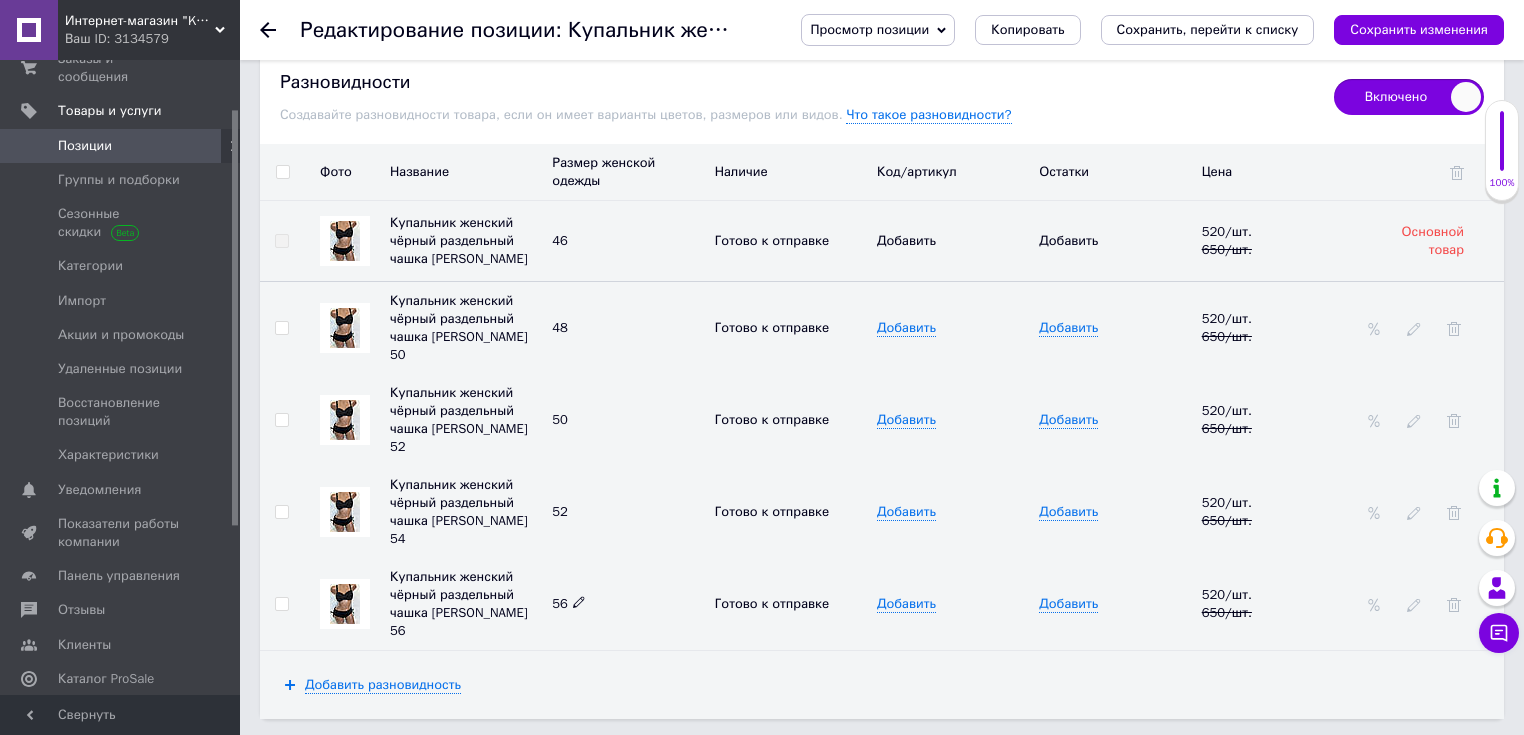 click 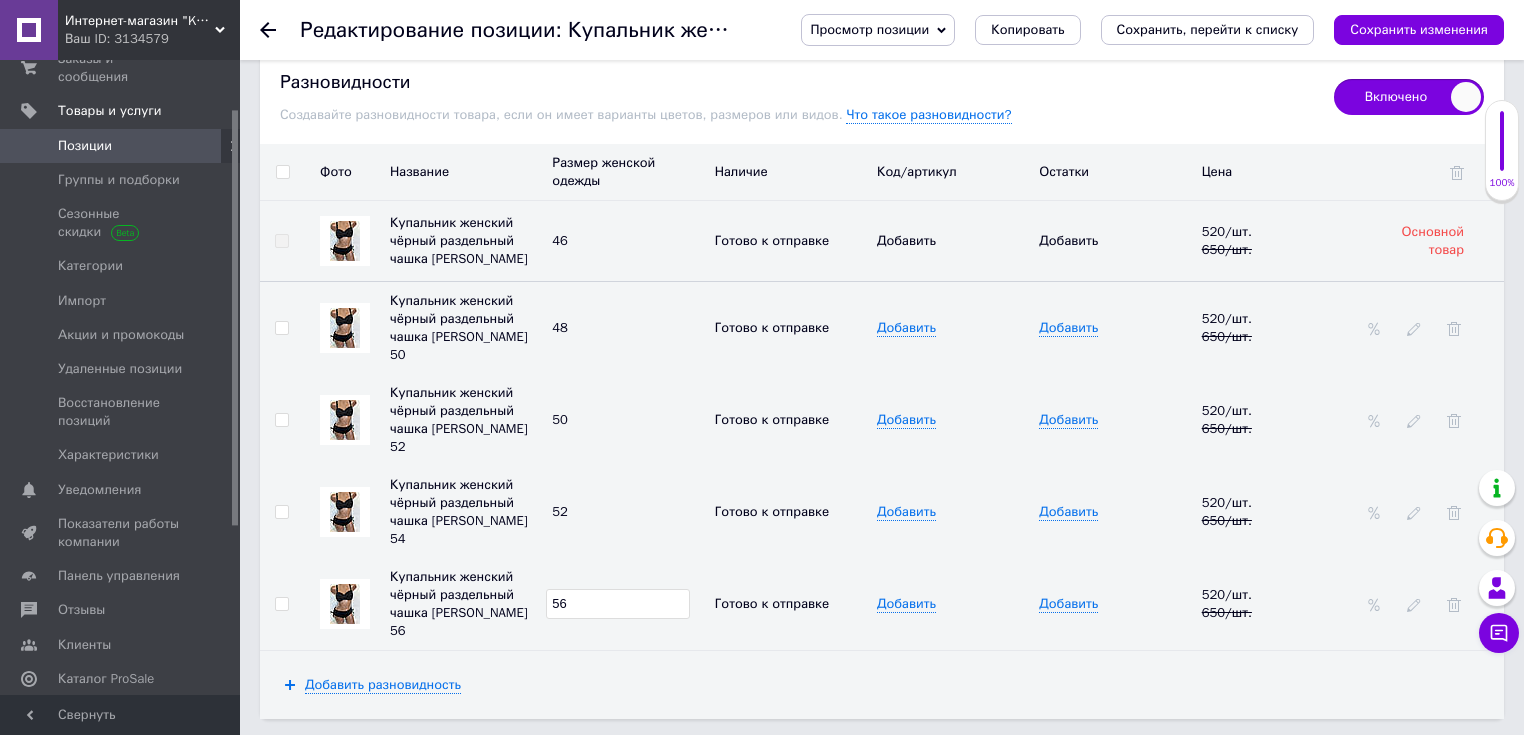 drag, startPoint x: 573, startPoint y: 554, endPoint x: 560, endPoint y: 556, distance: 13.152946 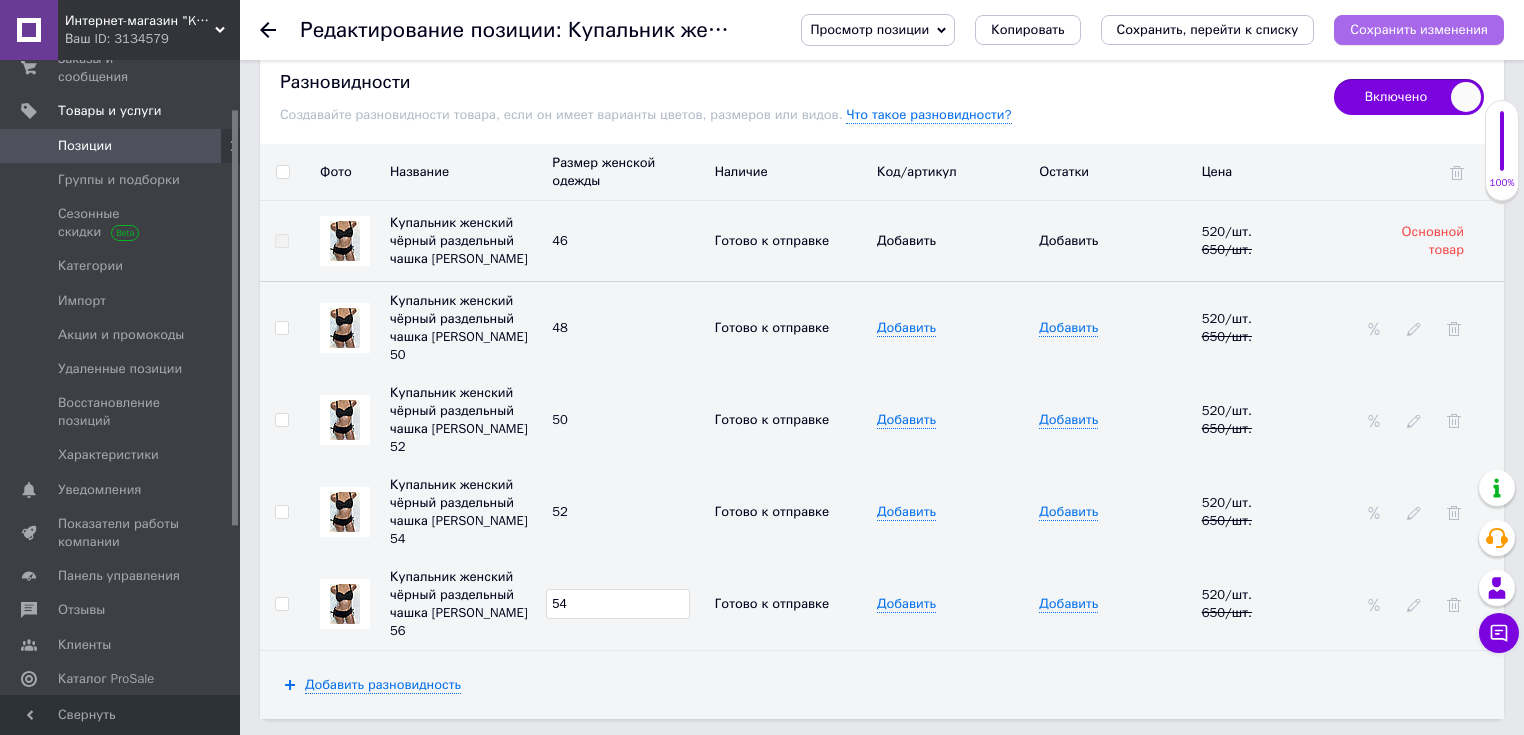 type on "54" 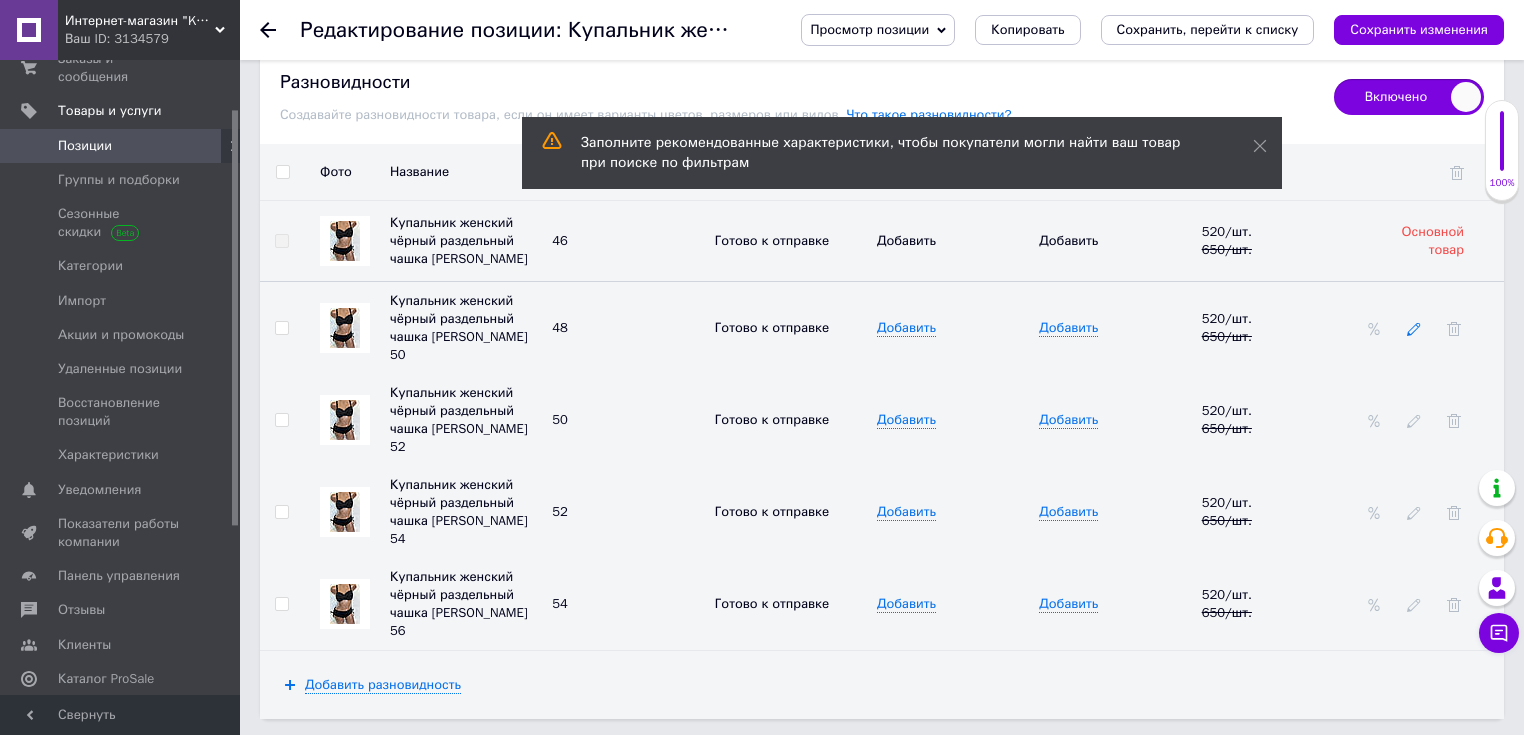 click 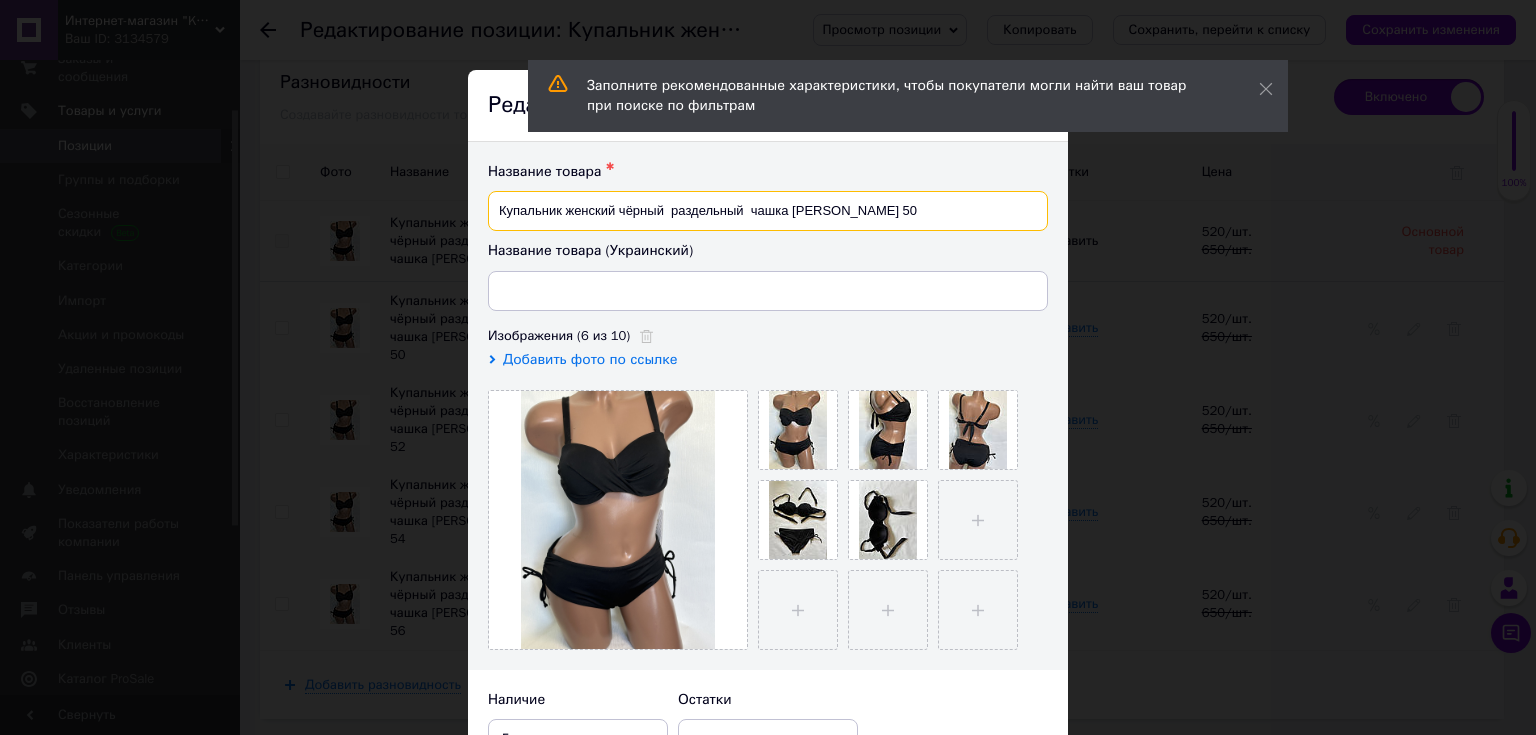 drag, startPoint x: 853, startPoint y: 202, endPoint x: 872, endPoint y: 202, distance: 19 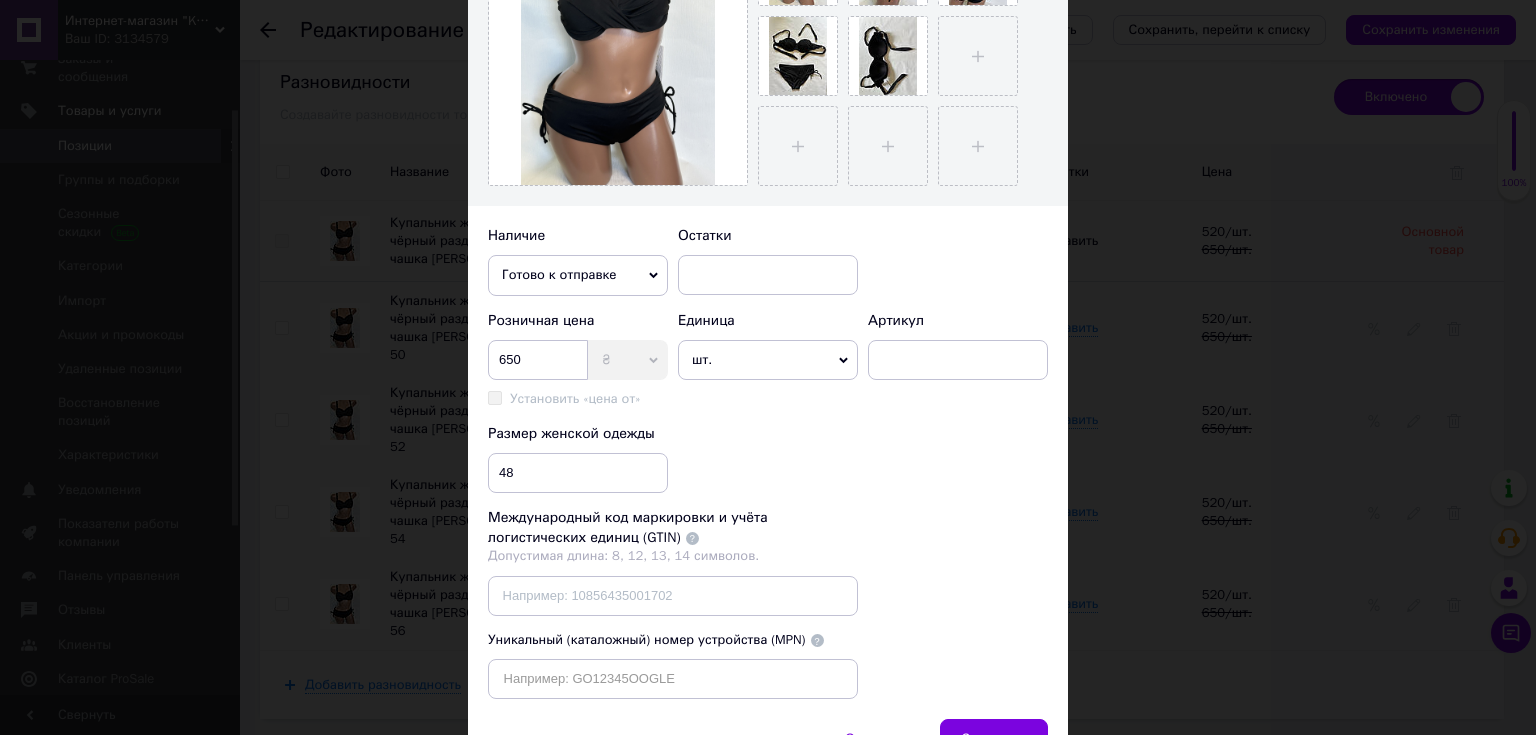 scroll, scrollTop: 480, scrollLeft: 0, axis: vertical 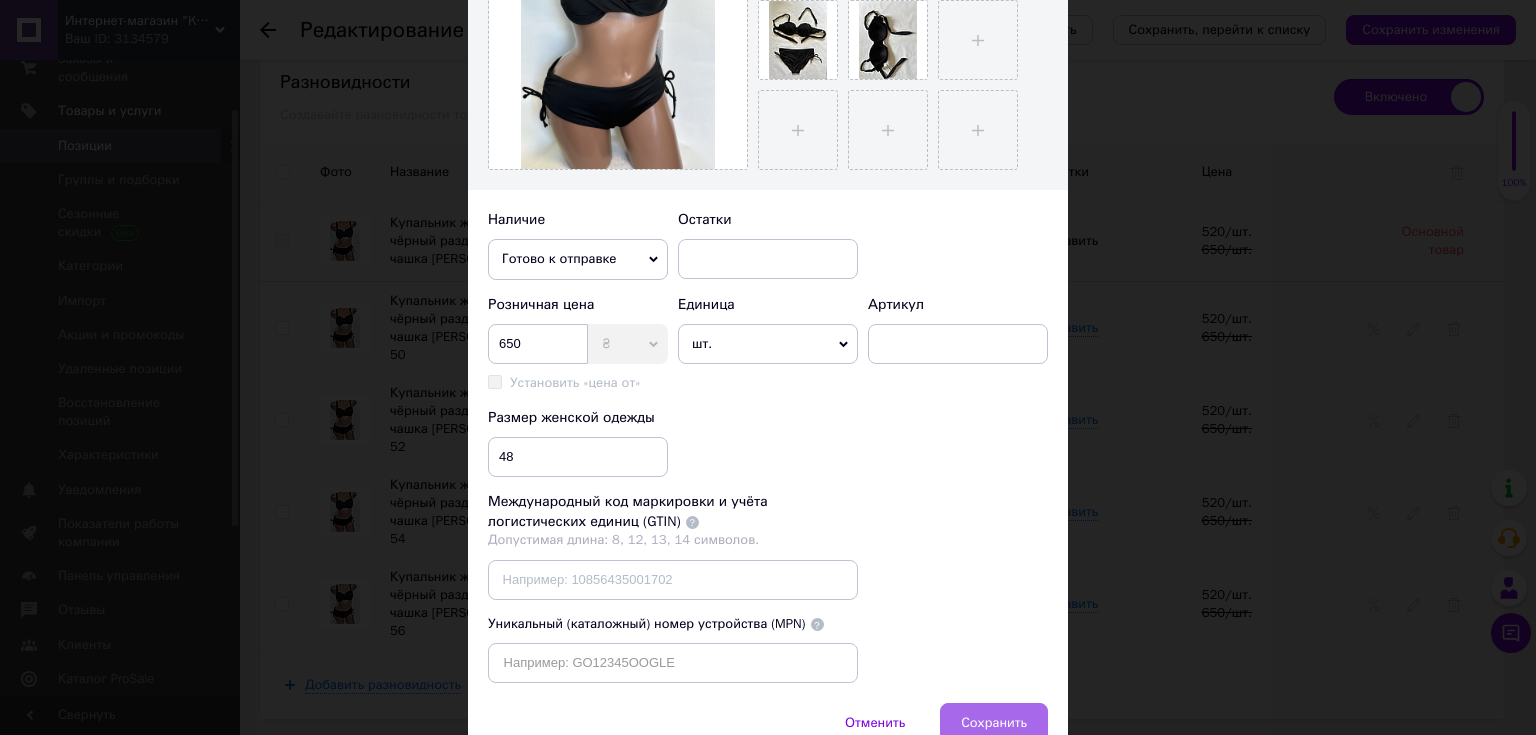 type on "Купальник женский чёрный  раздельный  чашка [PERSON_NAME] 48" 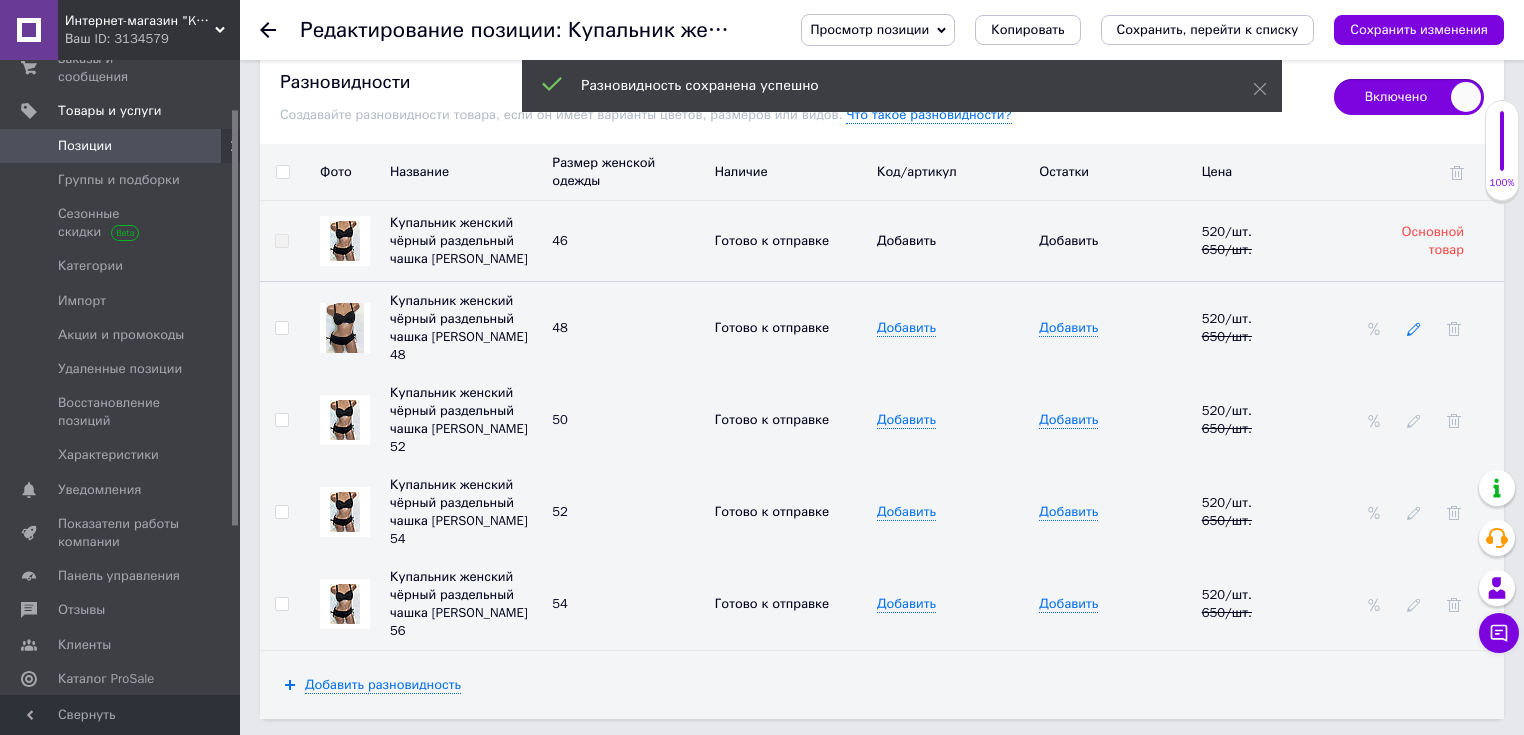 click 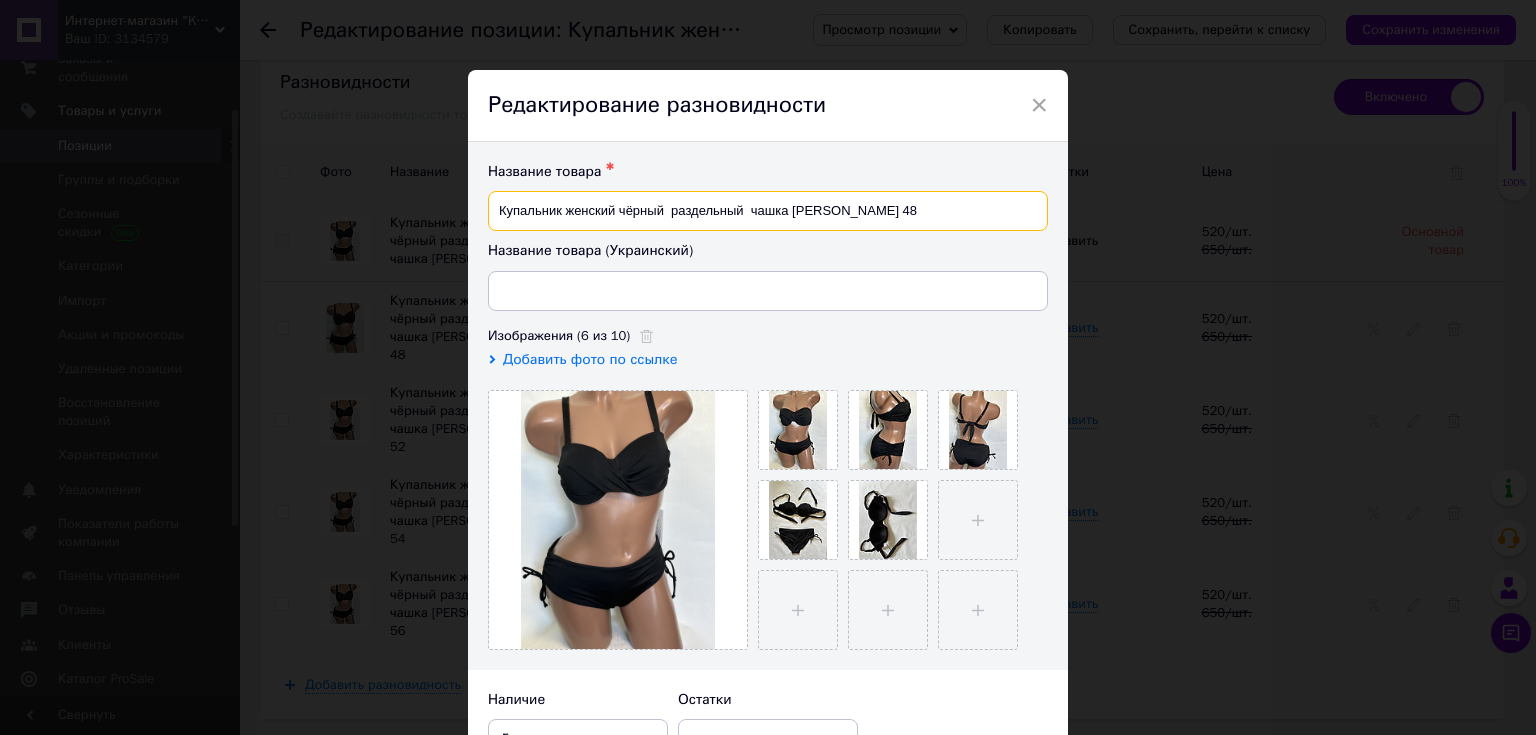 click on "Купальник женский чёрный  раздельный  чашка [PERSON_NAME] 48" at bounding box center (768, 211) 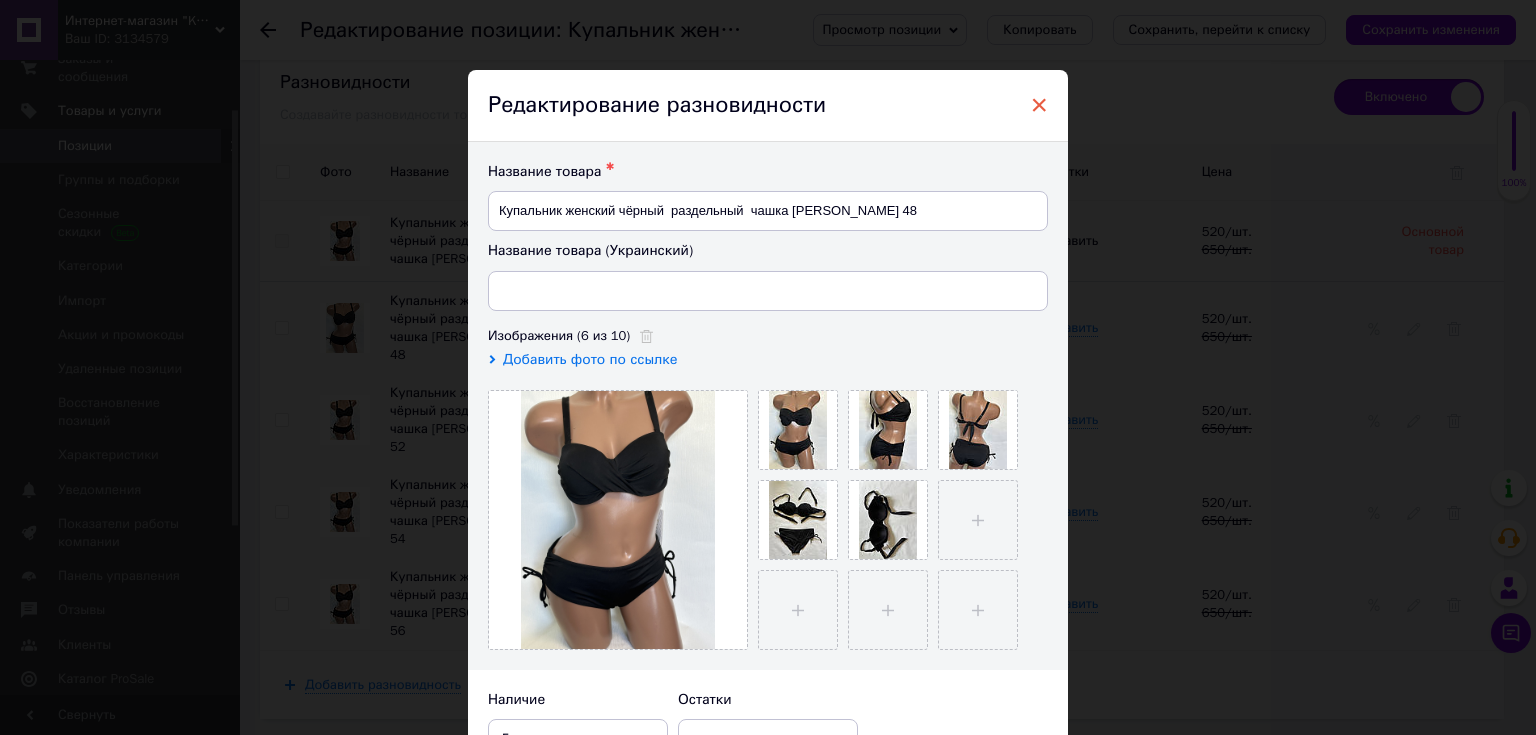 click on "×" at bounding box center (1039, 105) 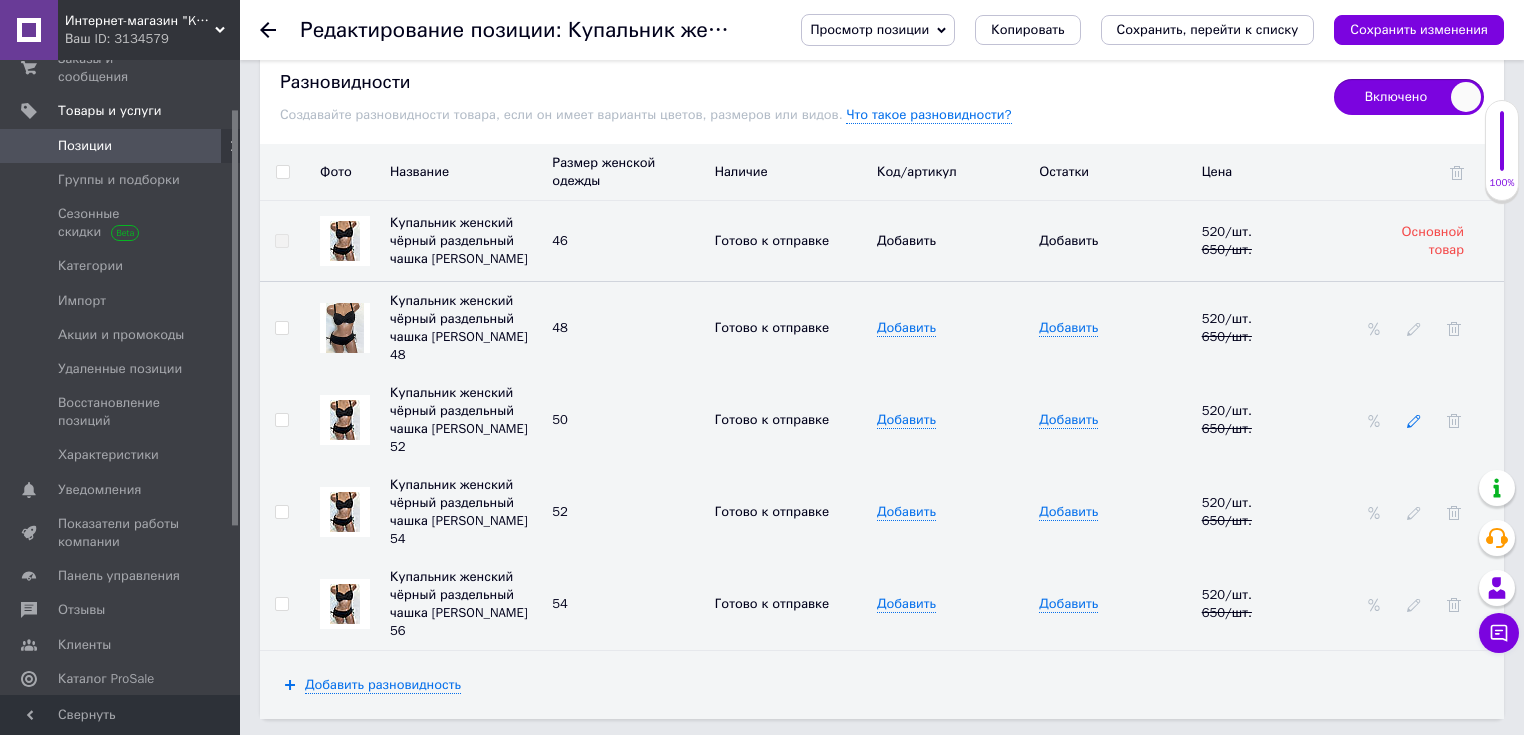 click 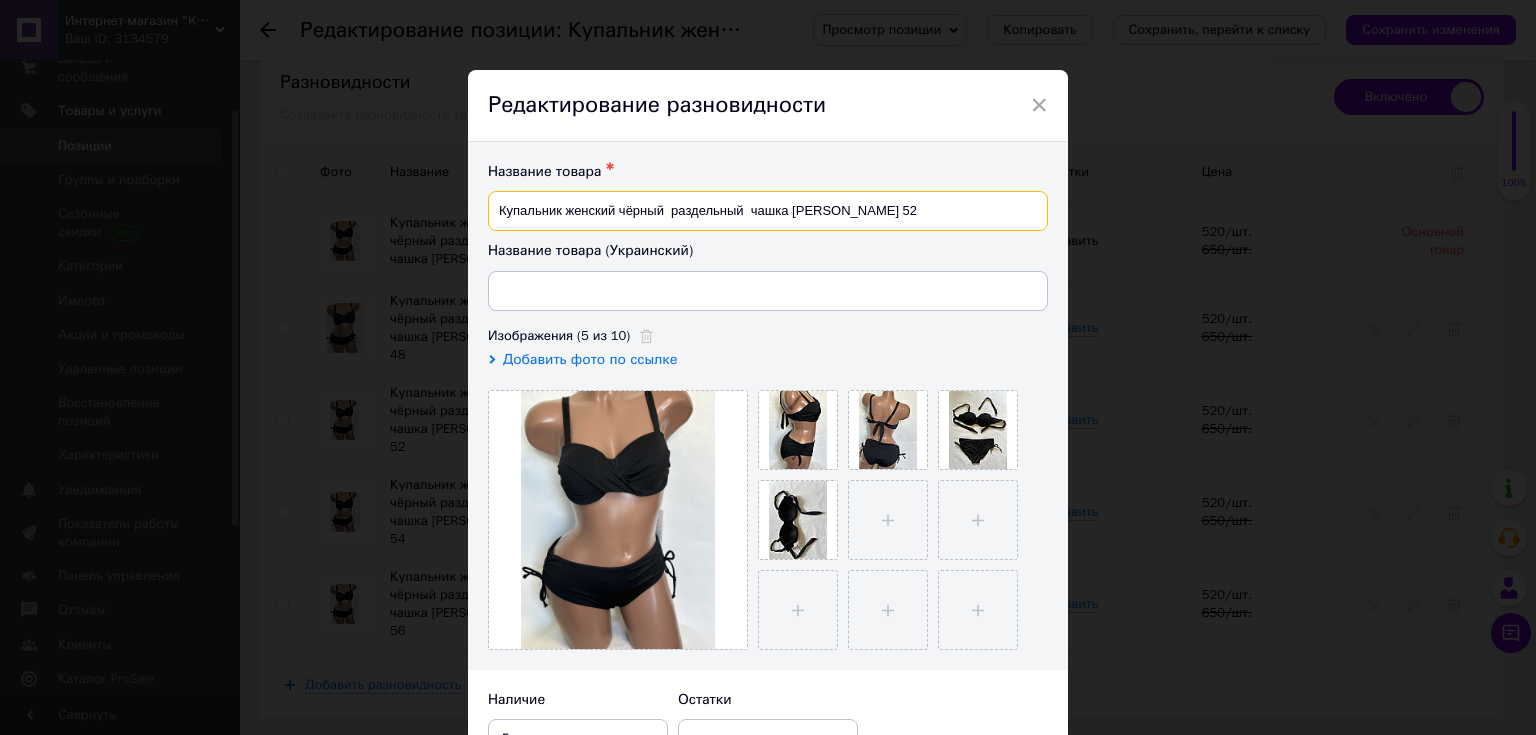 drag, startPoint x: 854, startPoint y: 212, endPoint x: 872, endPoint y: 212, distance: 18 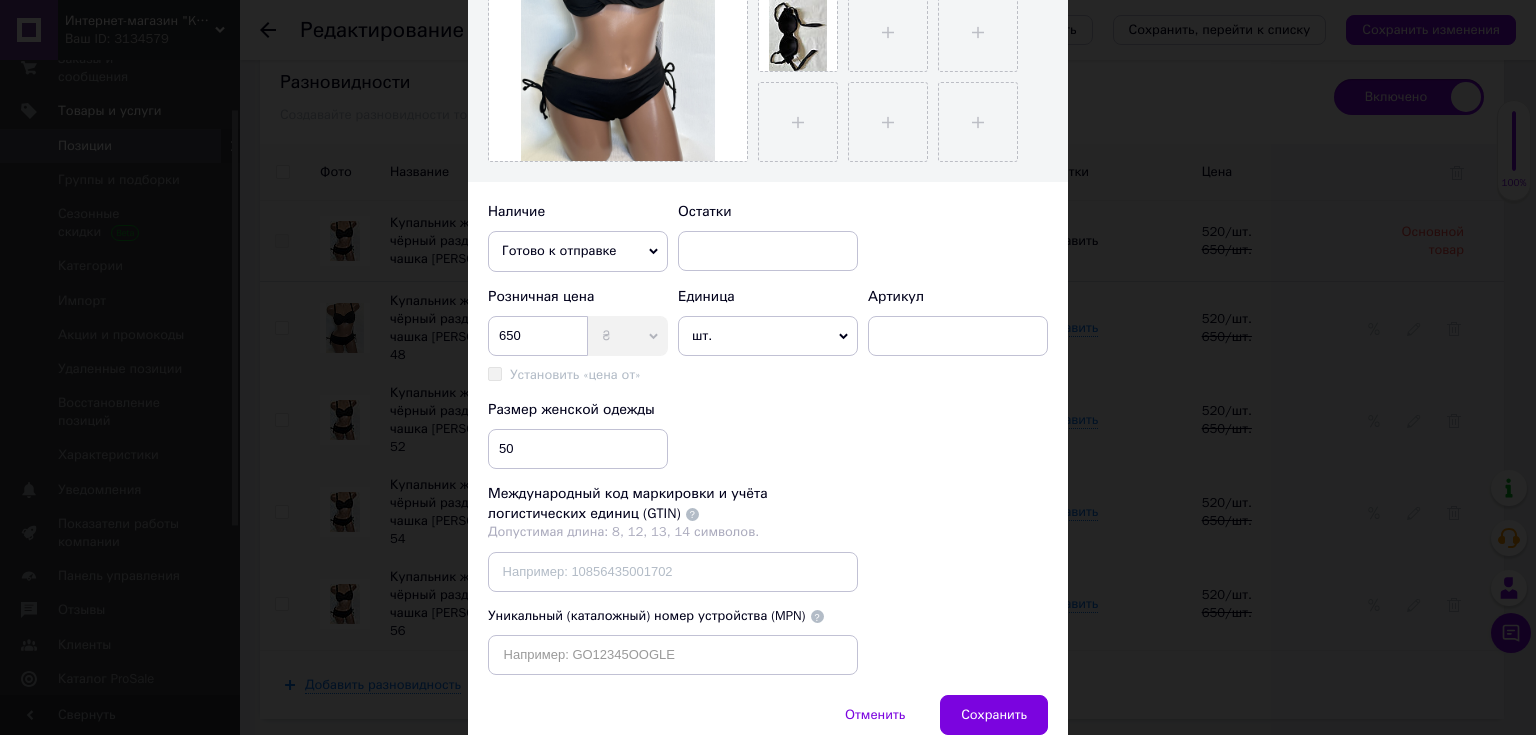 scroll, scrollTop: 575, scrollLeft: 0, axis: vertical 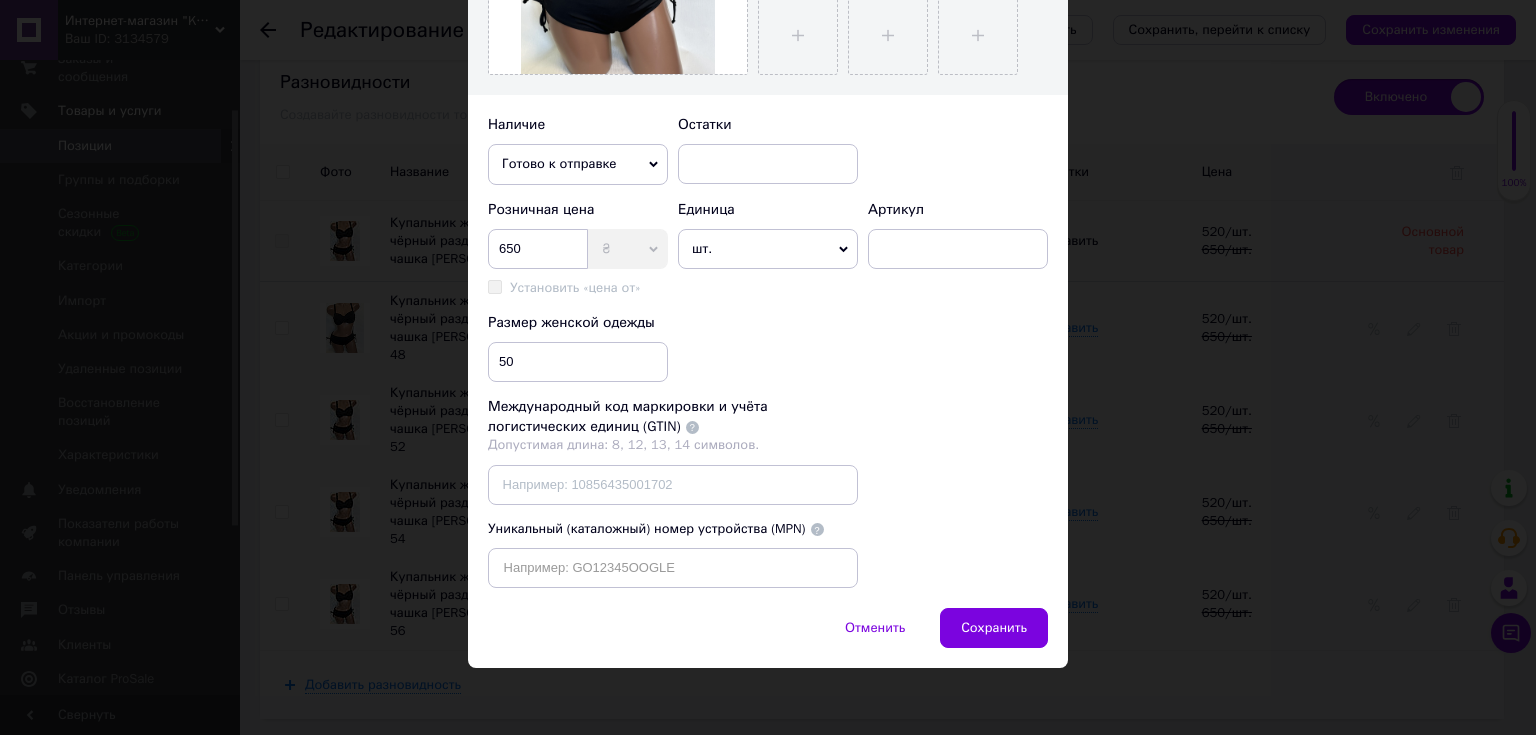 type on "Купальник женский чёрный  раздельный  чашка [PERSON_NAME] 50" 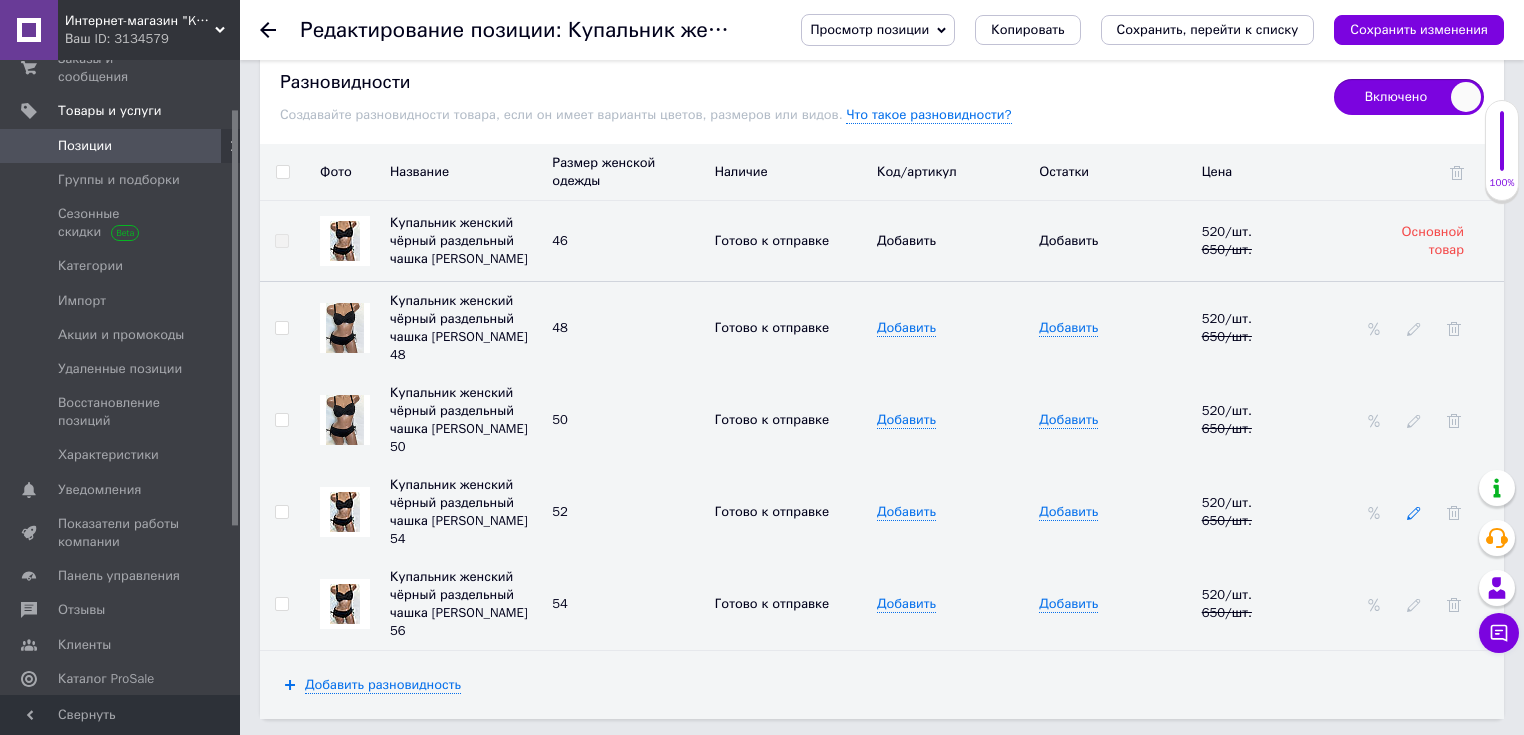 click 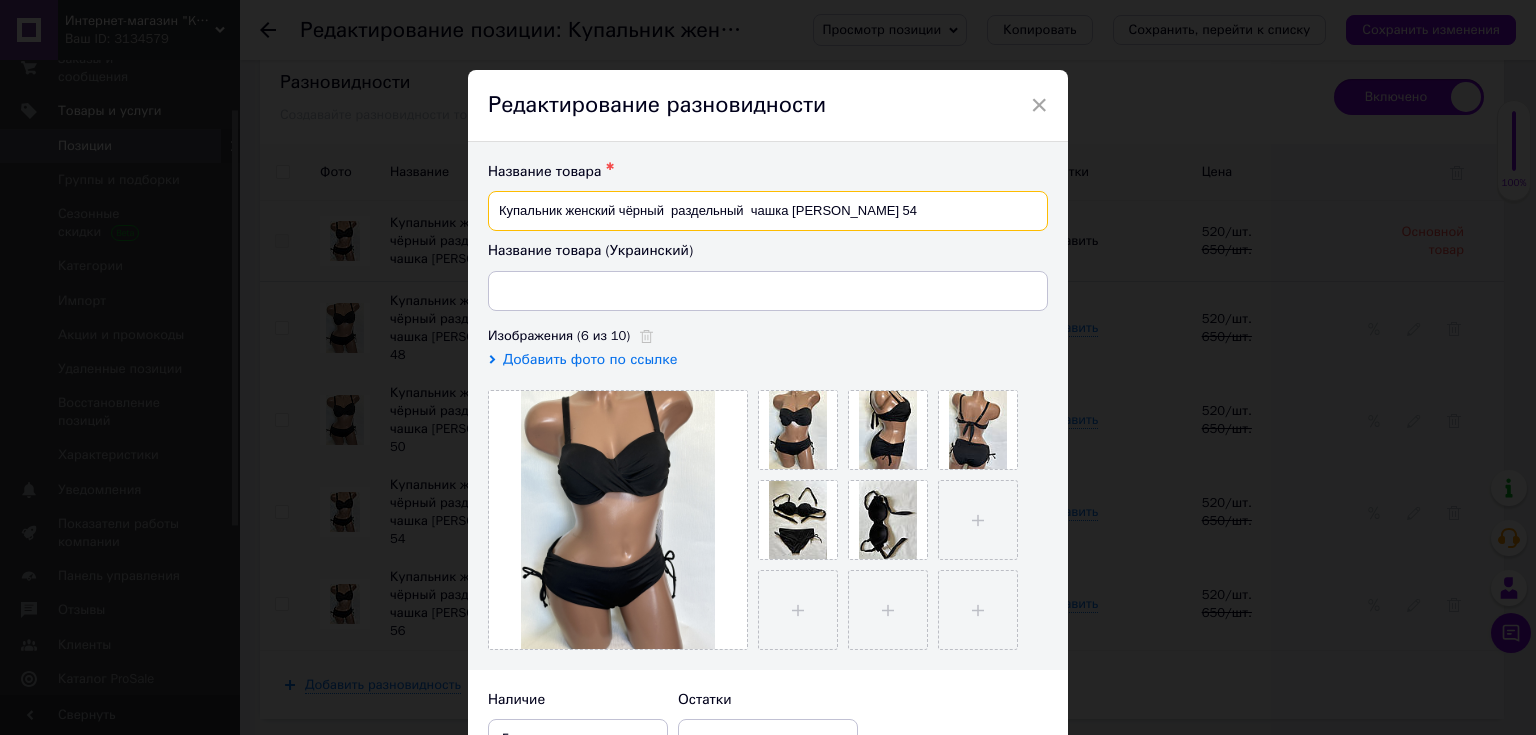 click on "Купальник женский чёрный  раздельный  чашка [PERSON_NAME] 54" at bounding box center (768, 211) 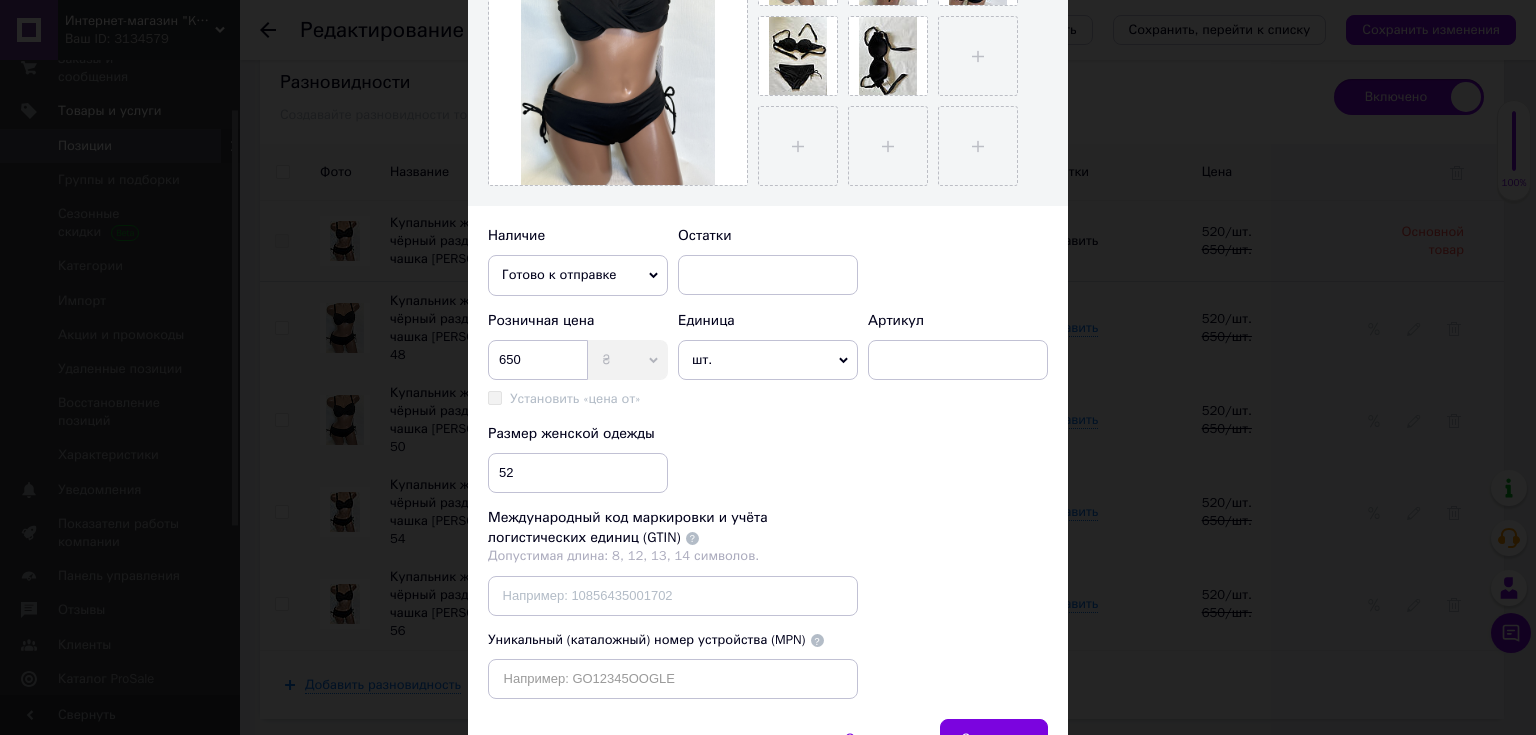 scroll, scrollTop: 480, scrollLeft: 0, axis: vertical 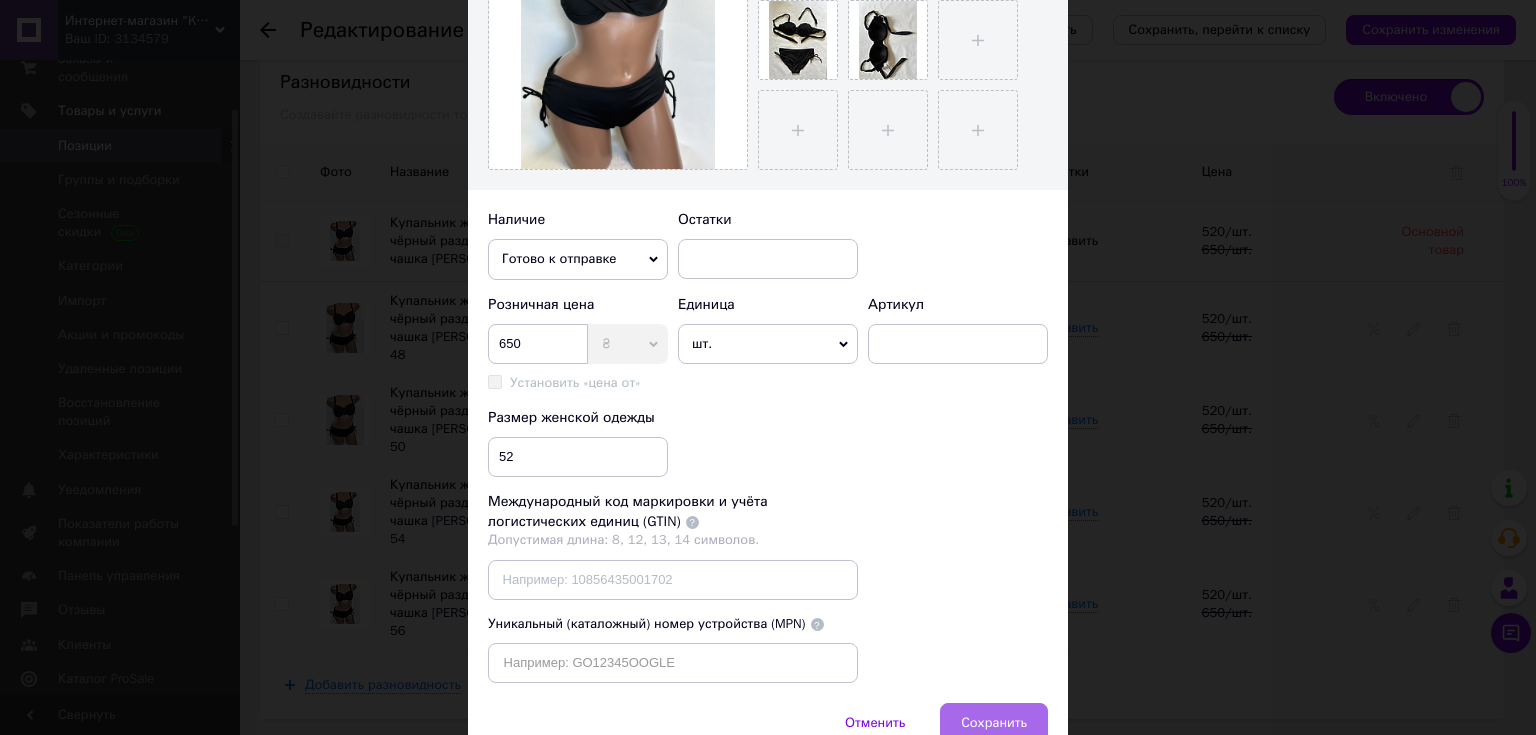 type on "Купальник женский чёрный  раздельный  чашка [PERSON_NAME] 52" 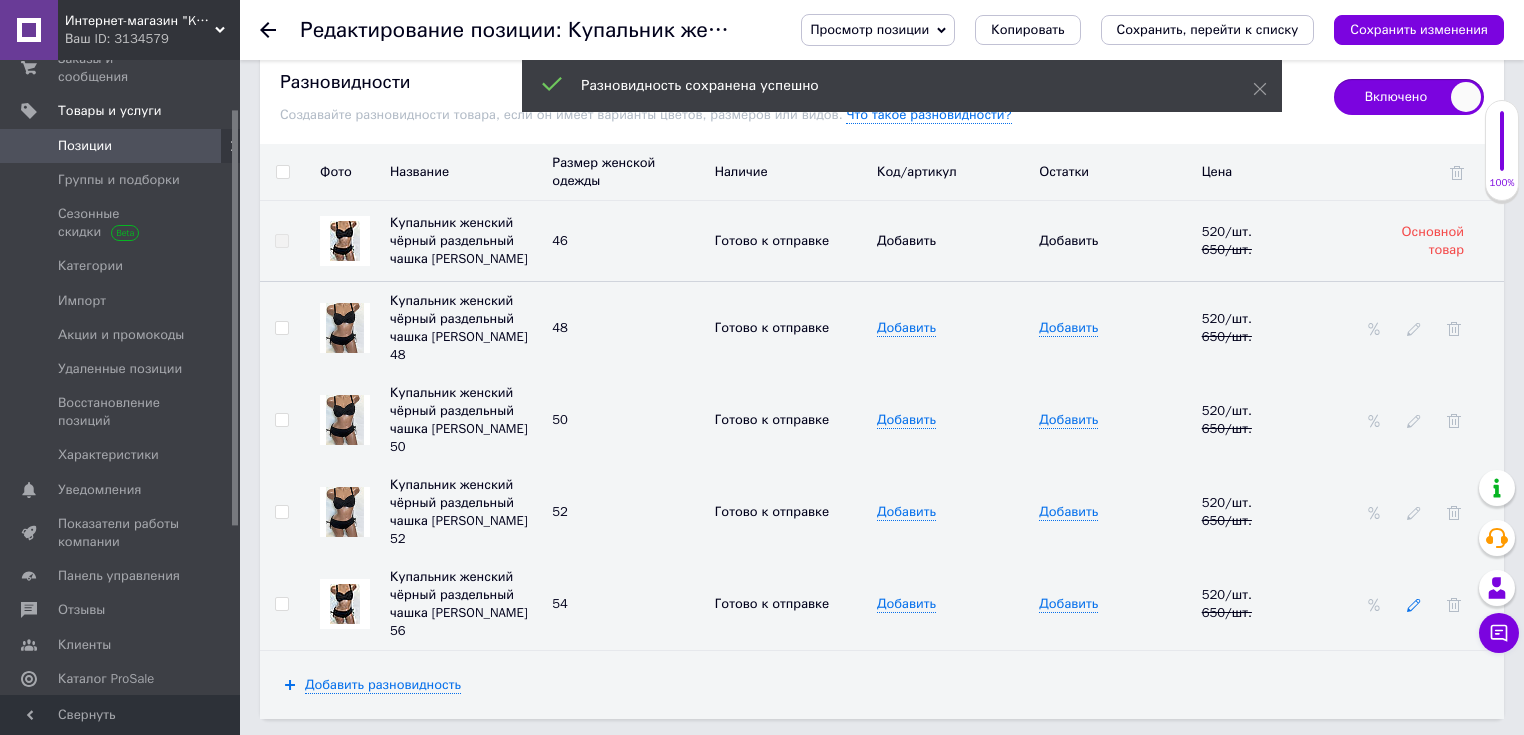 click 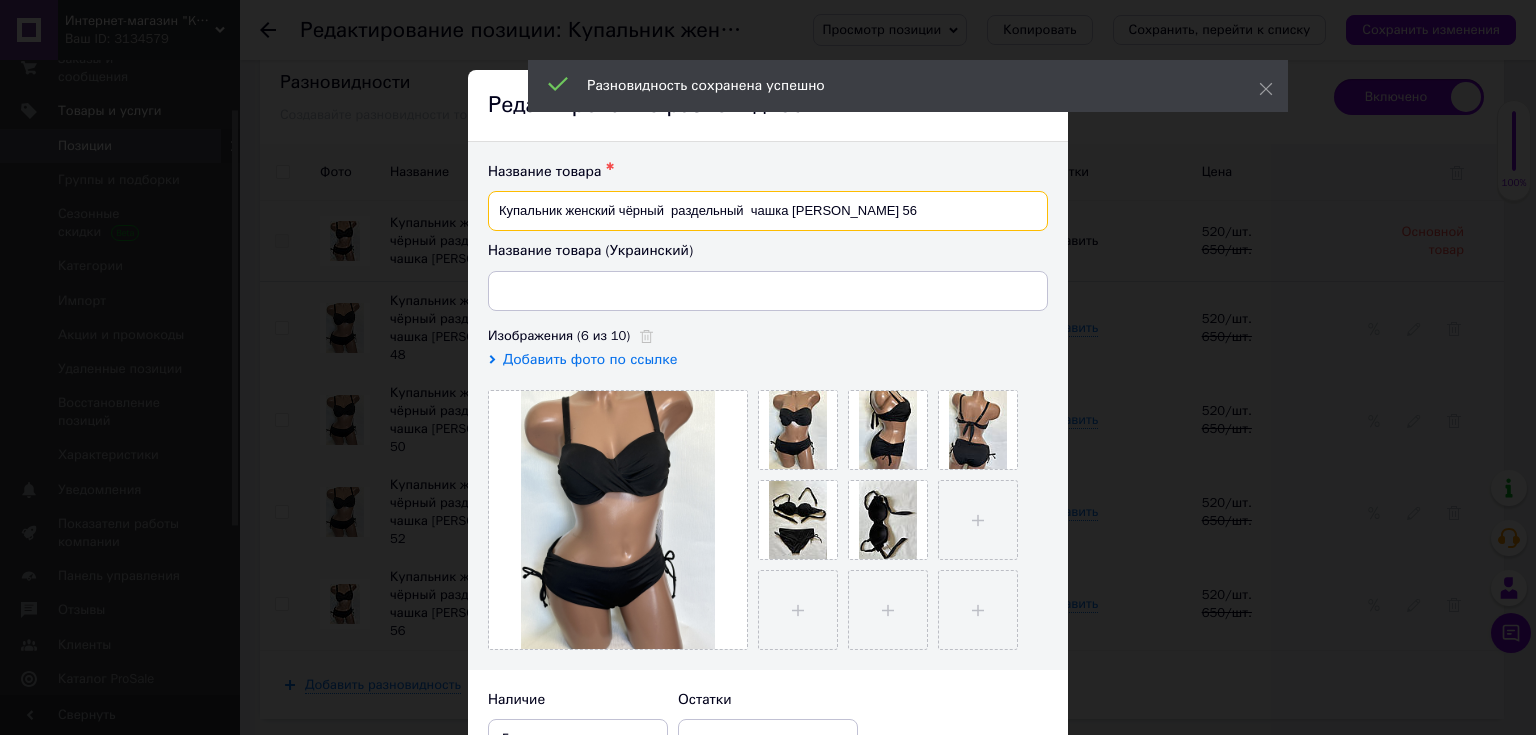 drag, startPoint x: 859, startPoint y: 216, endPoint x: 873, endPoint y: 215, distance: 14.035668 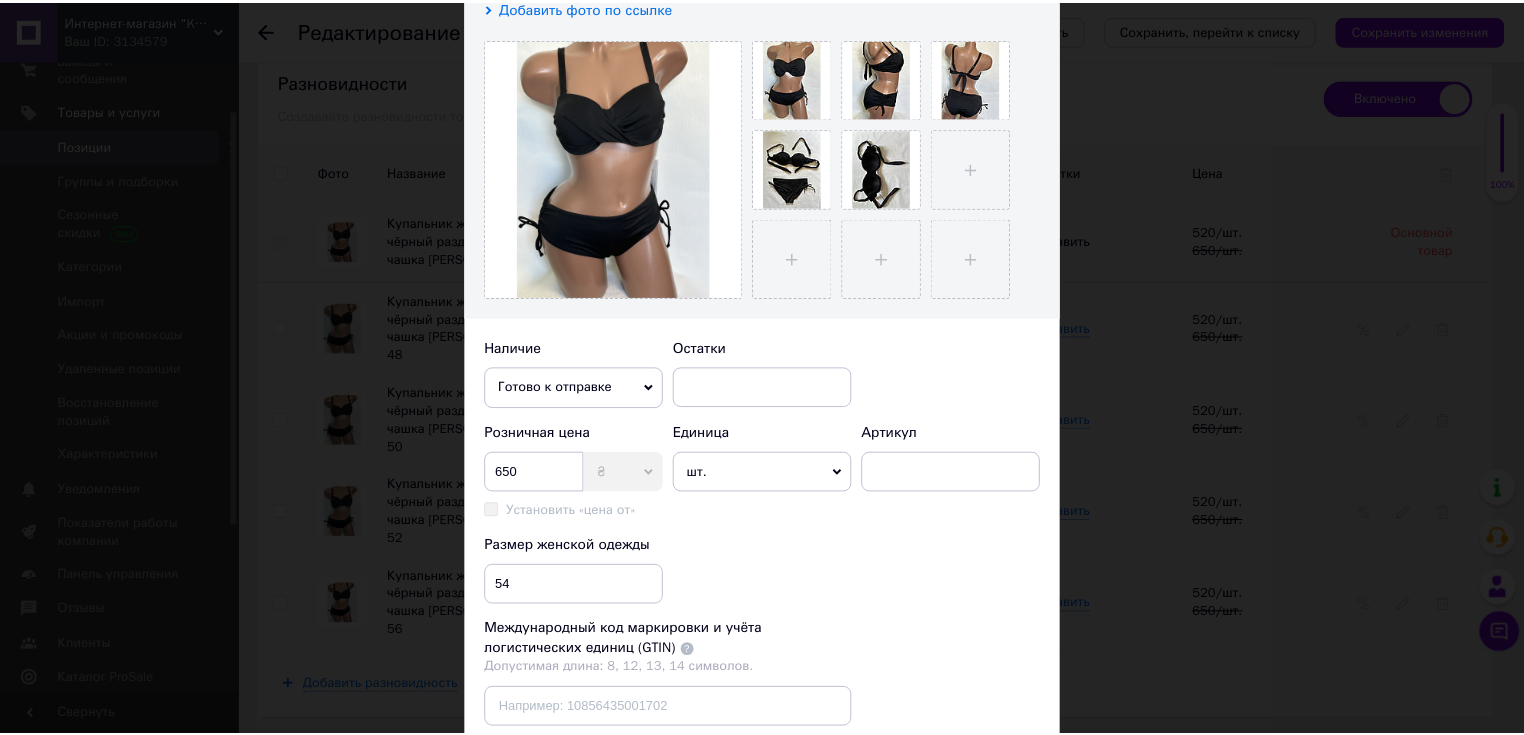 scroll, scrollTop: 480, scrollLeft: 0, axis: vertical 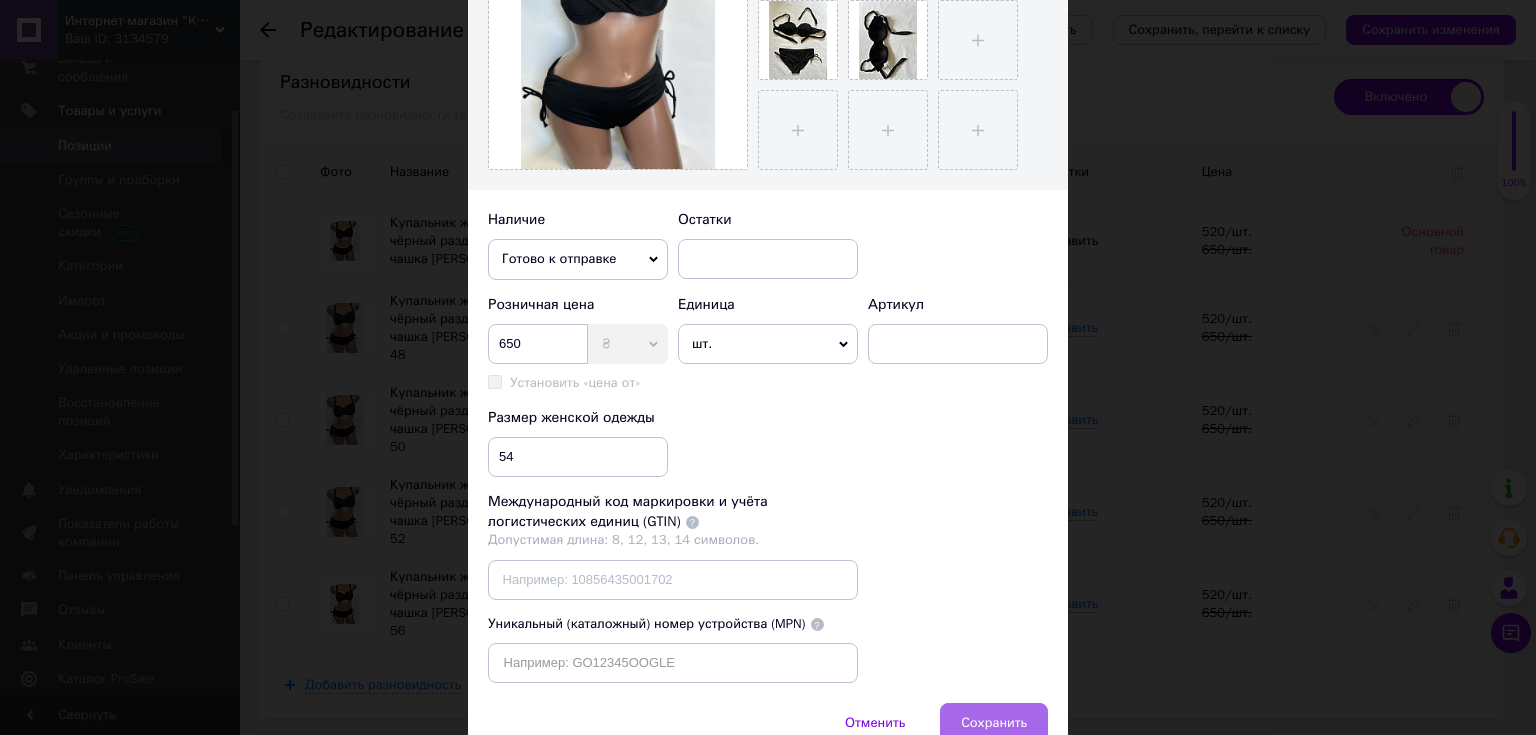 type on "Купальник женский чёрный  раздельный  чашка [PERSON_NAME] 54" 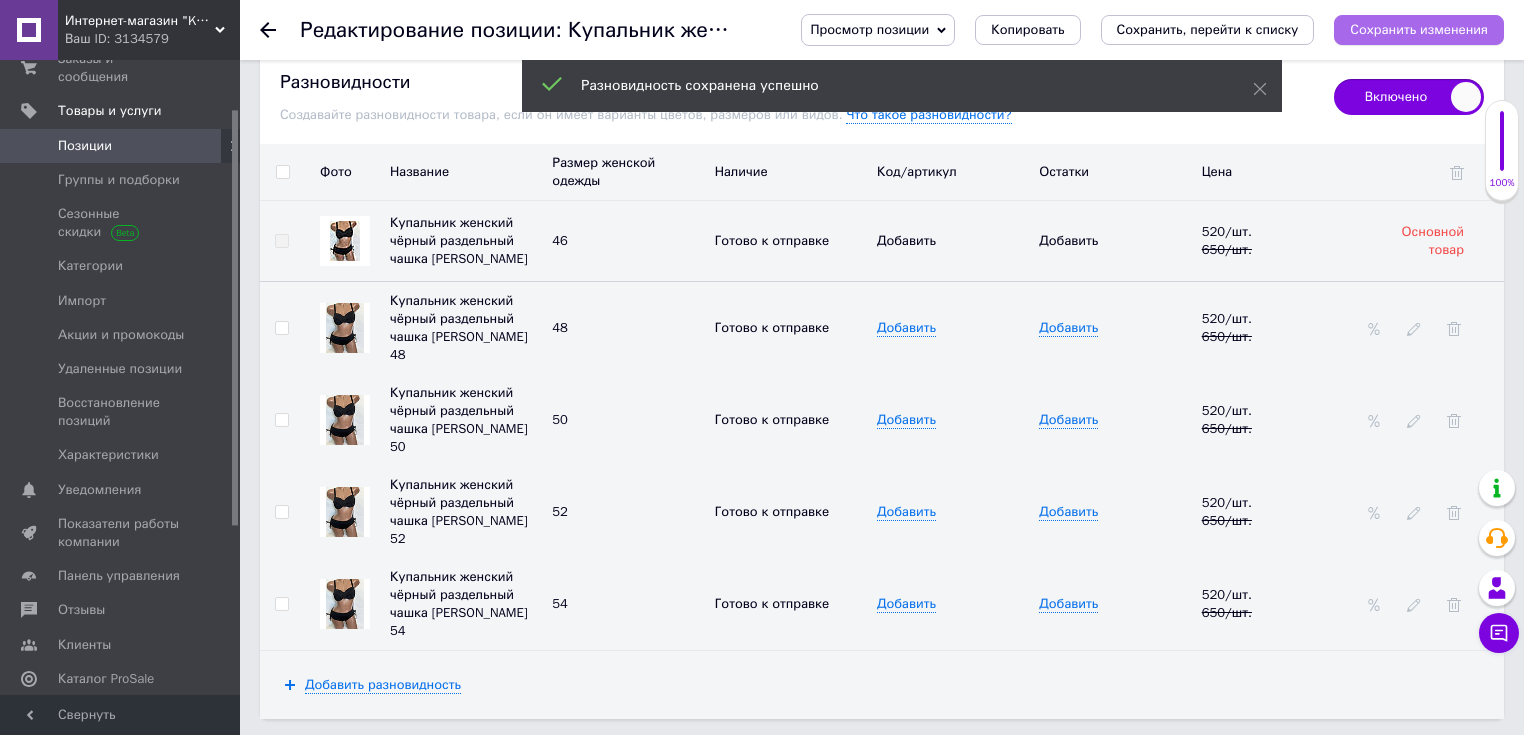 click on "Сохранить изменения" at bounding box center (1419, 29) 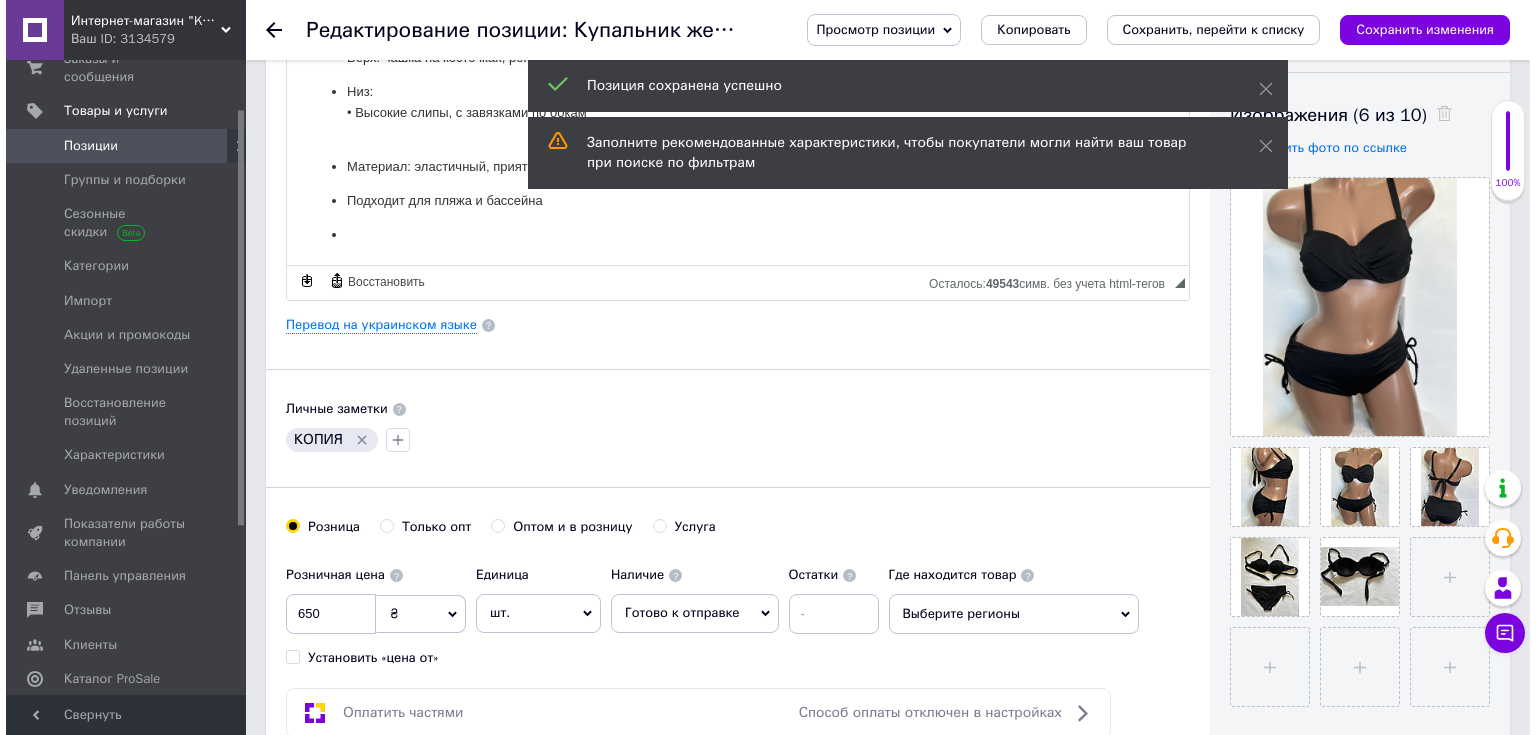 scroll, scrollTop: 0, scrollLeft: 0, axis: both 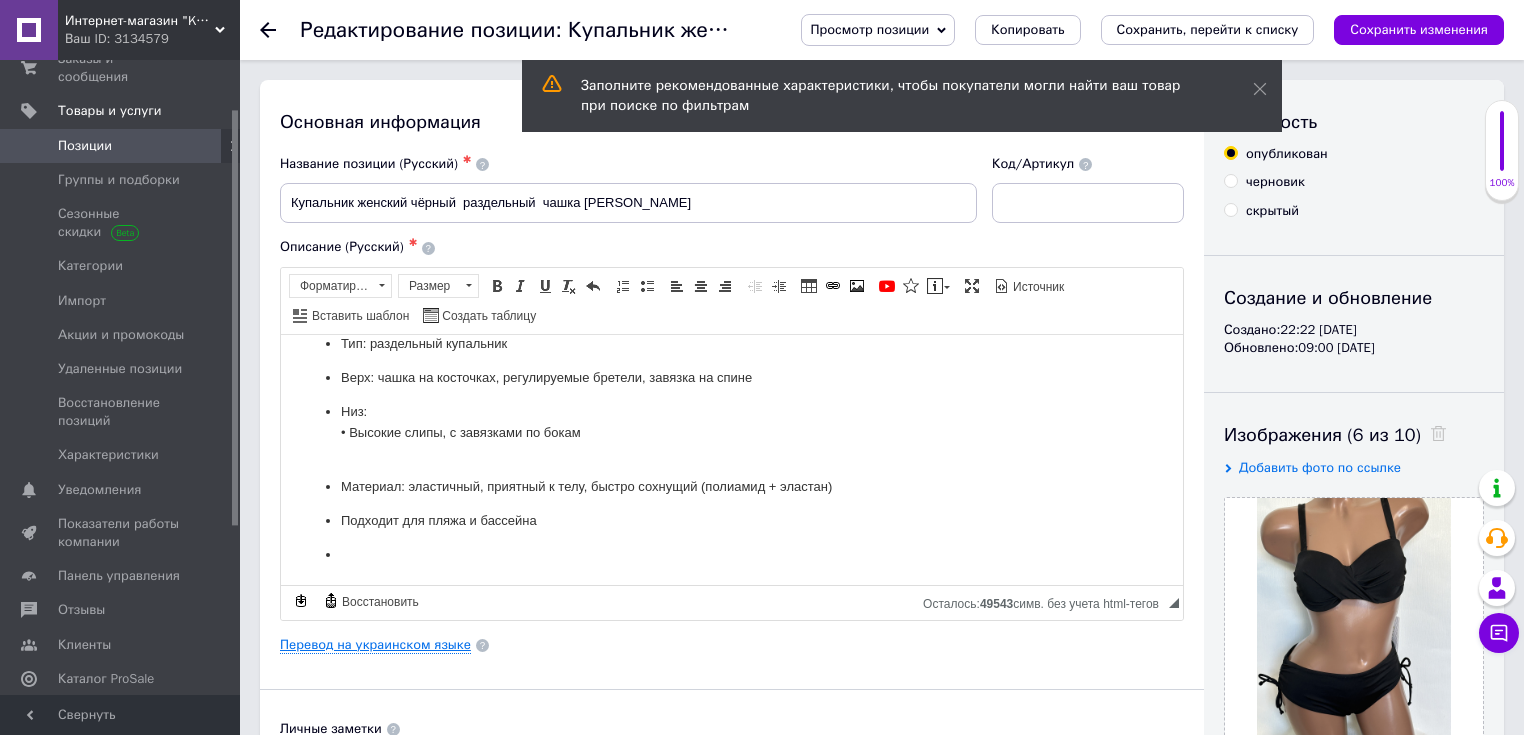 click on "Перевод на украинском языке" at bounding box center [375, 645] 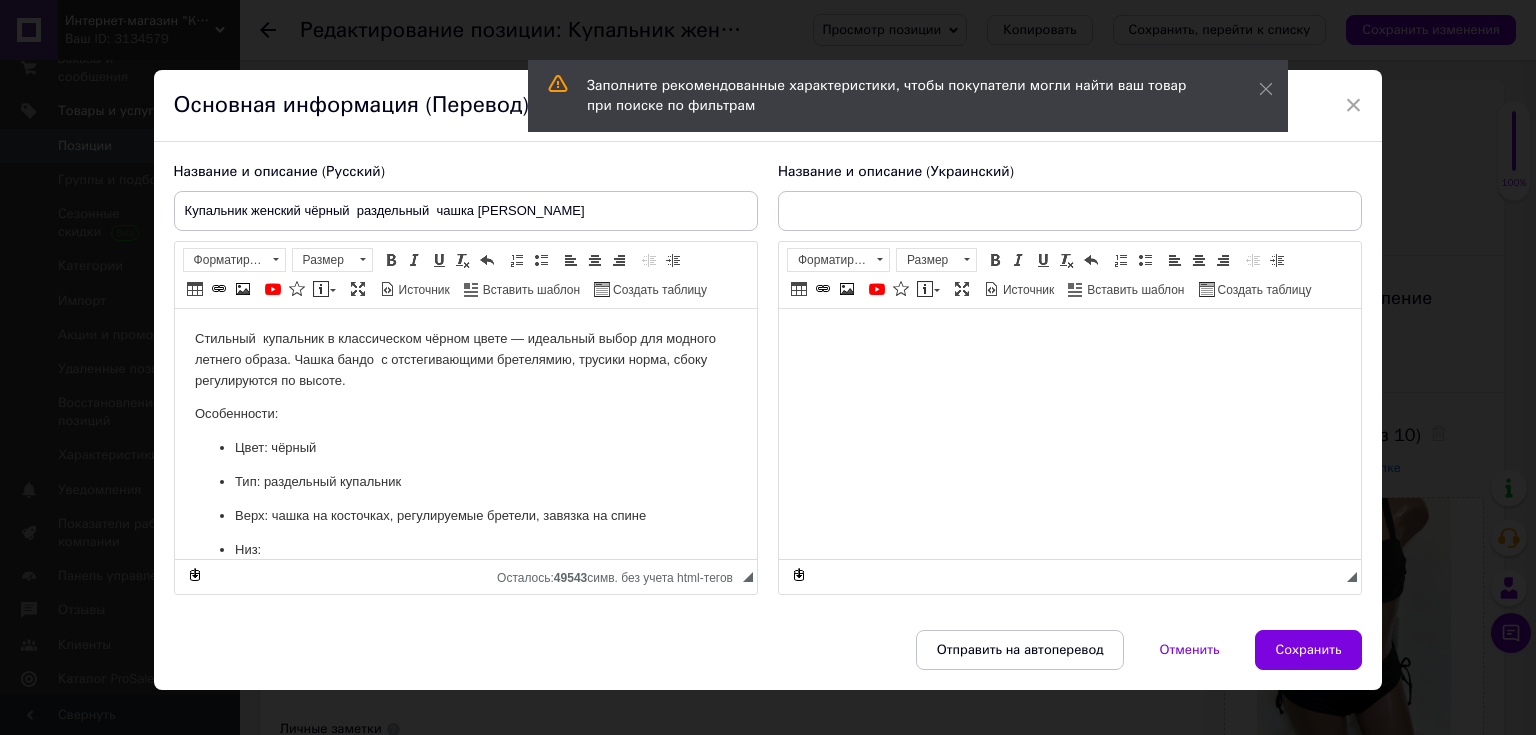 scroll, scrollTop: 0, scrollLeft: 0, axis: both 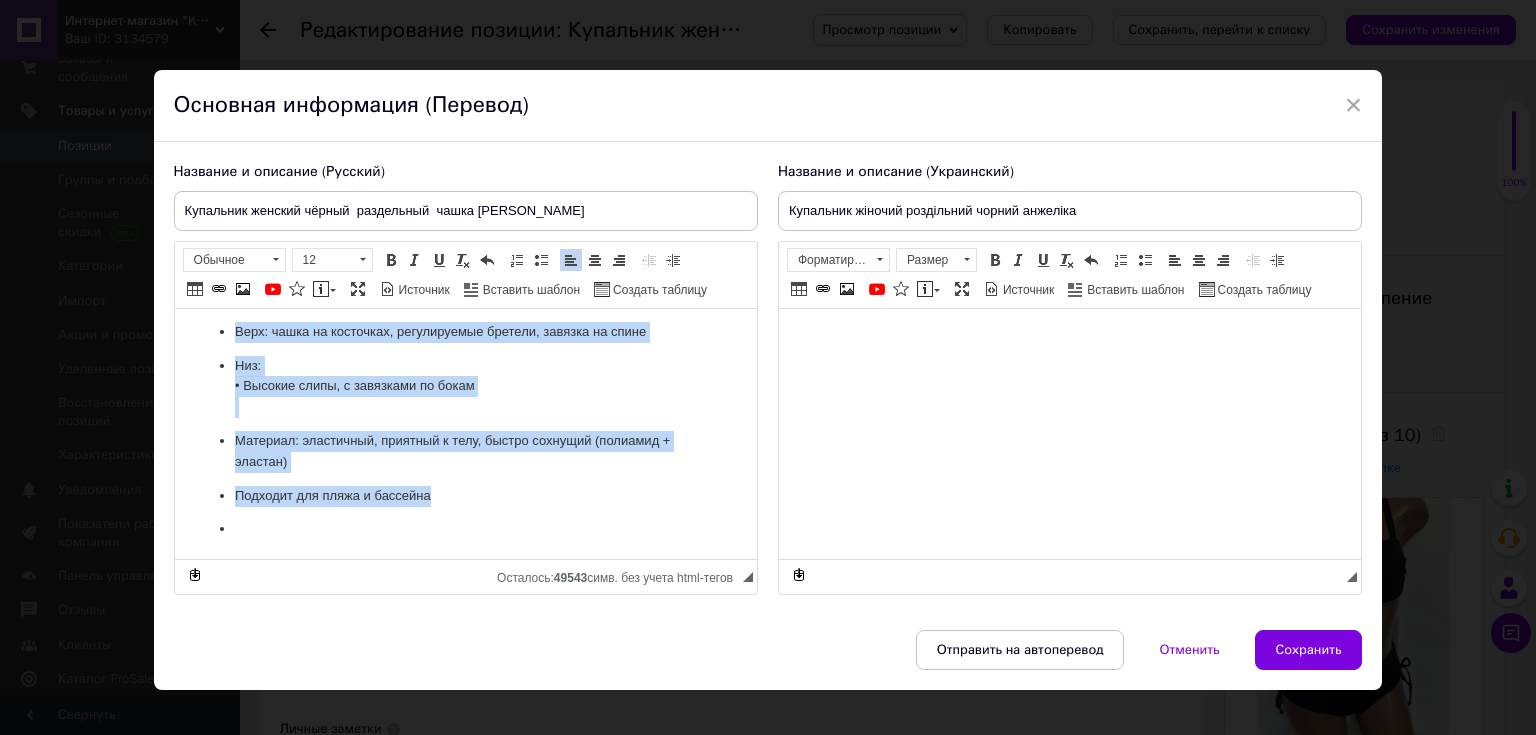 drag, startPoint x: 193, startPoint y: 344, endPoint x: 629, endPoint y: 583, distance: 497.2092 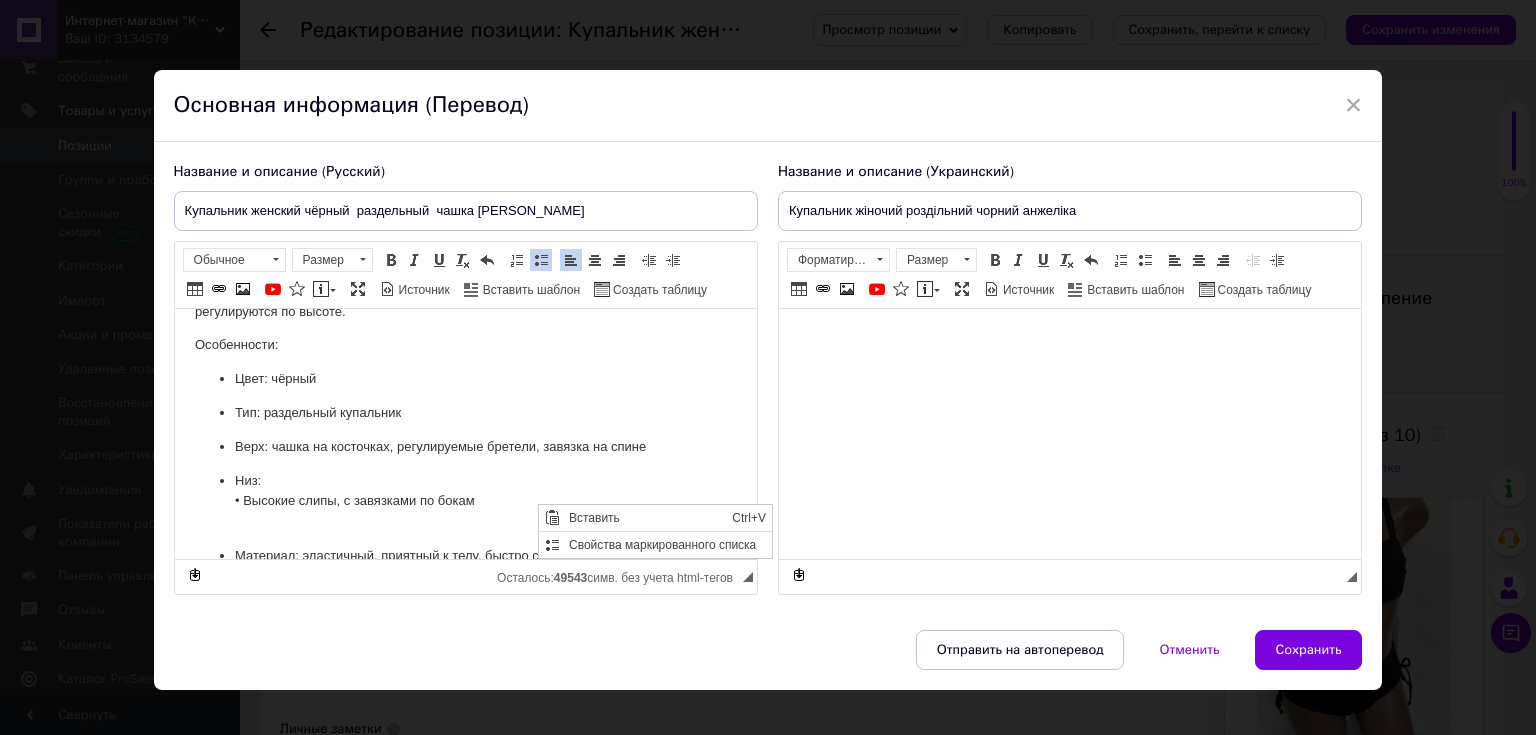 scroll, scrollTop: 0, scrollLeft: 0, axis: both 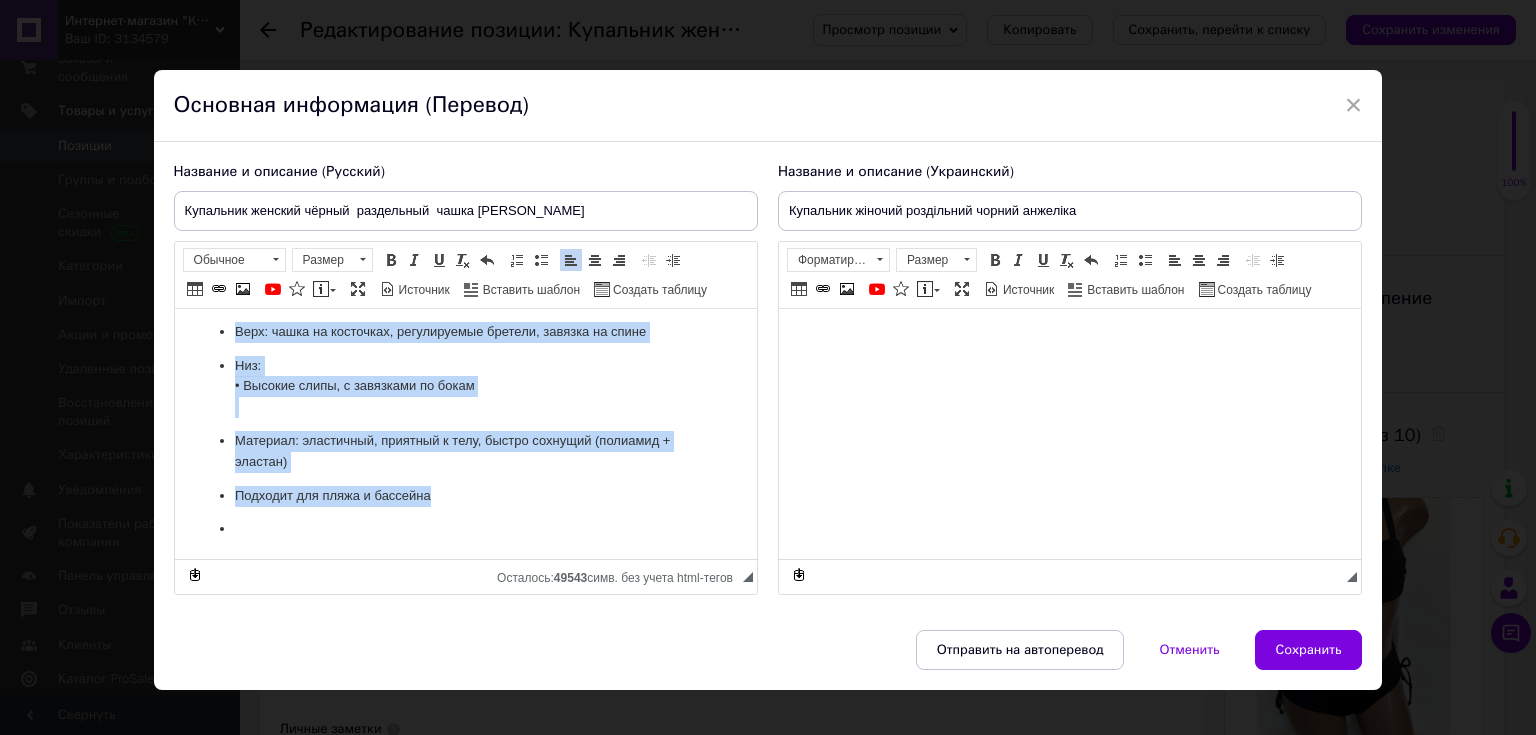 drag, startPoint x: 189, startPoint y: 337, endPoint x: 720, endPoint y: 575, distance: 581.89777 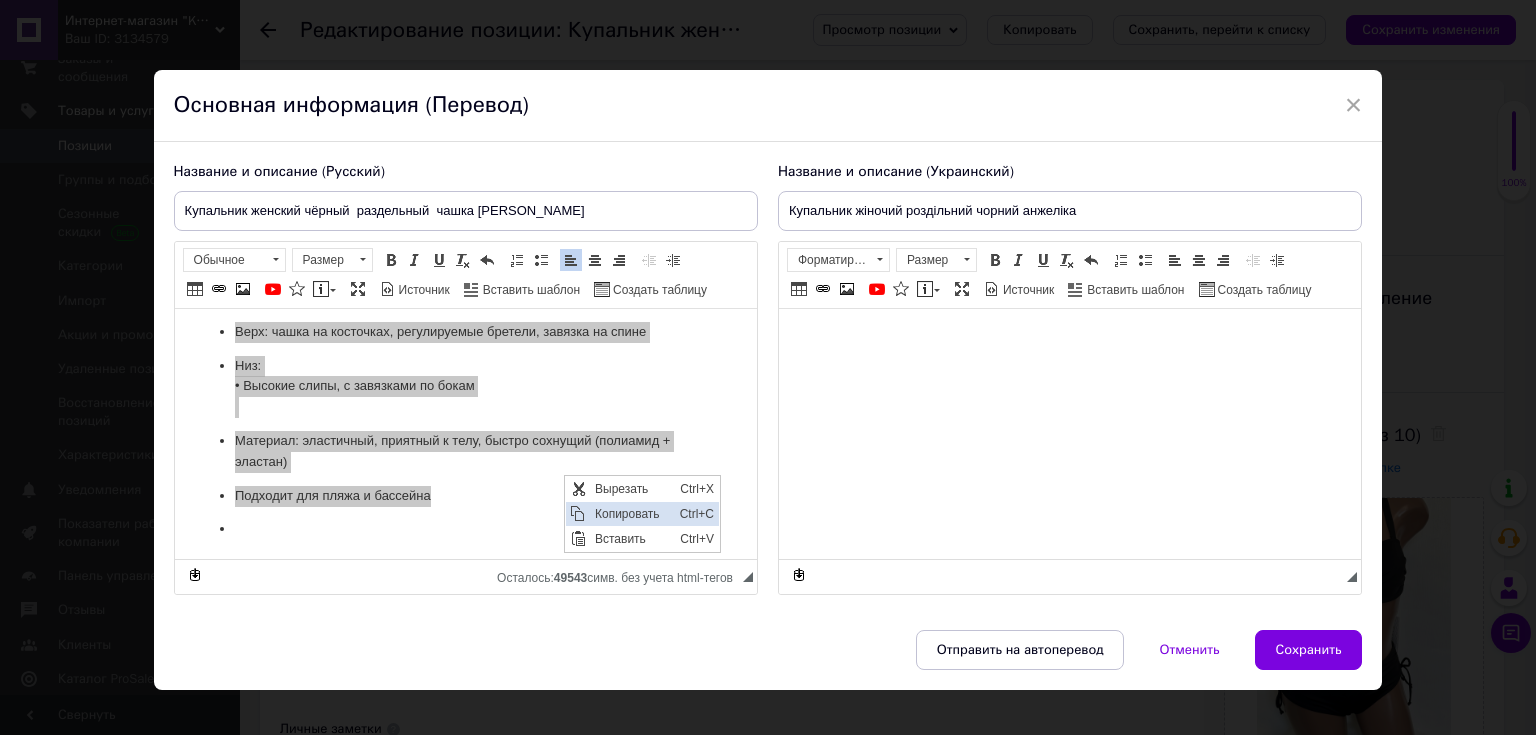 click at bounding box center (577, 513) 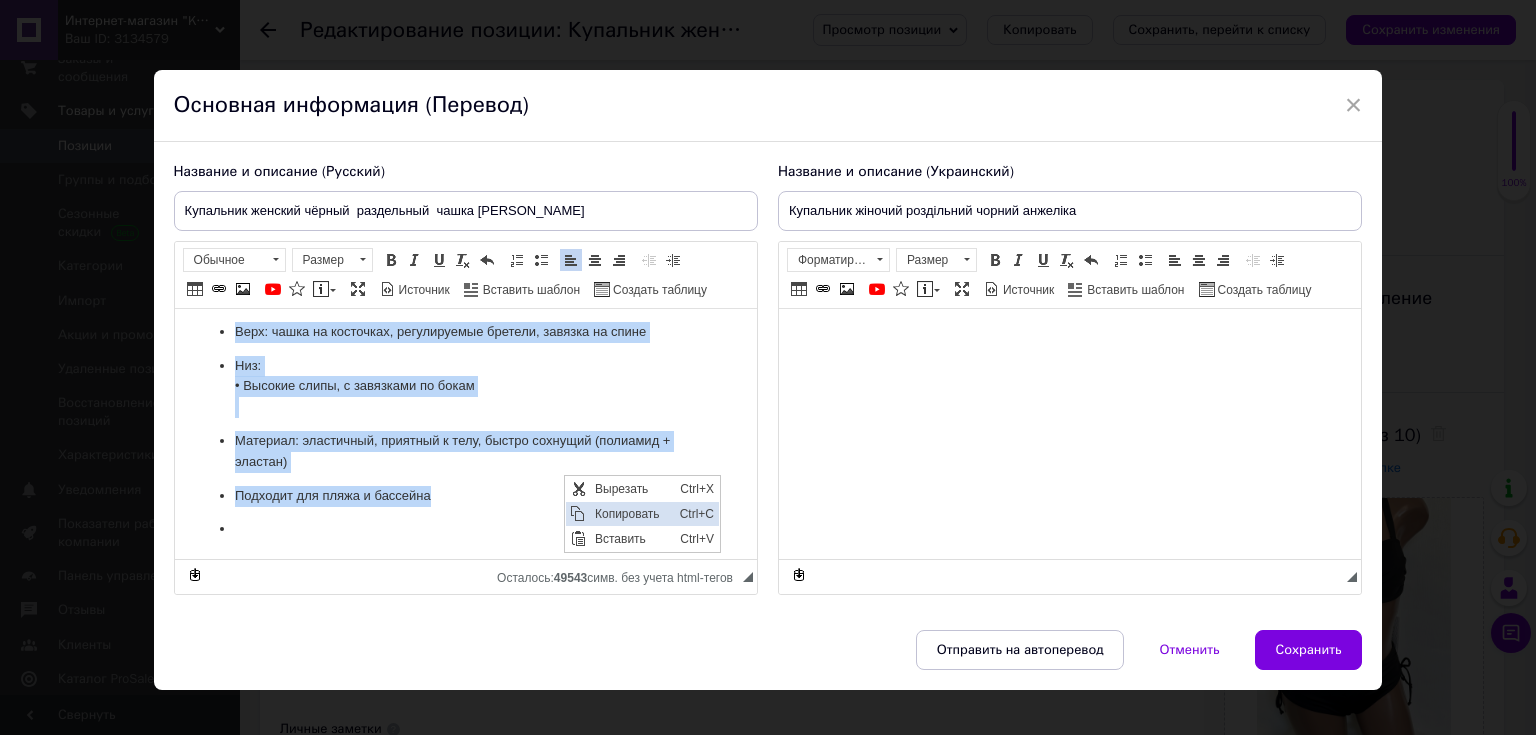 copy on "Стильный  купальник в классическом чёрном цвете — идеальный выбор для модного летнего образа. Чашка бандо  с отстегивающими бретелямию, трусики норма, сбоку регулируются по высоте.  Особенности: Цвет: чёрный Тип: раздельный купальник  Верх: чашка на косточках, регулируемые бретели, завязка на спине Низ: • Высокие слипы, с завязками по бокам Материал: эластичный, приятный к телу, быстро сохнущий (полиамид + эластан) Подходит для пляжа и бассейна" 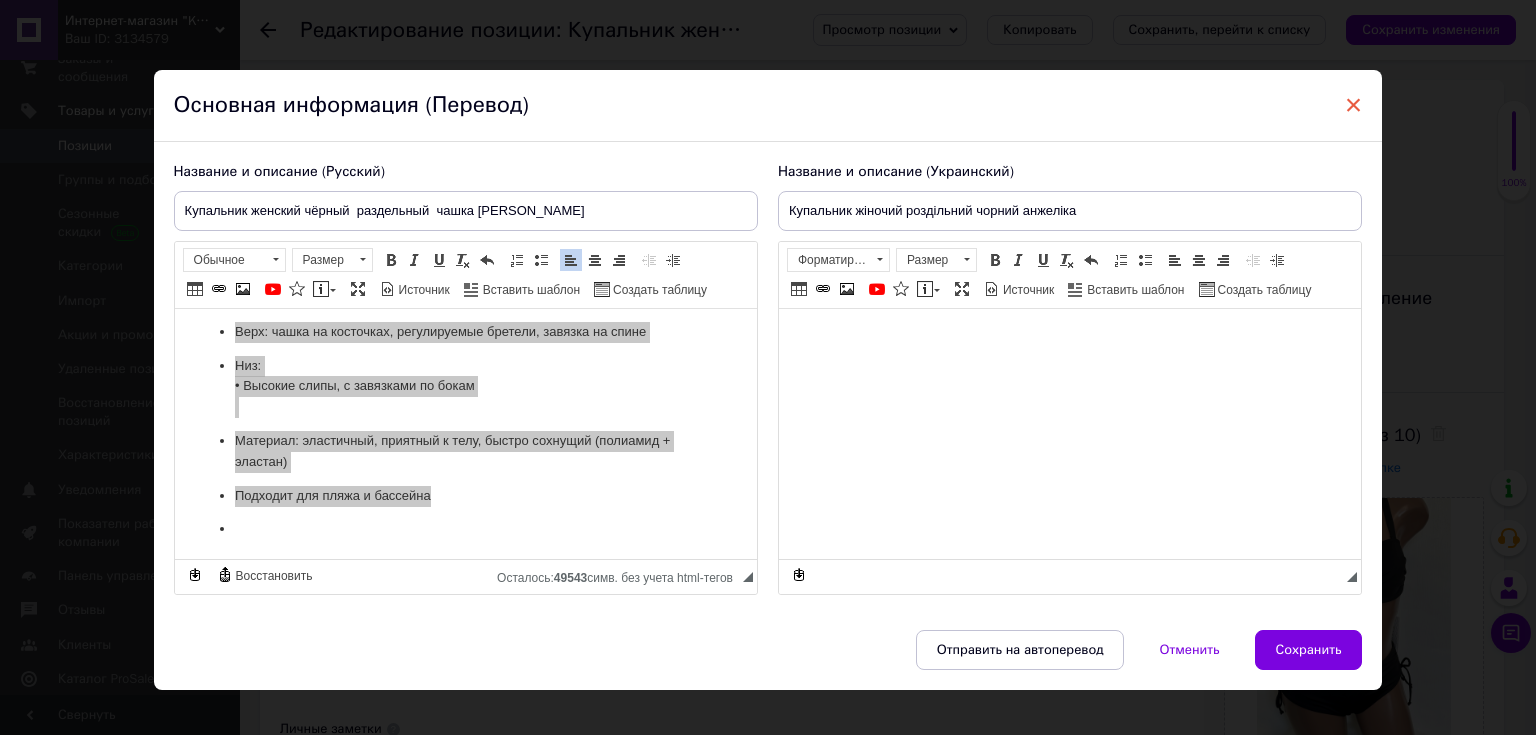 click on "×" at bounding box center [1354, 105] 